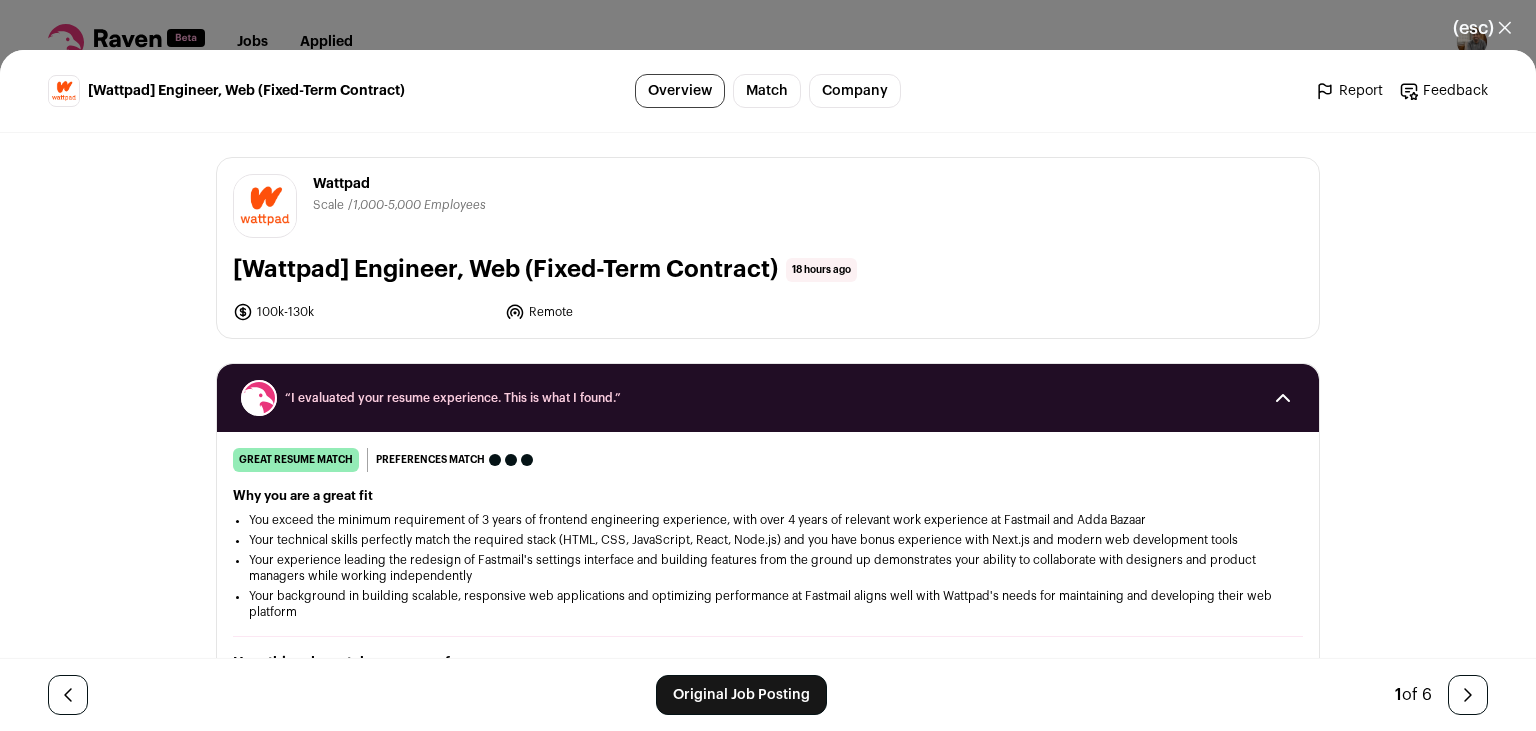 scroll, scrollTop: 0, scrollLeft: 0, axis: both 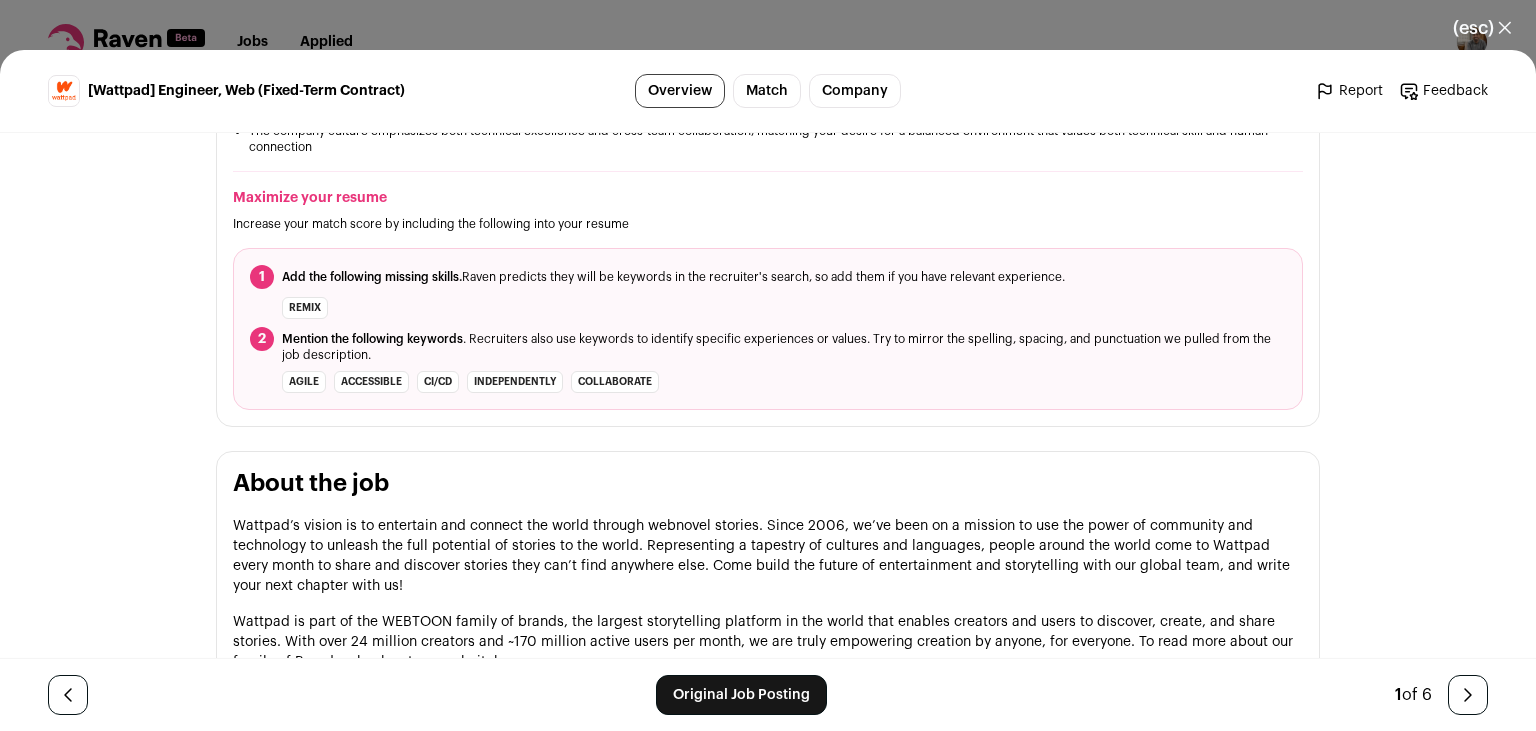 click on "Original Job Posting
[NUMBER]
of
[NUMBER]" at bounding box center (768, 694) 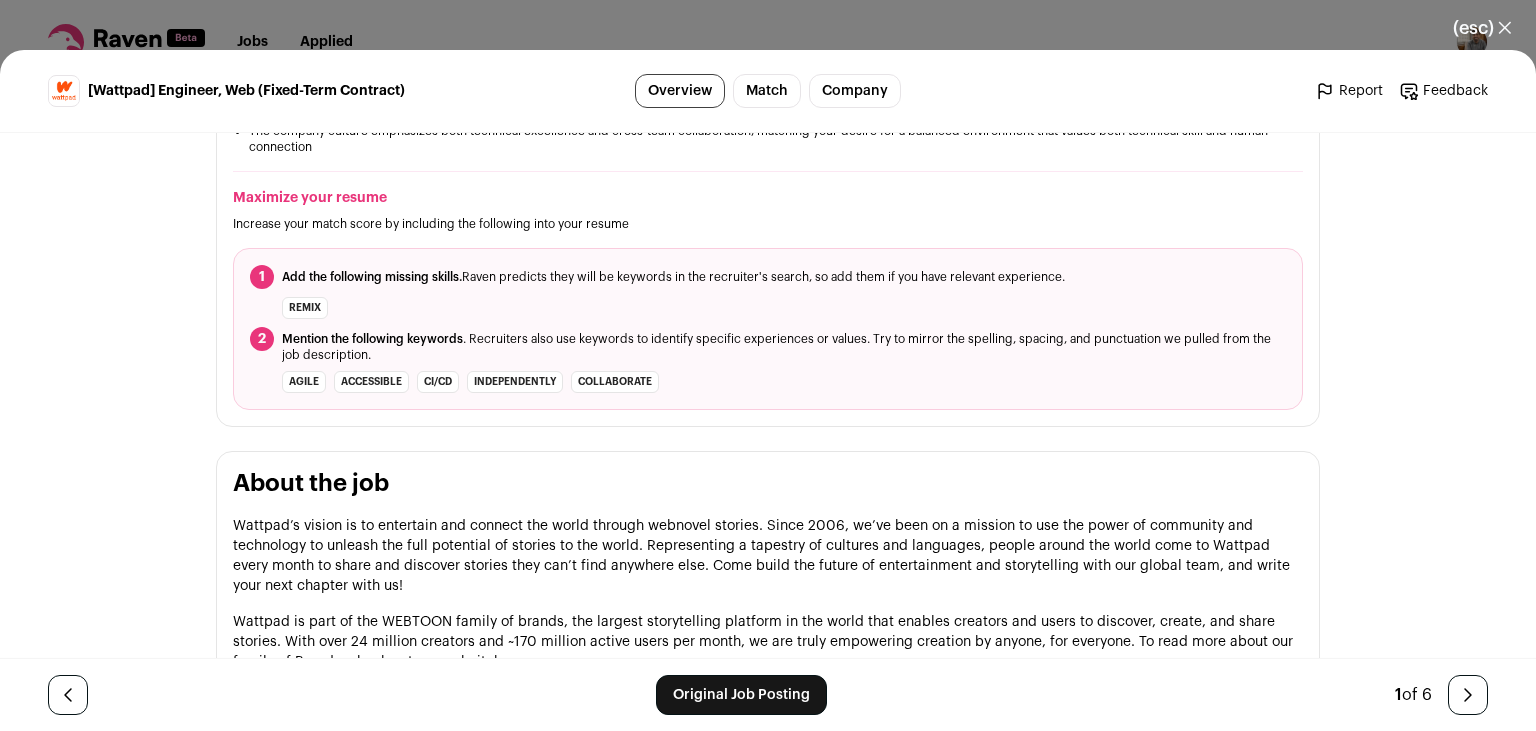 click on "Original Job Posting" at bounding box center (741, 695) 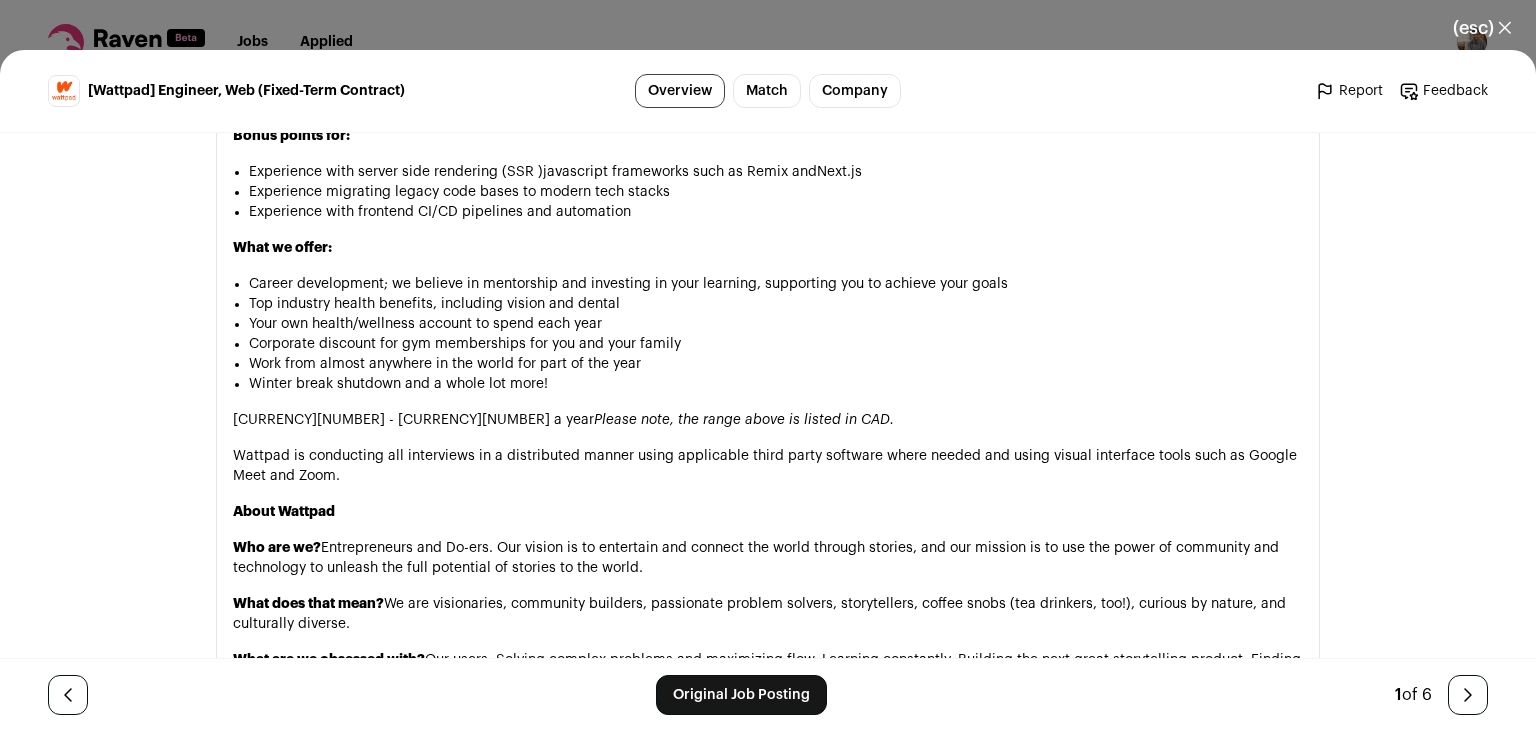 scroll, scrollTop: 1652, scrollLeft: 0, axis: vertical 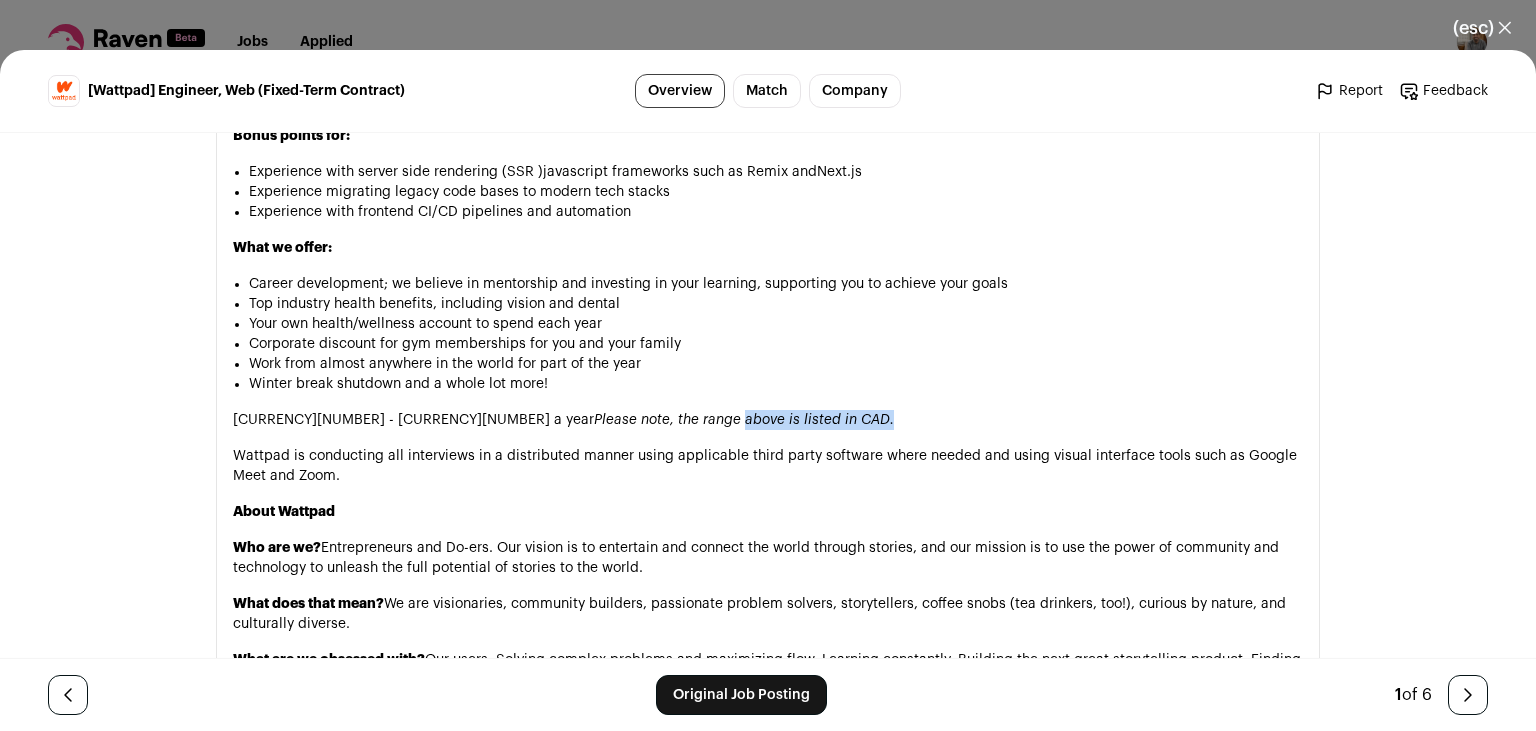 drag, startPoint x: 726, startPoint y: 445, endPoint x: 566, endPoint y: 445, distance: 160 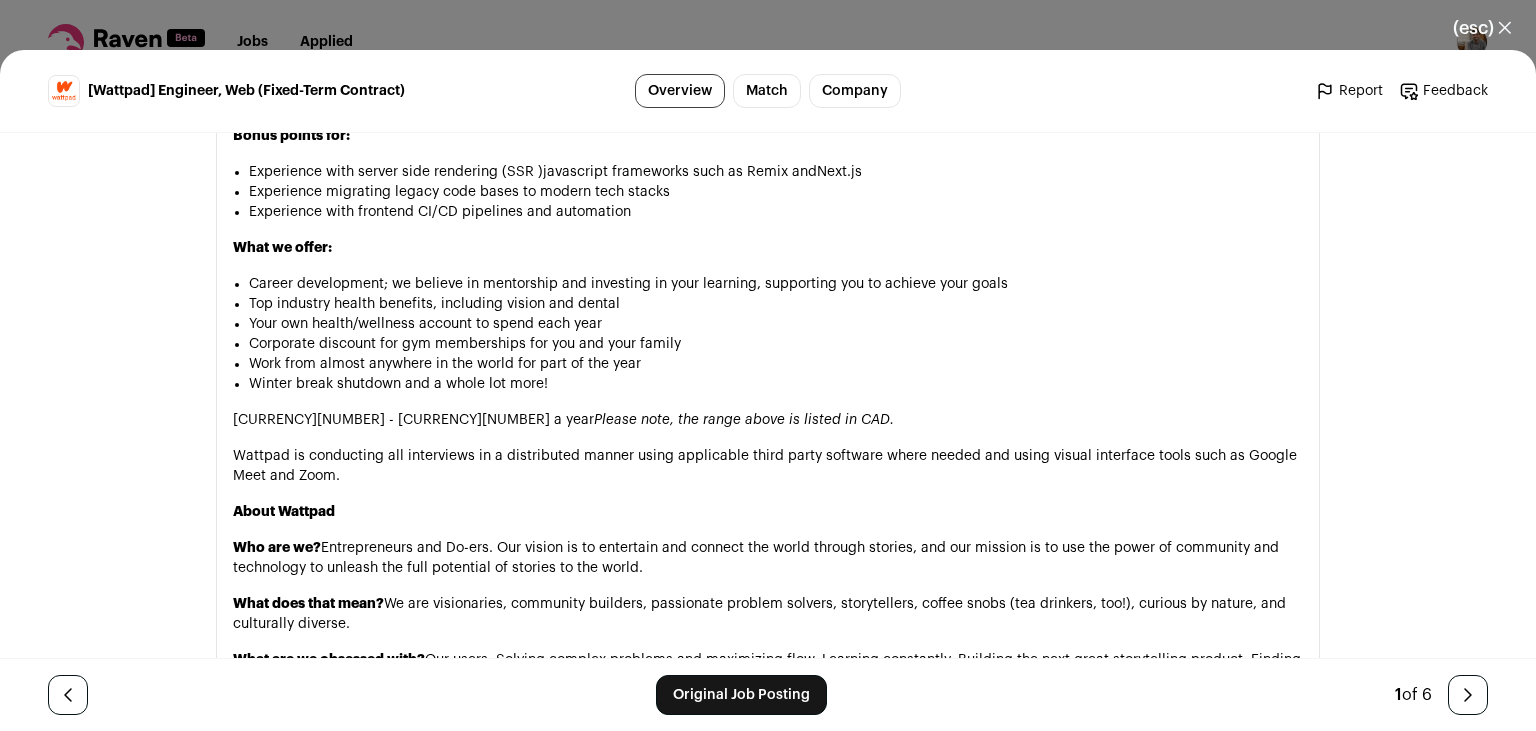 click on "Please note, the range above is listed in CAD." at bounding box center [744, 420] 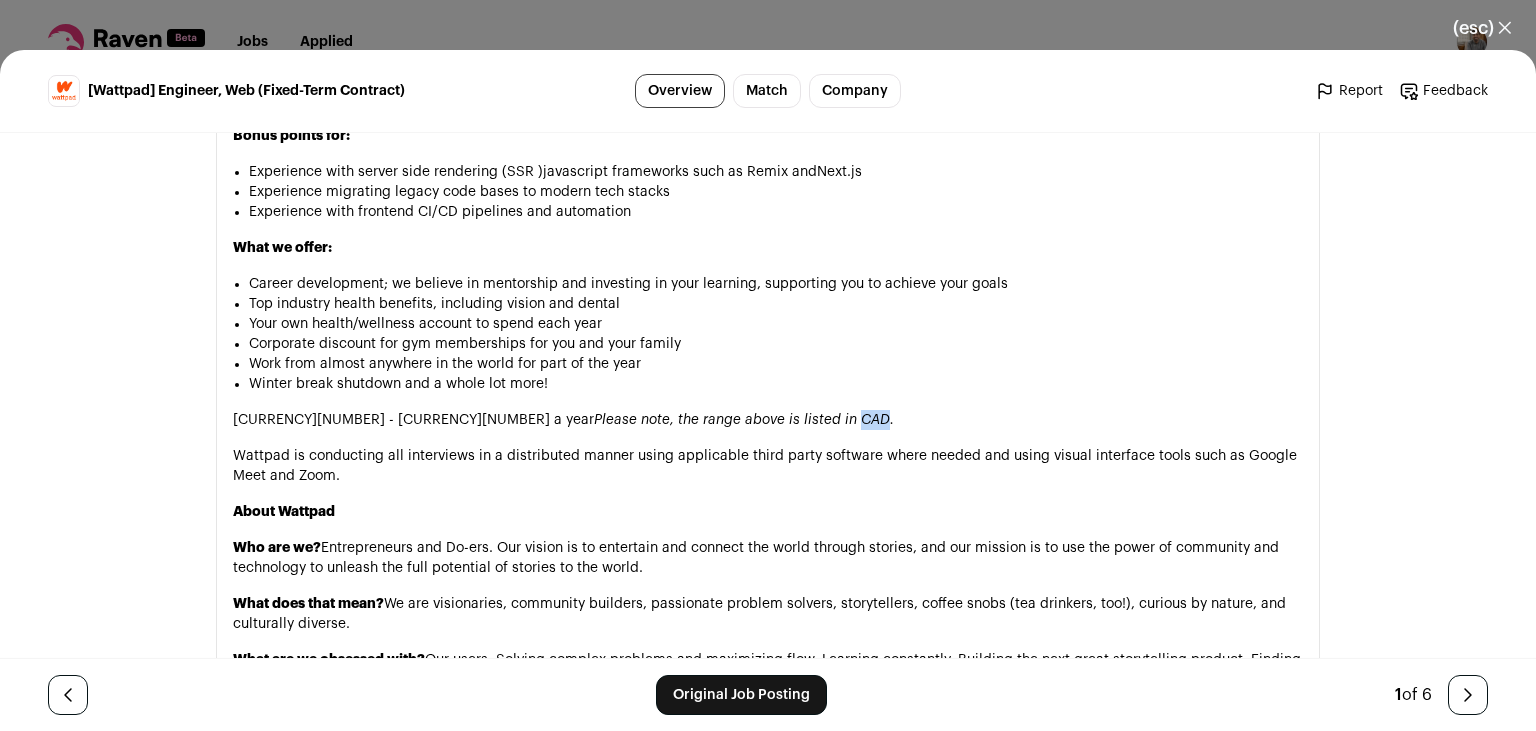click on "Please note, the range above is listed in CAD." at bounding box center (744, 420) 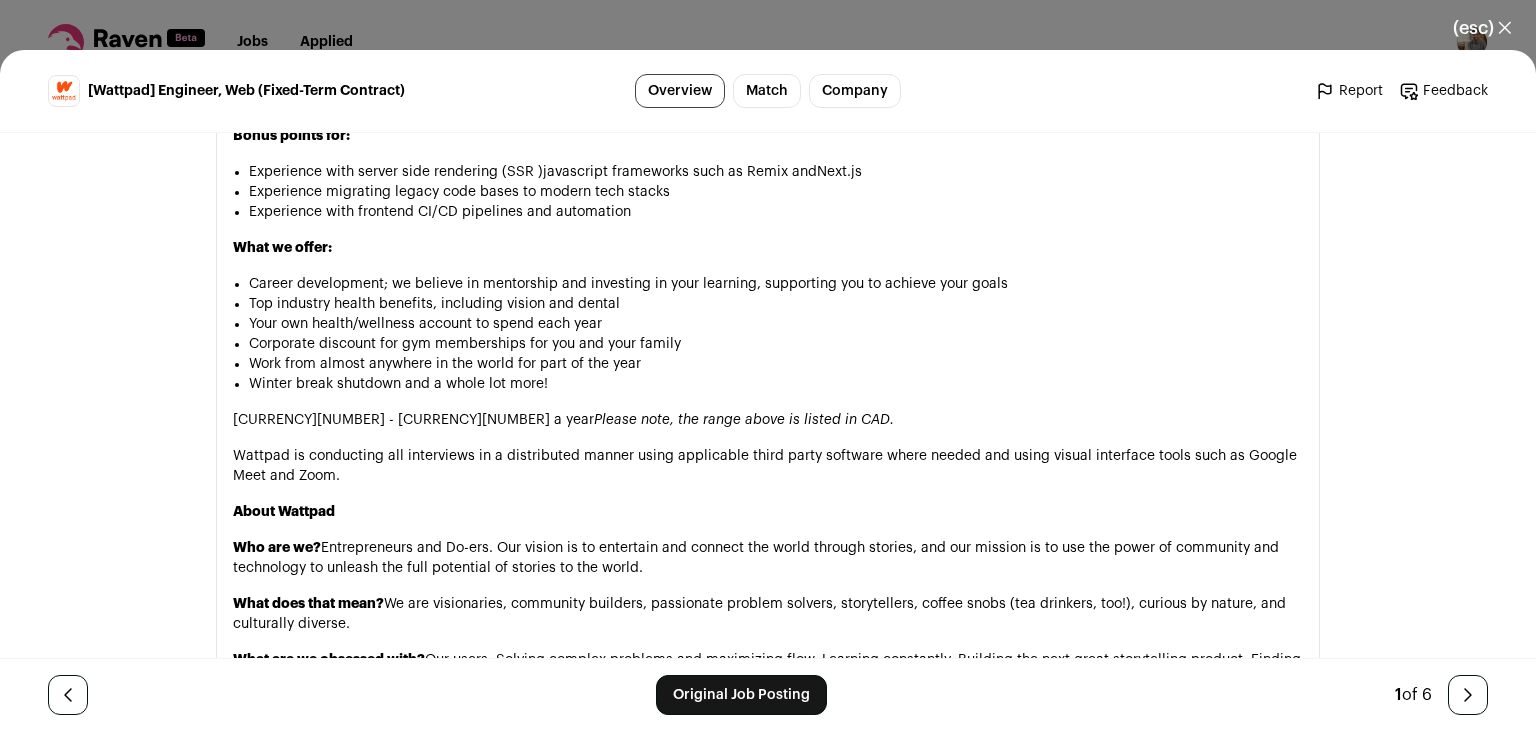 click on "Wattpad is conducting all interviews in a distributed manner using applicable third party software where needed and using visual interface tools such as Google Meet and Zoom." at bounding box center (768, 466) 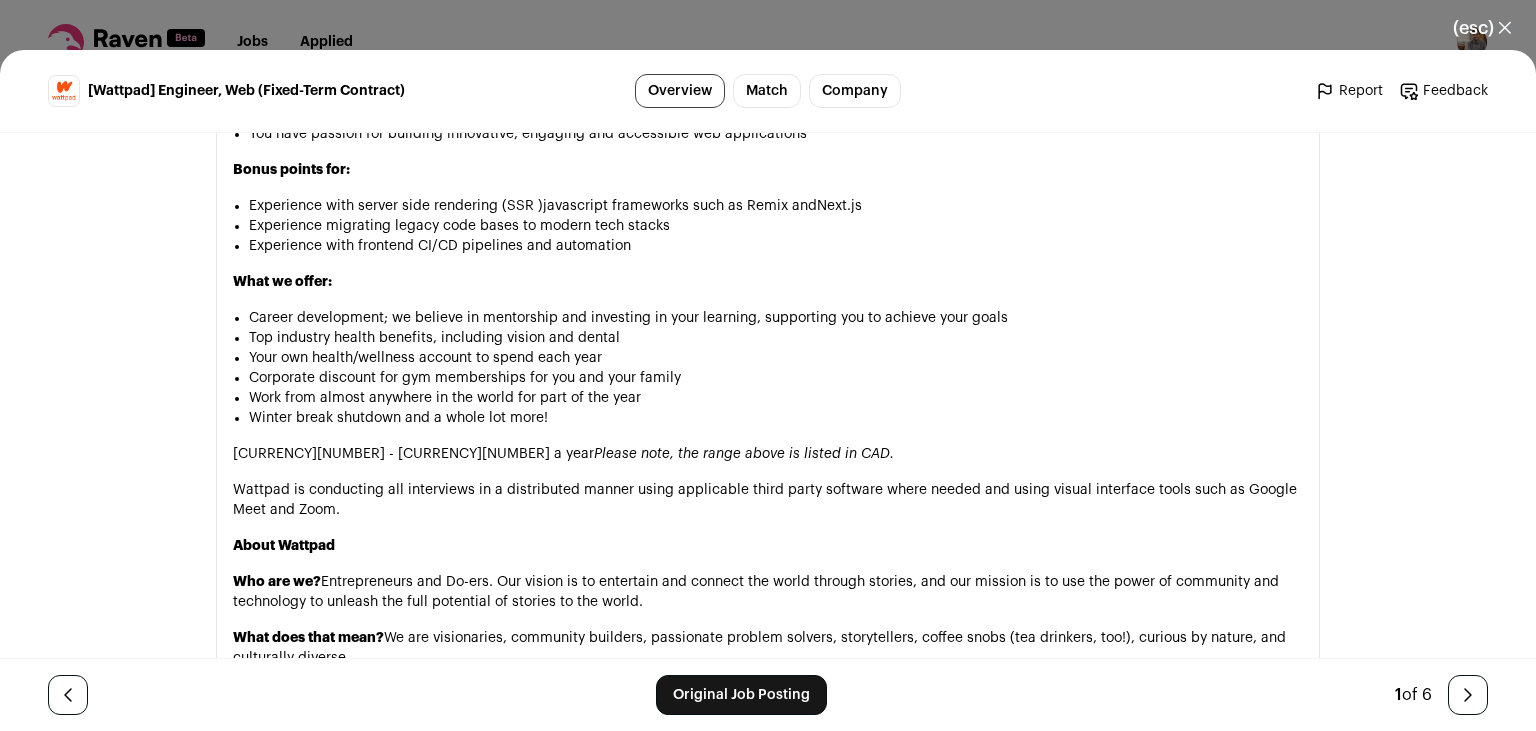scroll, scrollTop: 1616, scrollLeft: 0, axis: vertical 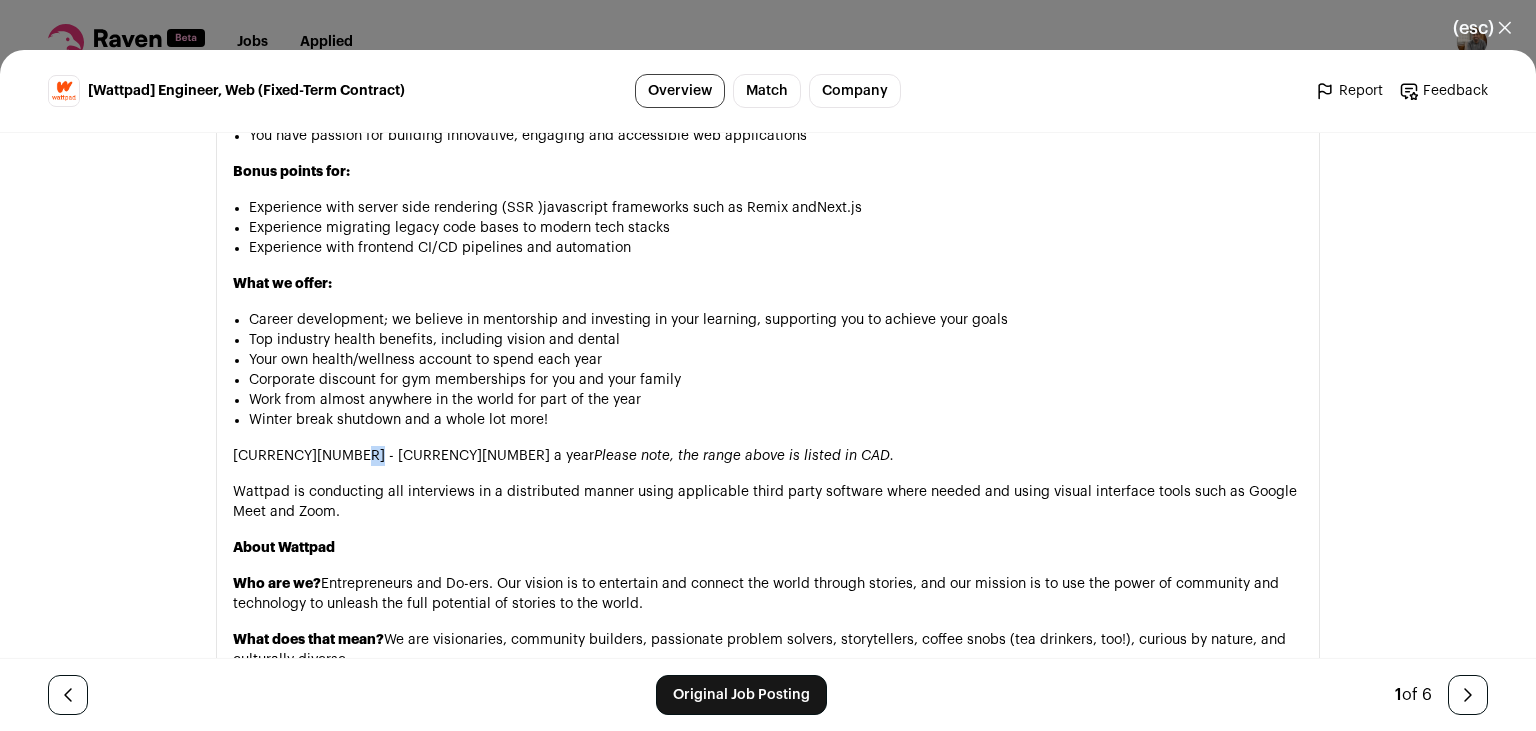 drag, startPoint x: 365, startPoint y: 484, endPoint x: 341, endPoint y: 484, distance: 24 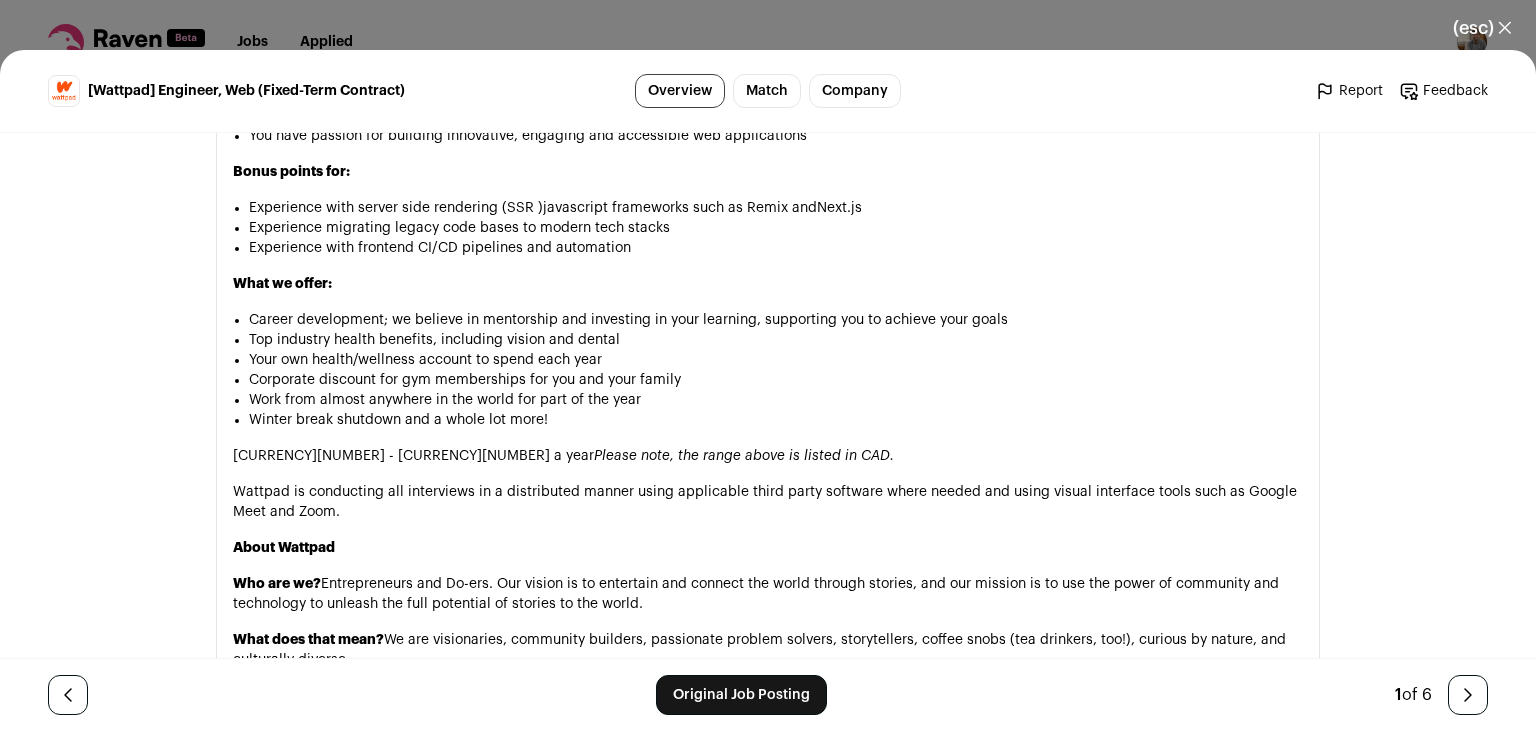 click on "$100,000 - $130,000 a year Please note, the range above is listed in CAD." at bounding box center [768, 456] 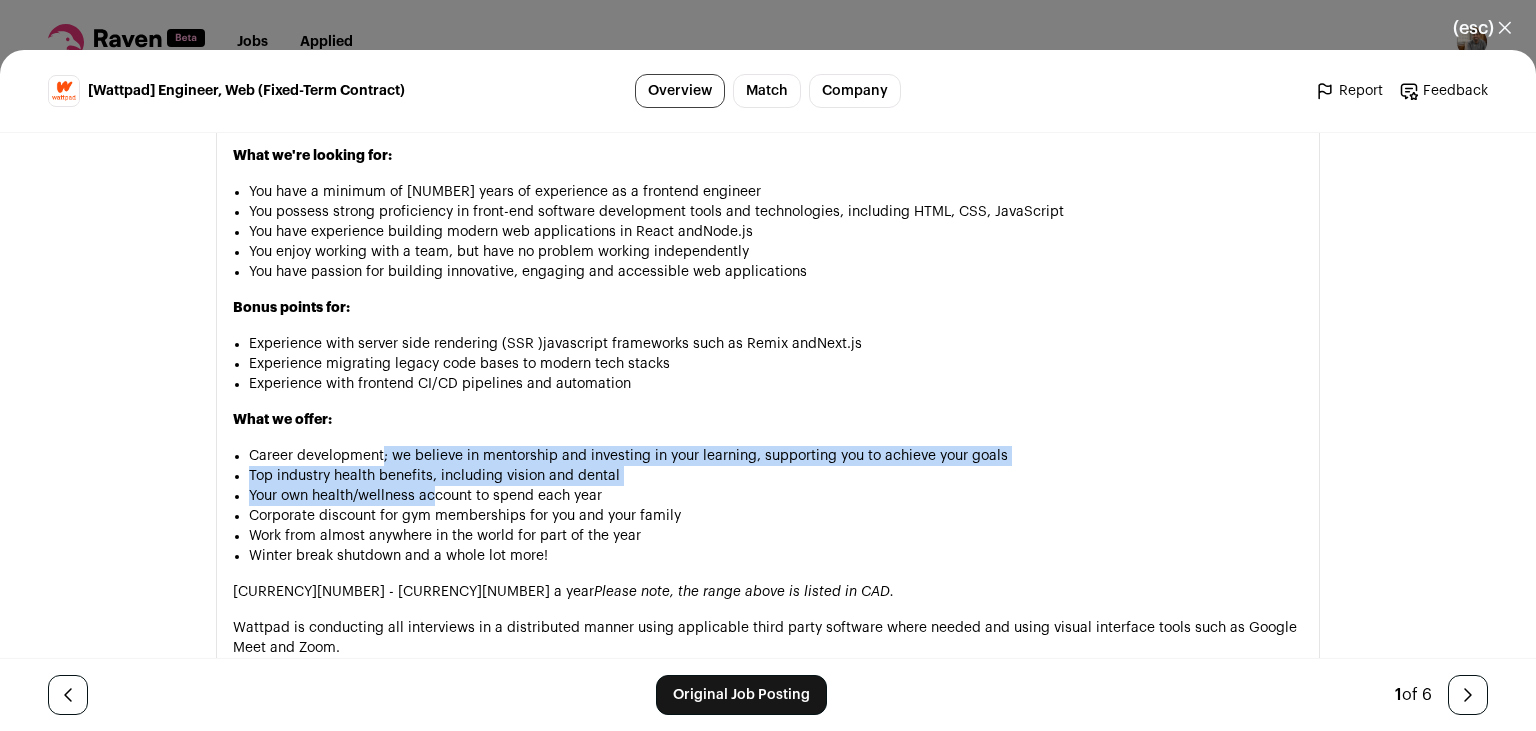 drag, startPoint x: 384, startPoint y: 487, endPoint x: 438, endPoint y: 523, distance: 64.899925 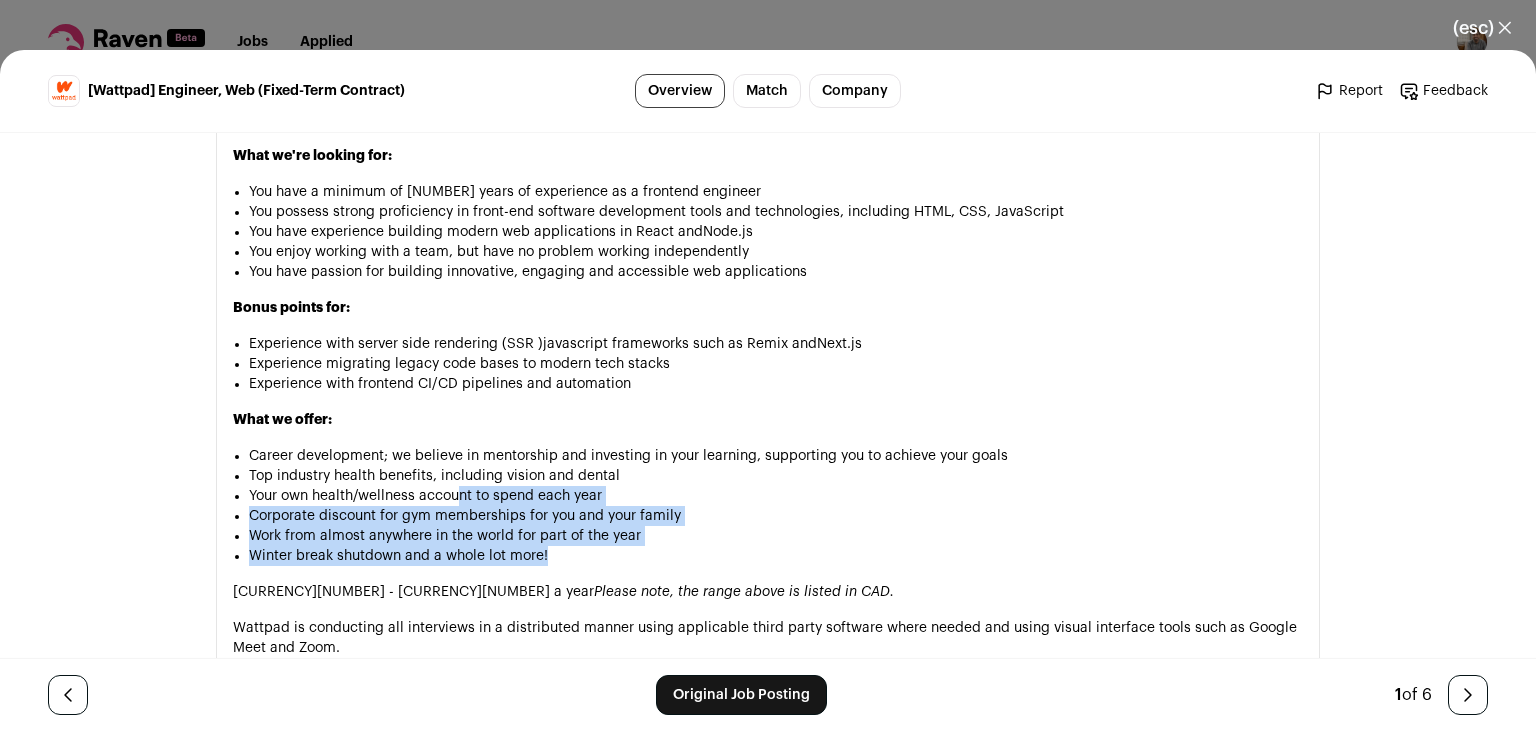 drag, startPoint x: 610, startPoint y: 584, endPoint x: 454, endPoint y: 527, distance: 166.08733 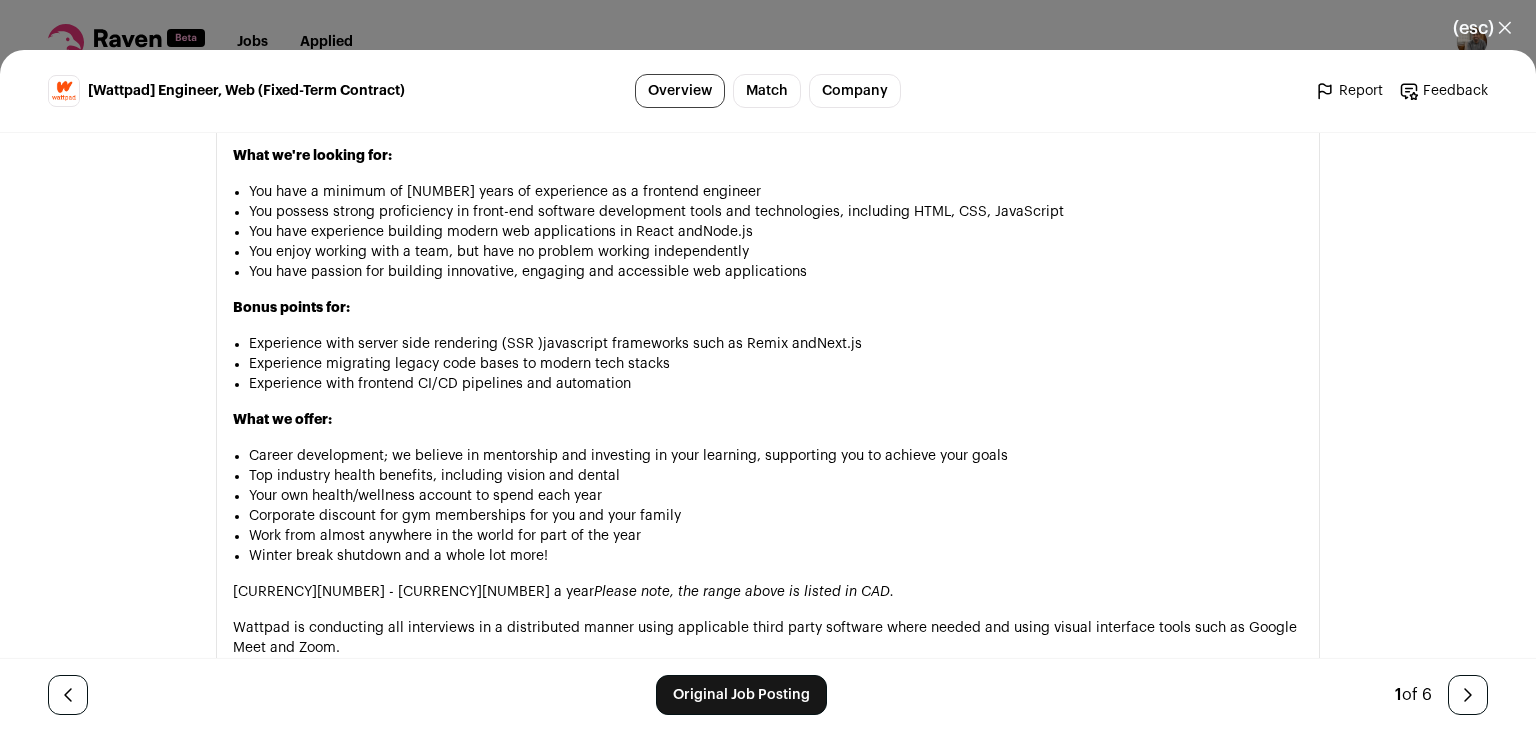 click on "Your own health/wellness account to spend each year" at bounding box center [776, 496] 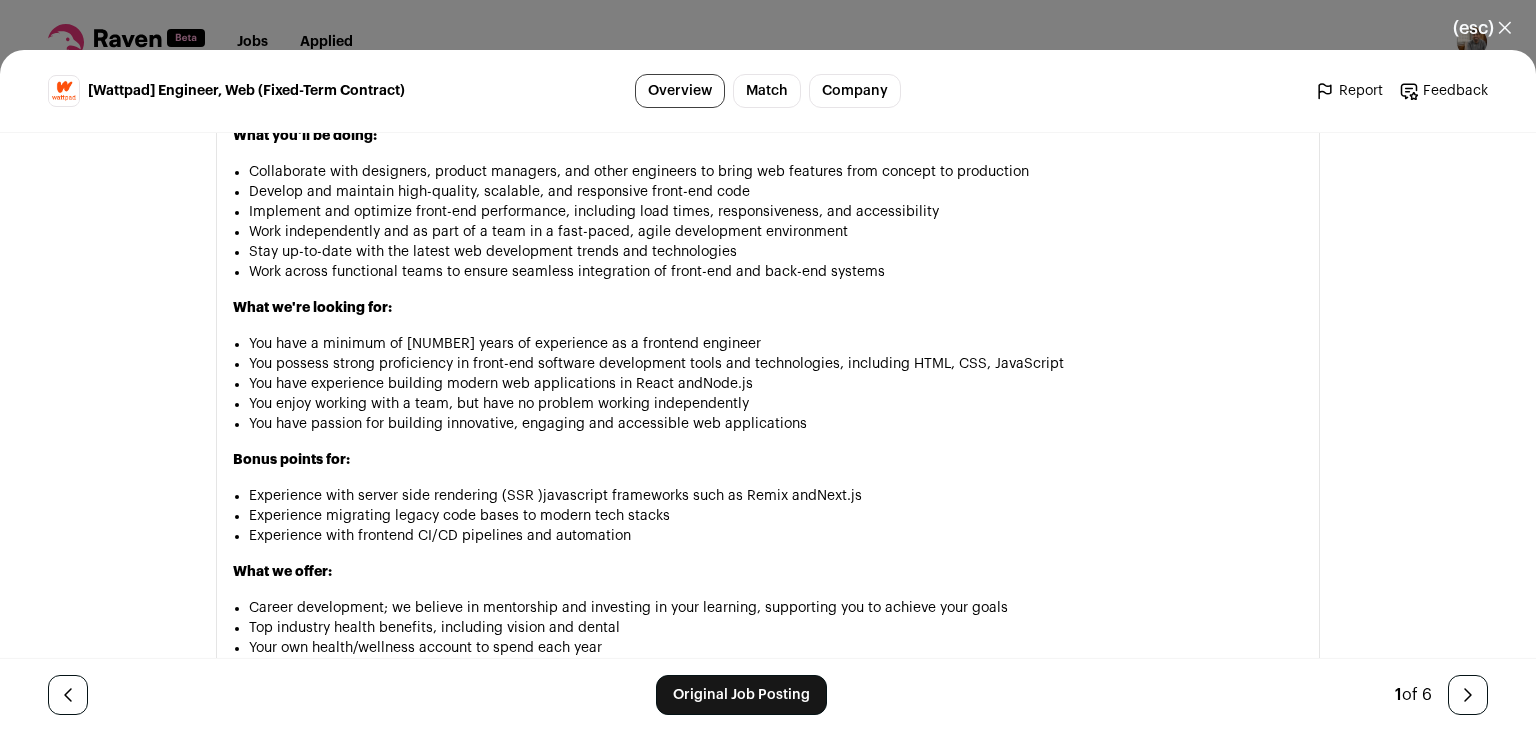 scroll, scrollTop: 1326, scrollLeft: 0, axis: vertical 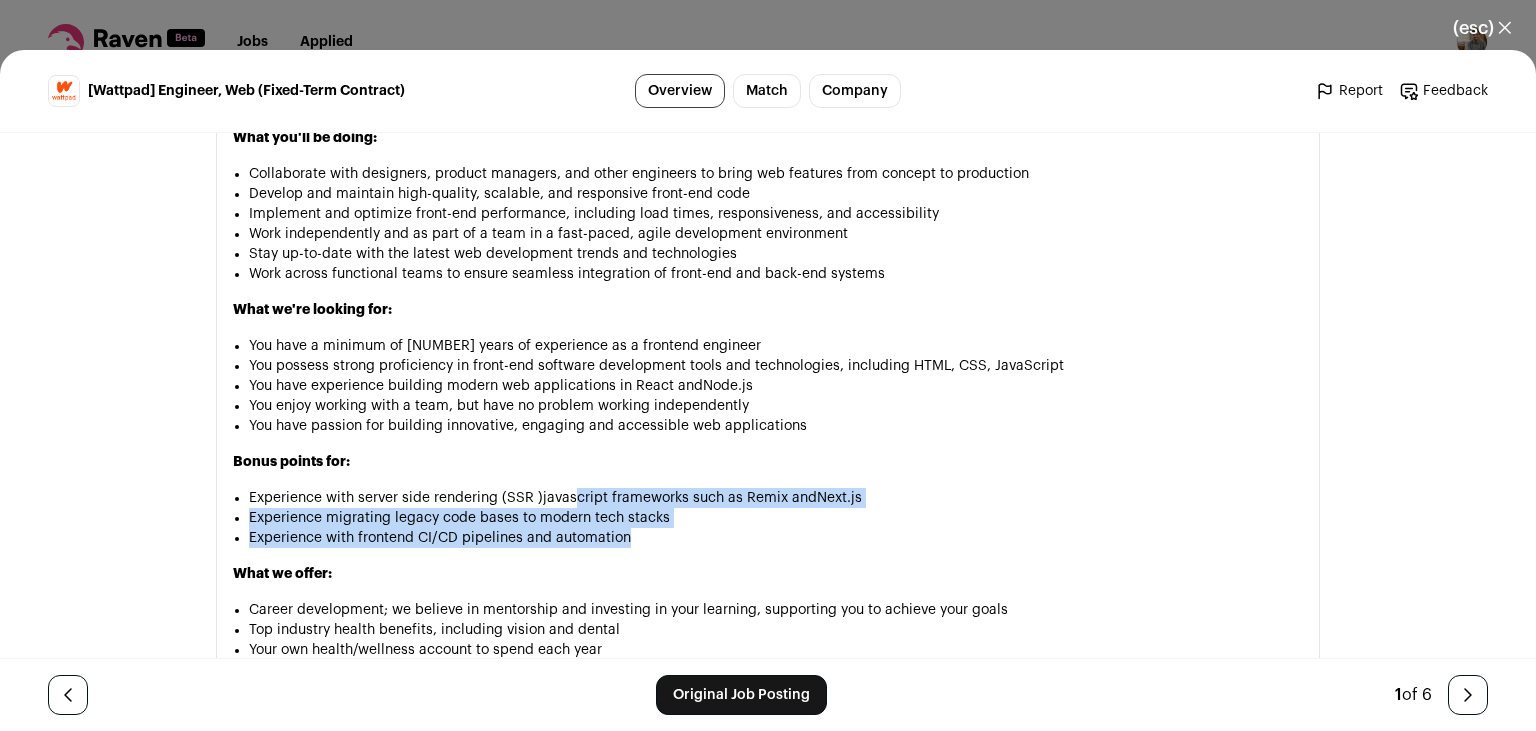 drag, startPoint x: 660, startPoint y: 558, endPoint x: 550, endPoint y: 489, distance: 129.84991 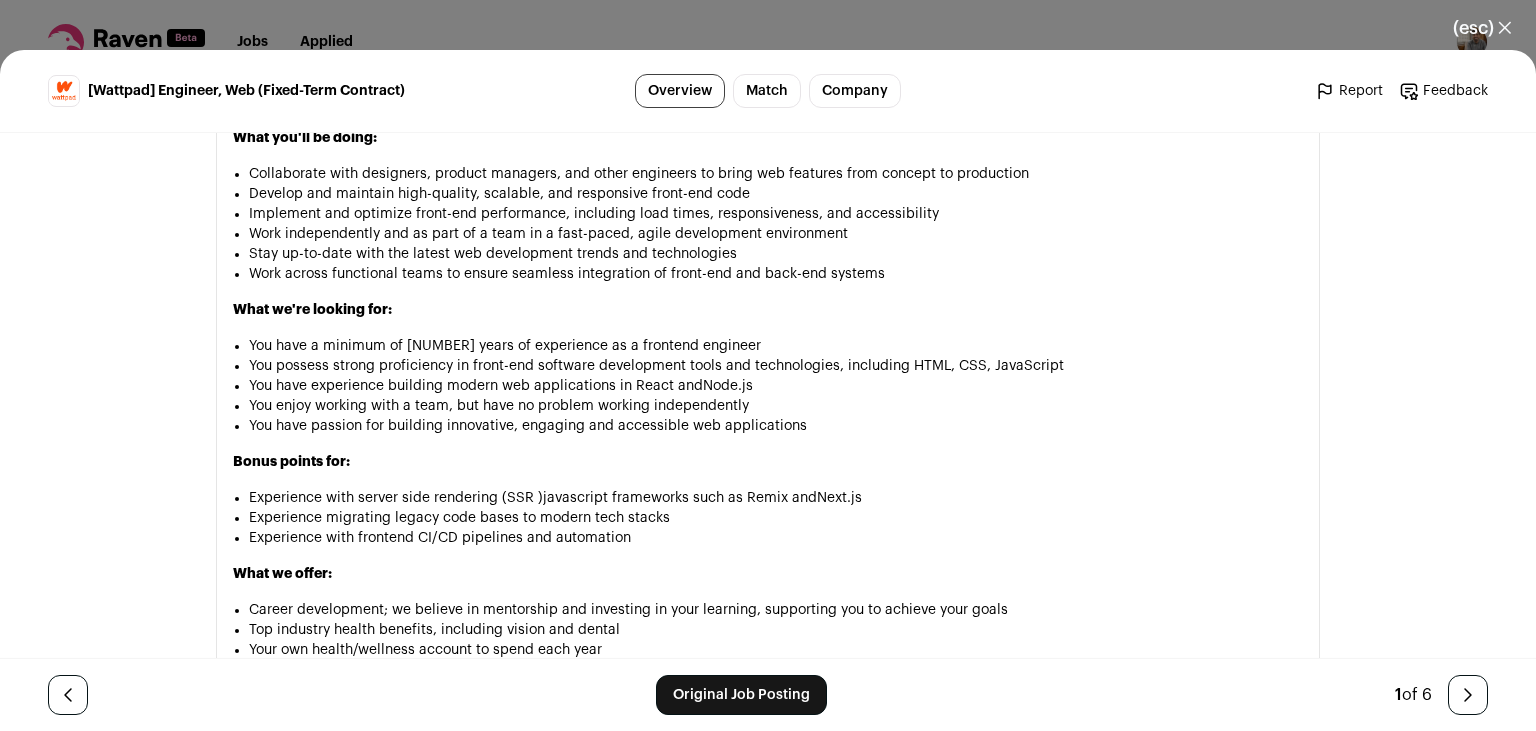 click on "Bonus points for:" at bounding box center (768, 462) 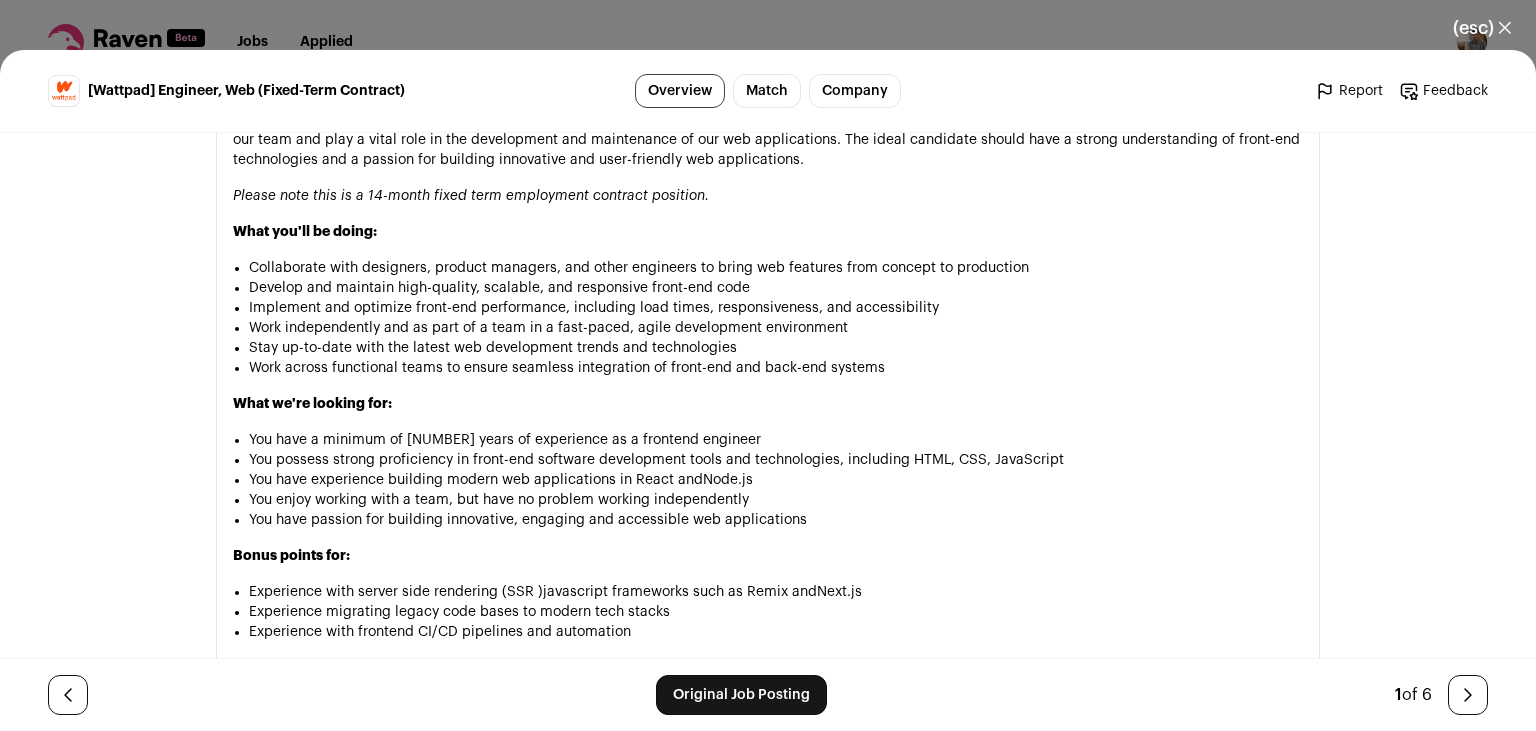 scroll, scrollTop: 1256, scrollLeft: 0, axis: vertical 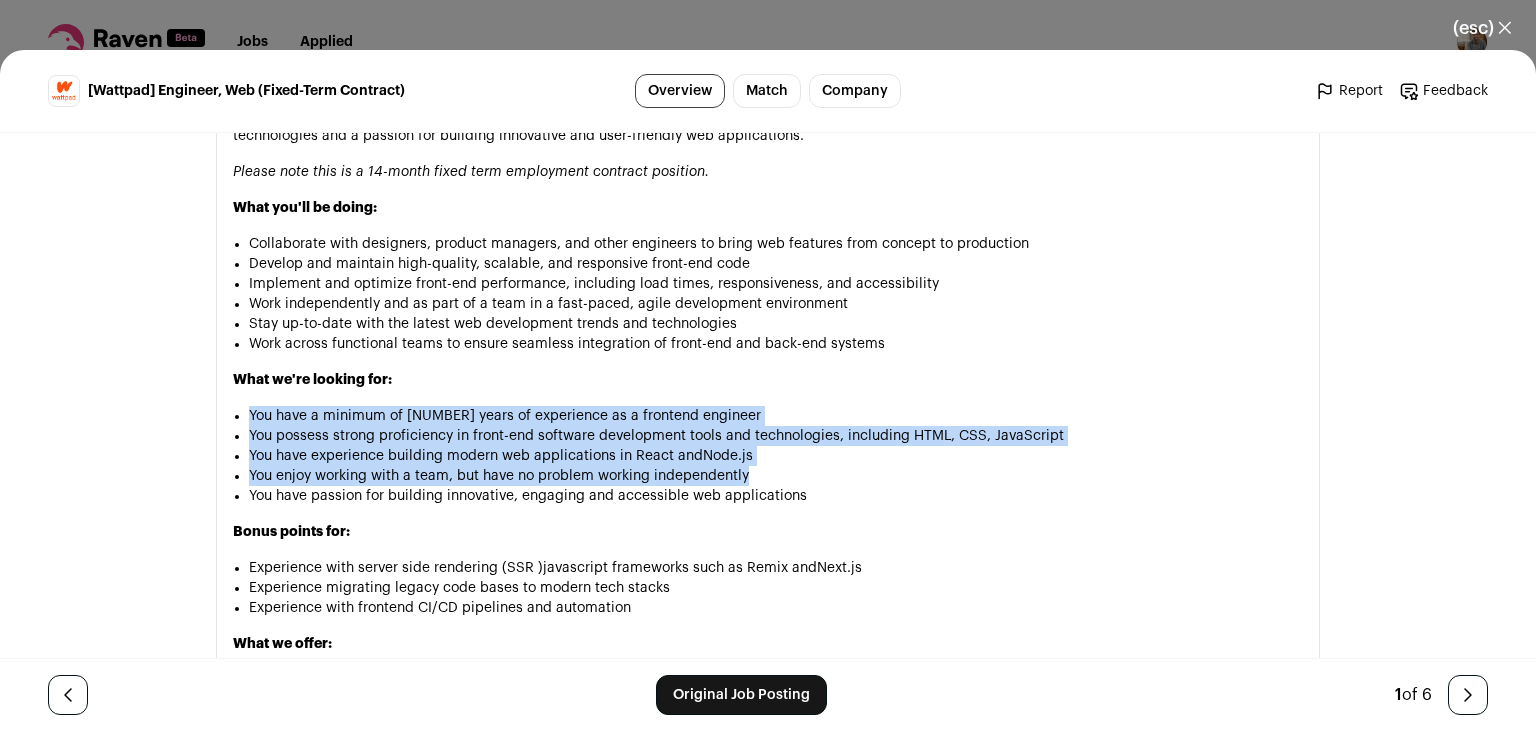 drag, startPoint x: 848, startPoint y: 501, endPoint x: 585, endPoint y: 403, distance: 280.66528 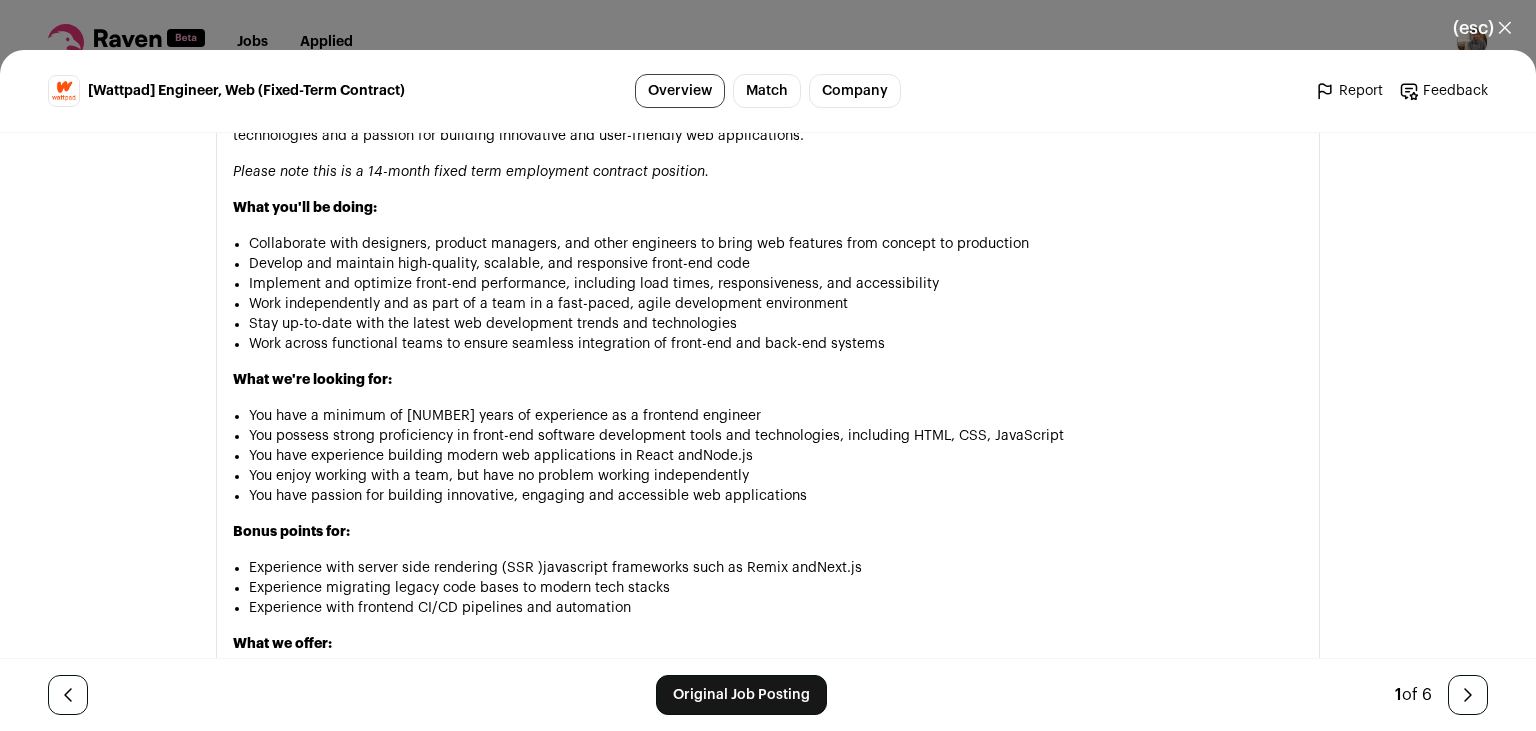 click on "What we're looking for:" at bounding box center (768, 380) 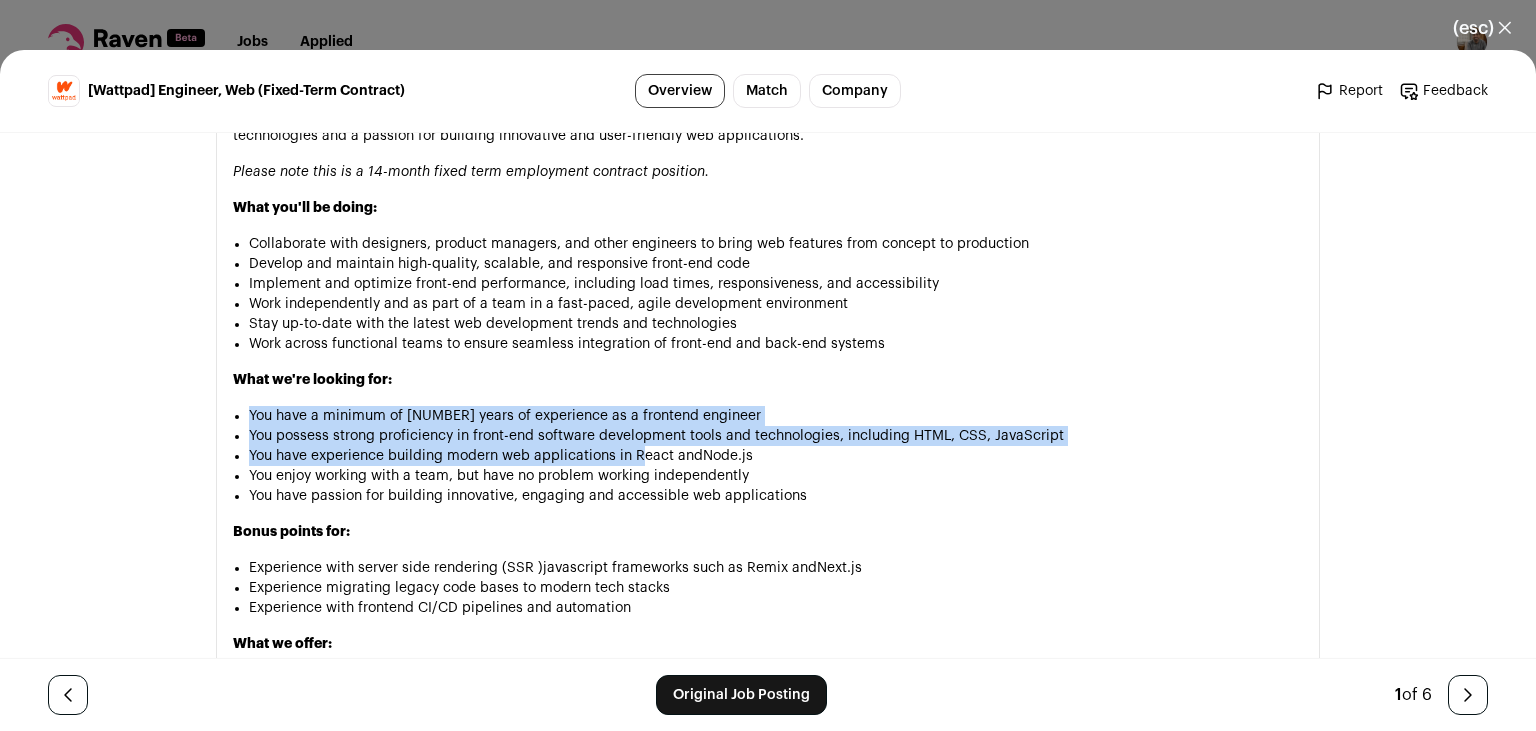 drag, startPoint x: 585, startPoint y: 403, endPoint x: 650, endPoint y: 506, distance: 121.79491 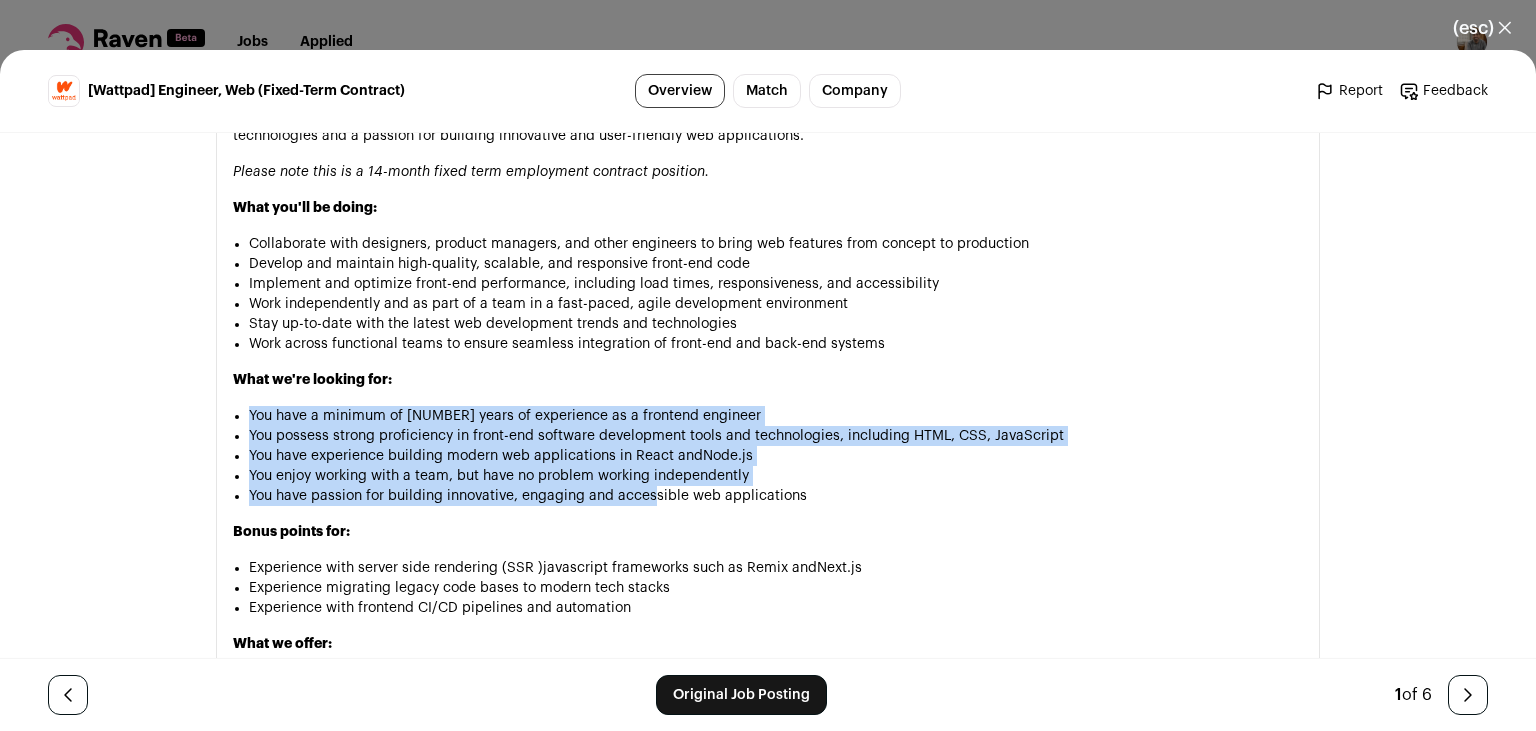 click on "You have passion for building innovative, engaging and accessible web applications" at bounding box center [776, 496] 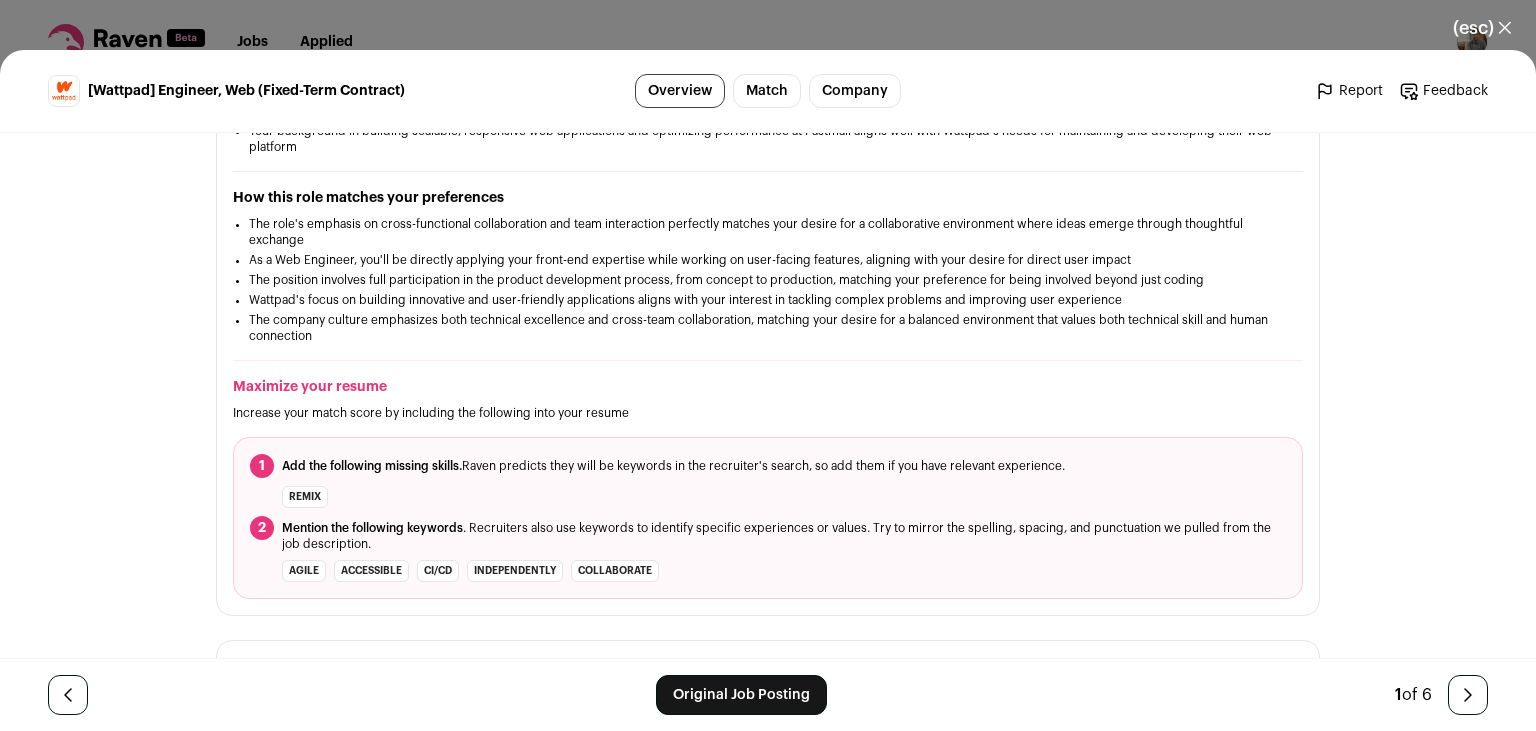 scroll, scrollTop: 448, scrollLeft: 0, axis: vertical 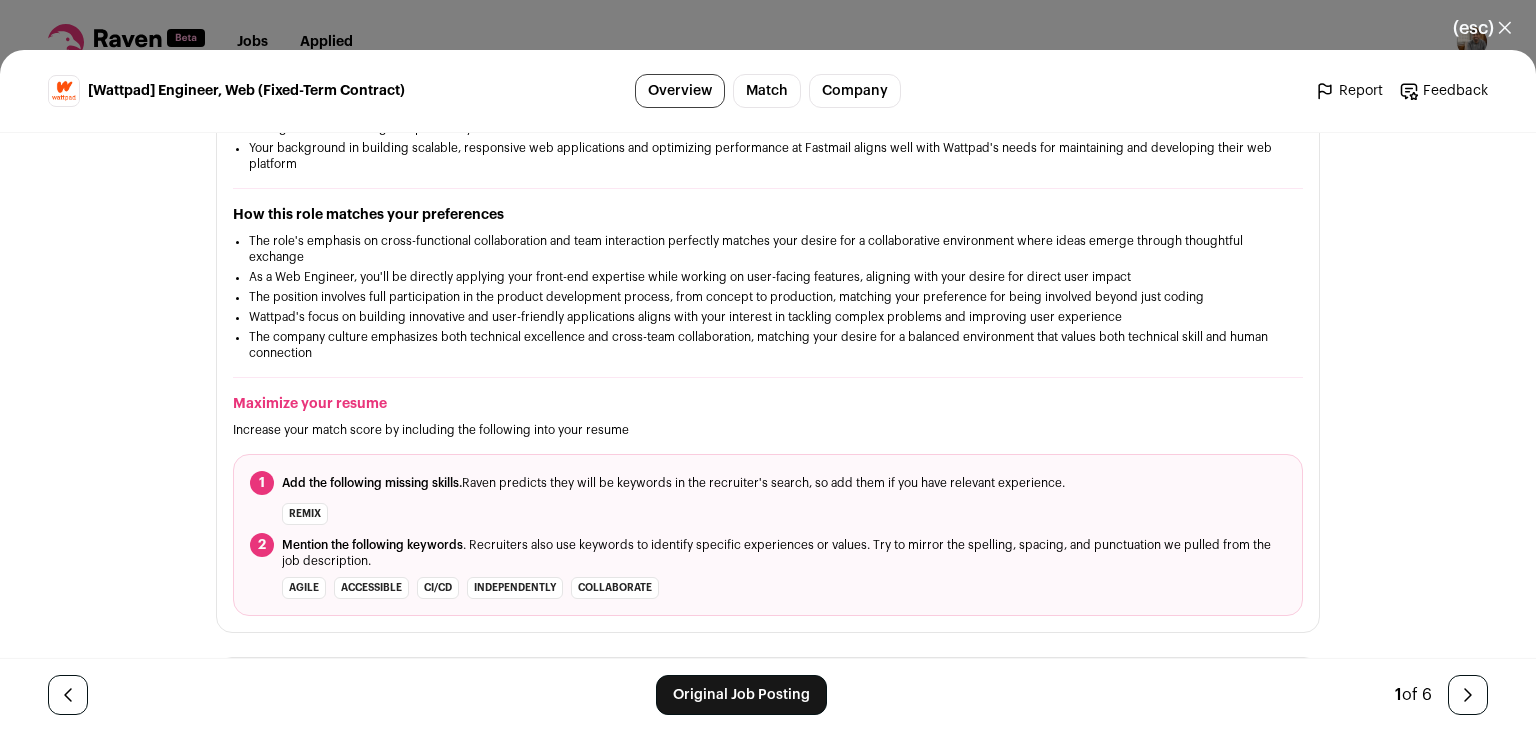 click on "Original Job Posting" at bounding box center [741, 695] 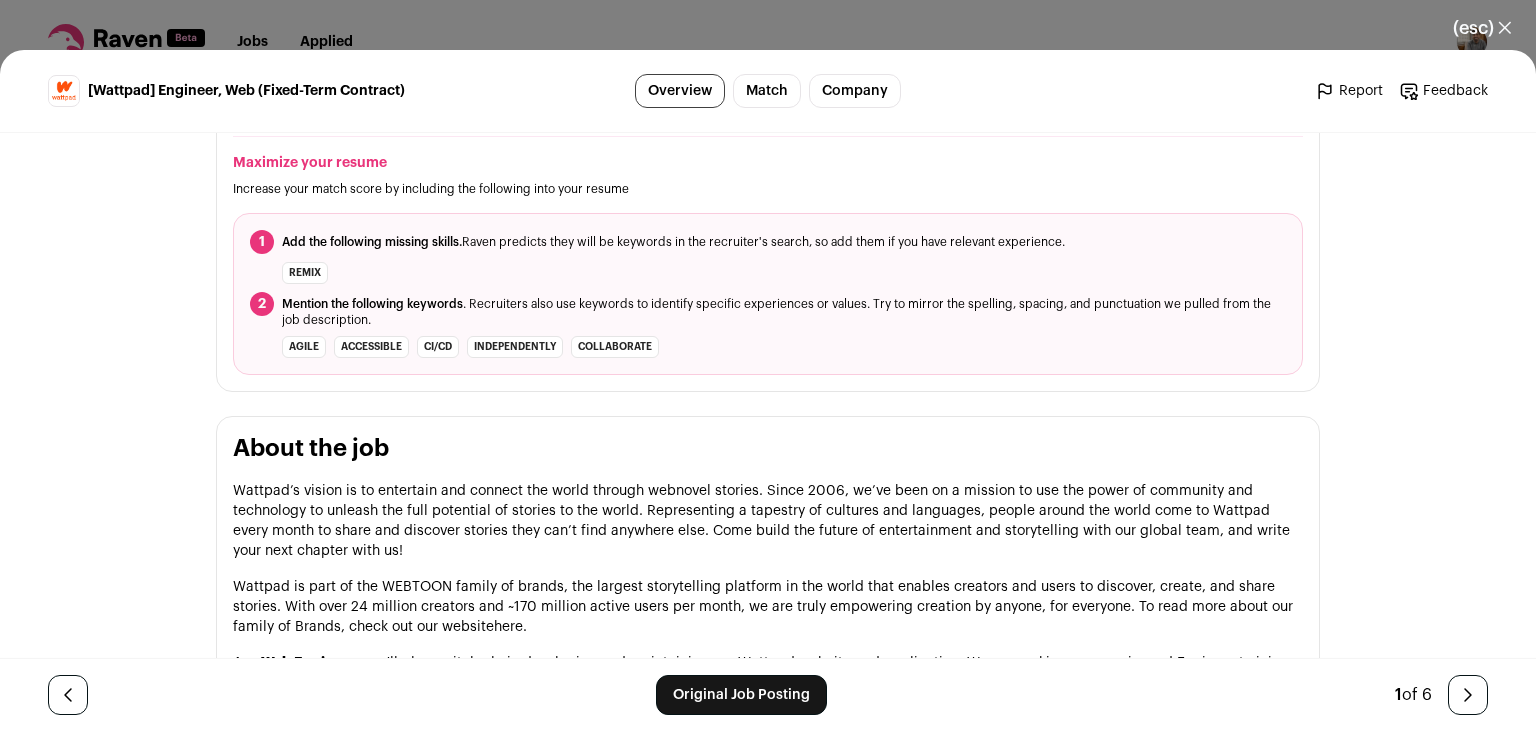 scroll, scrollTop: 648, scrollLeft: 0, axis: vertical 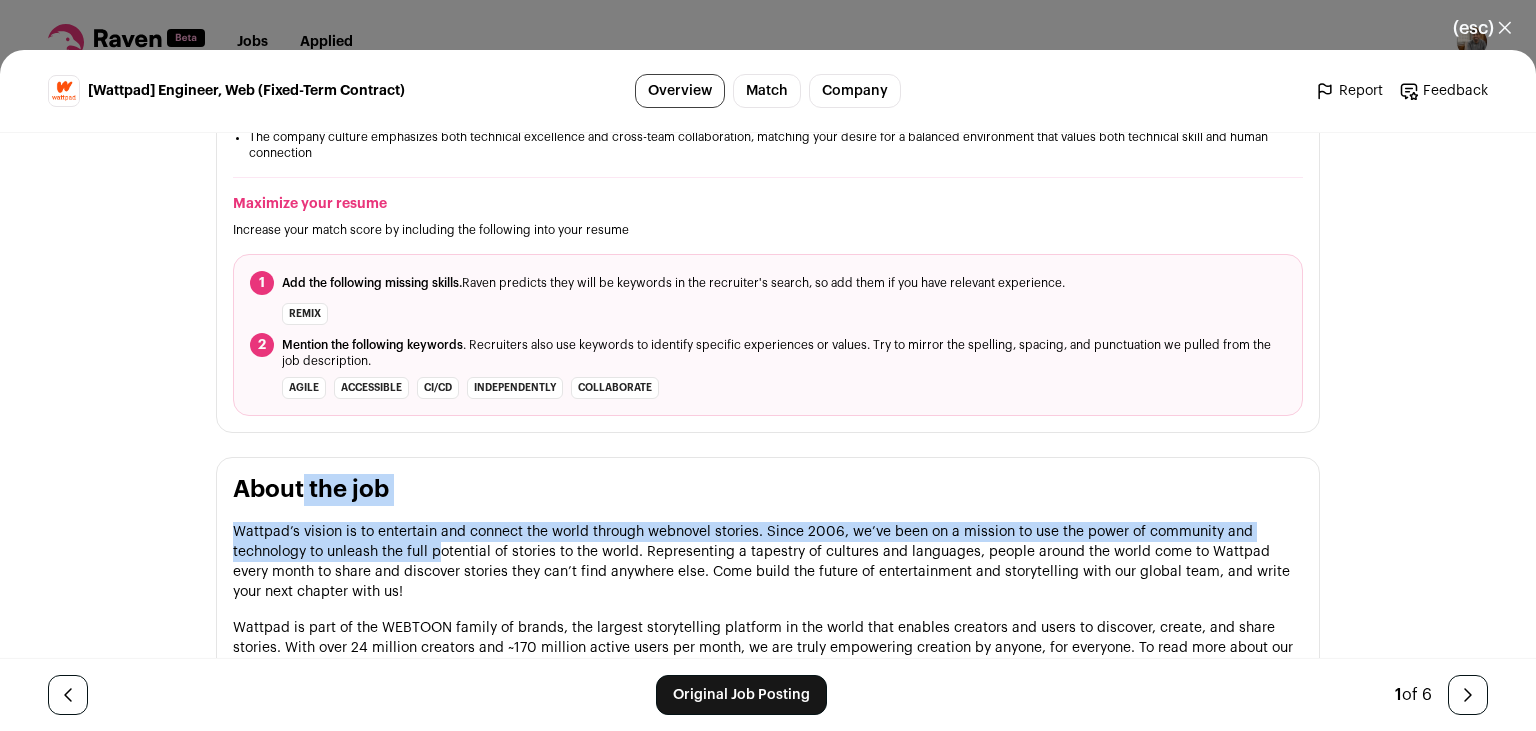 drag, startPoint x: 237, startPoint y: 496, endPoint x: 440, endPoint y: 558, distance: 212.25691 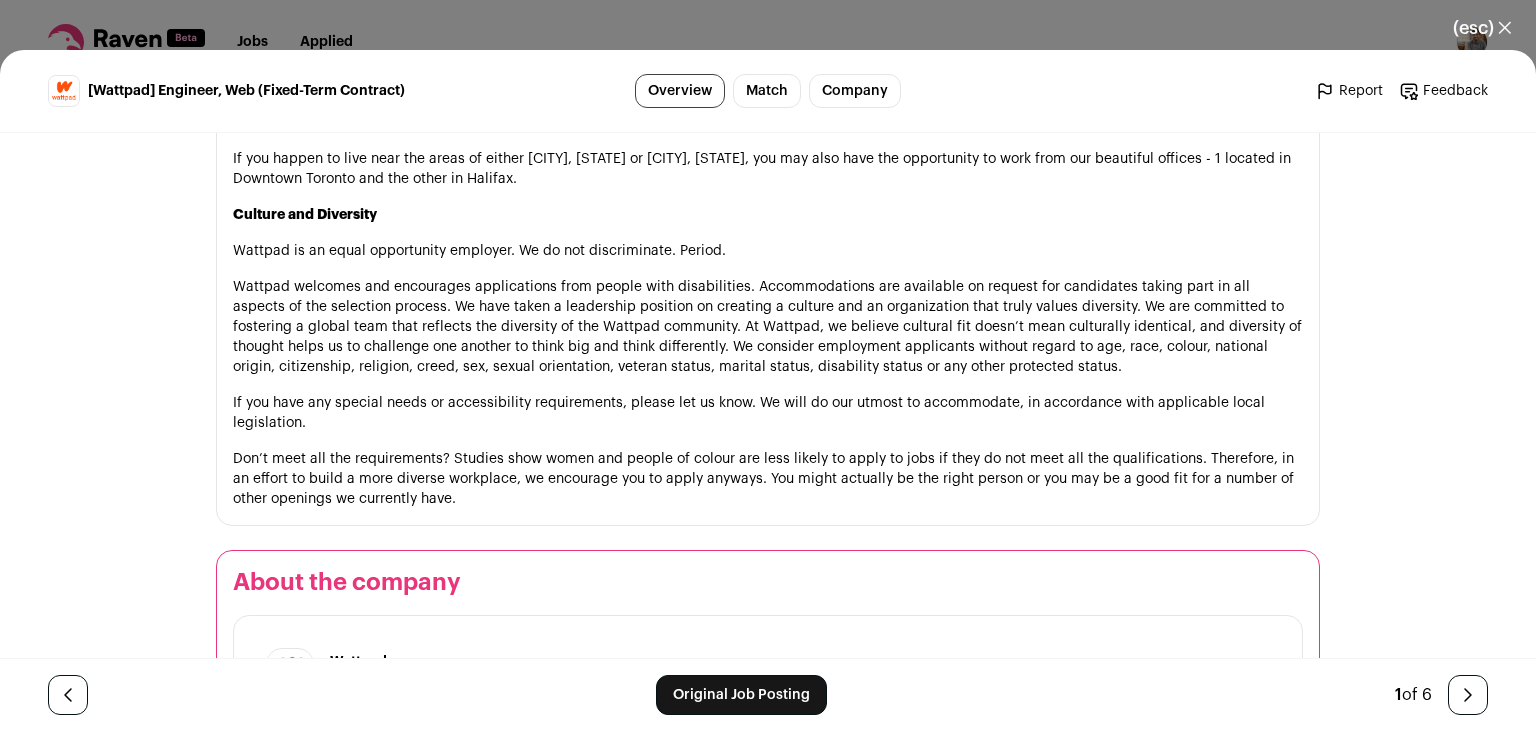 scroll, scrollTop: 2321, scrollLeft: 0, axis: vertical 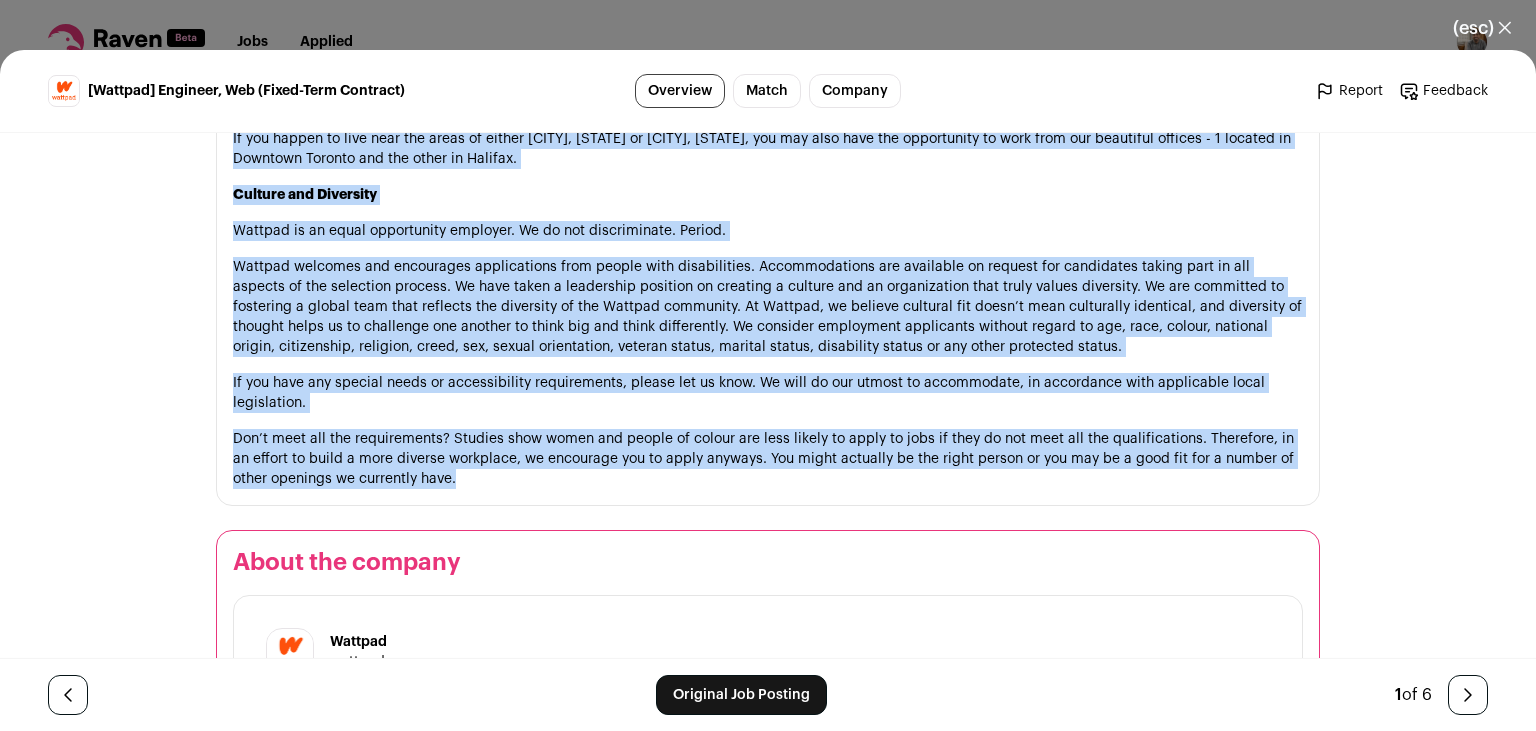 click on "About the job
[COMPANY]’s vision is to entertain and connect the world through webnovel stories. Since 2006, we’ve been on a mission to use the power of community and technology to unleash the full potential of stories to the world. Representing a tapestry of cultures and languages, people around the world come to [COMPANY] every month to share and discover stories they can’t find anywhere else. Come build the future of entertainment and storytelling with our global team, and write your next chapter with us!
[COMPANY] is part of the WEBTOON family of brands, the largest storytelling platform in the world that enables creators and users to discover, create, and share stories. With over 24 million creators and ~170 million active users per month, we are truly empowering creation by anyone, for everyone. To read more about our family of Brands, check out our website  here .
As a  Web Engineer
Please note this is a 14-month fixed term employment contract position." at bounding box center [768, -355] 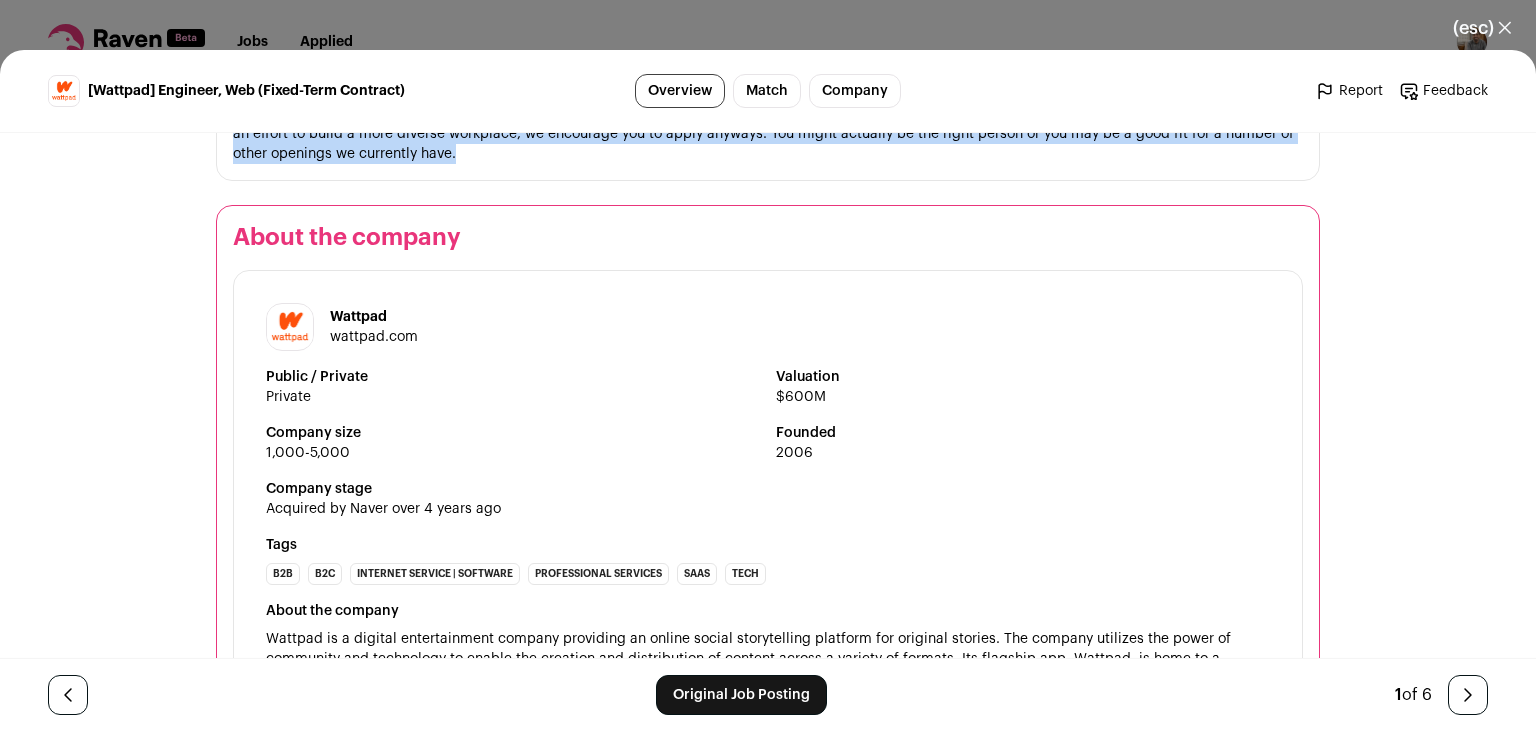 scroll, scrollTop: 2816, scrollLeft: 0, axis: vertical 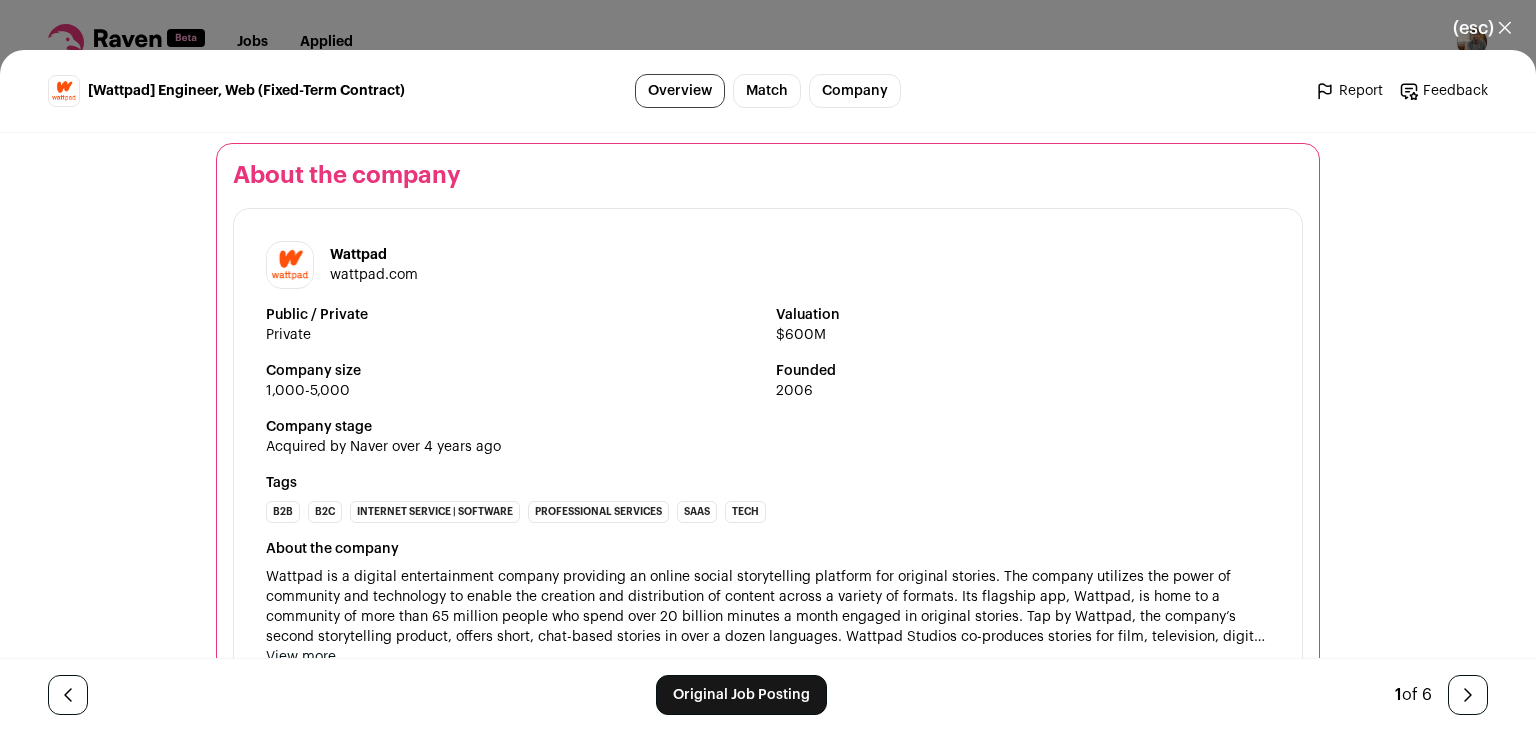 click on "[Wattpad] Engineer, Web (Fixed-Term Contract)
Overview
Match
Company
Report
Feedback
Report
Feedback
Wattpad
wattpad.com
Public / Private
Private
B2B" at bounding box center (768, 390) 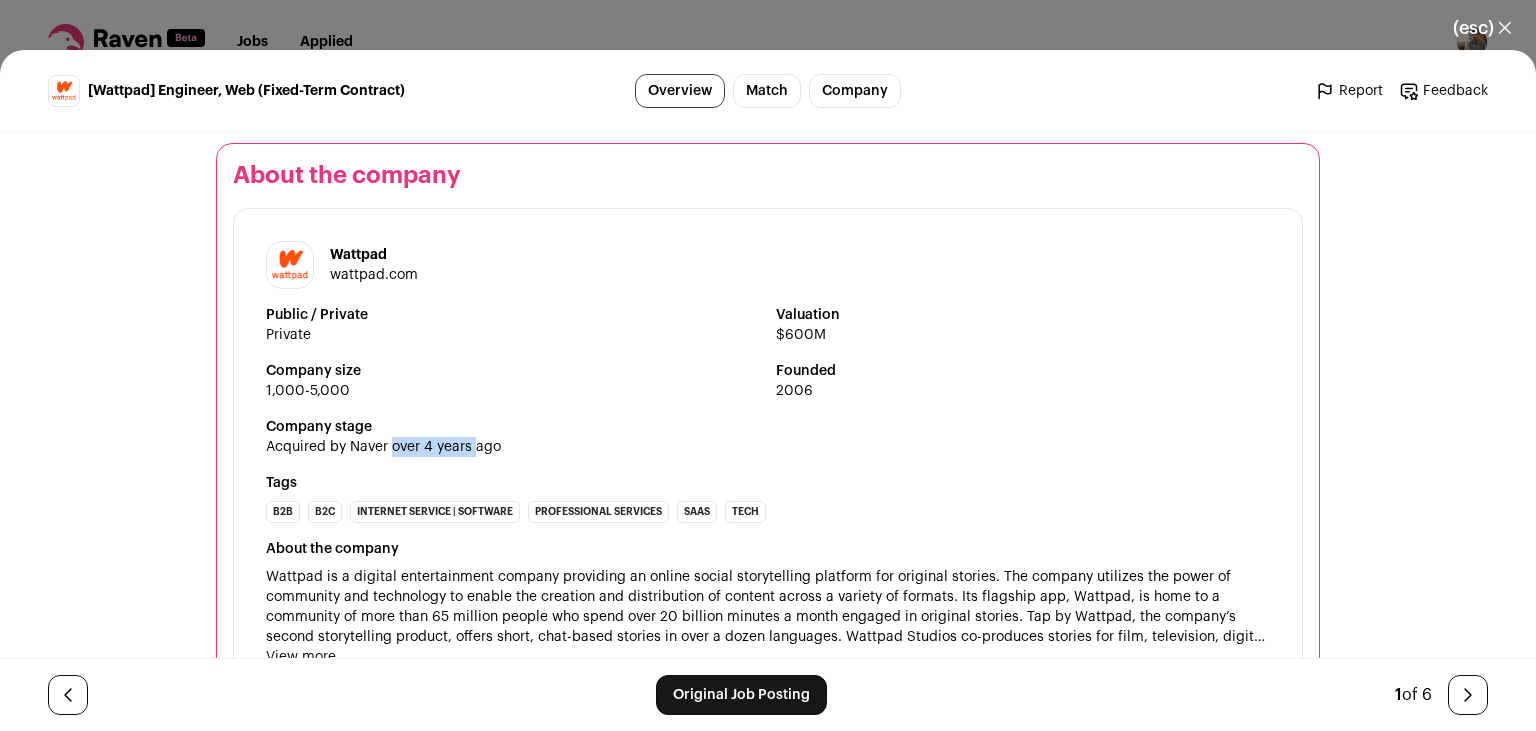 click on "Acquired
by Naver
over 4 years ago" at bounding box center (383, 447) 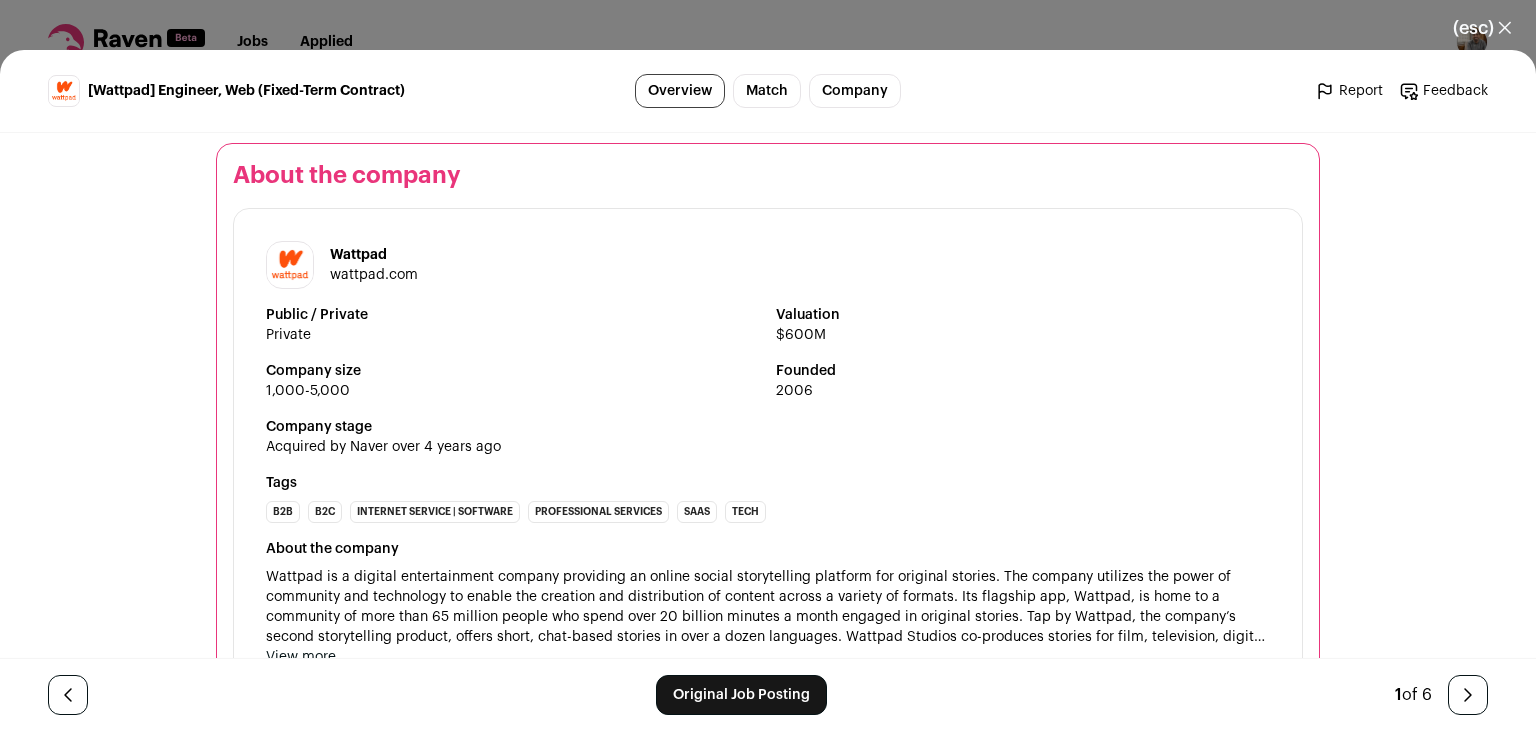 click on "Public / Private" at bounding box center [513, 315] 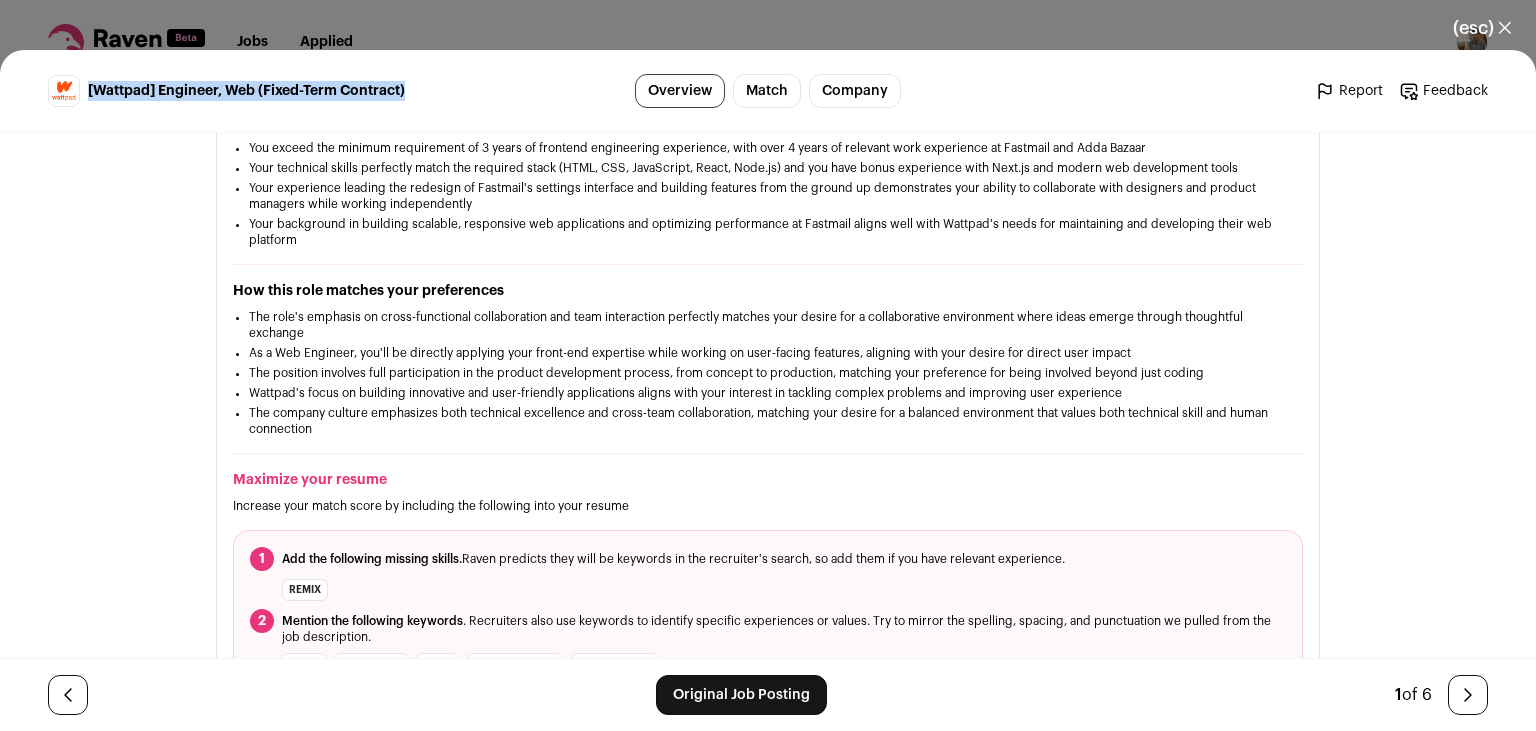 scroll, scrollTop: 320, scrollLeft: 0, axis: vertical 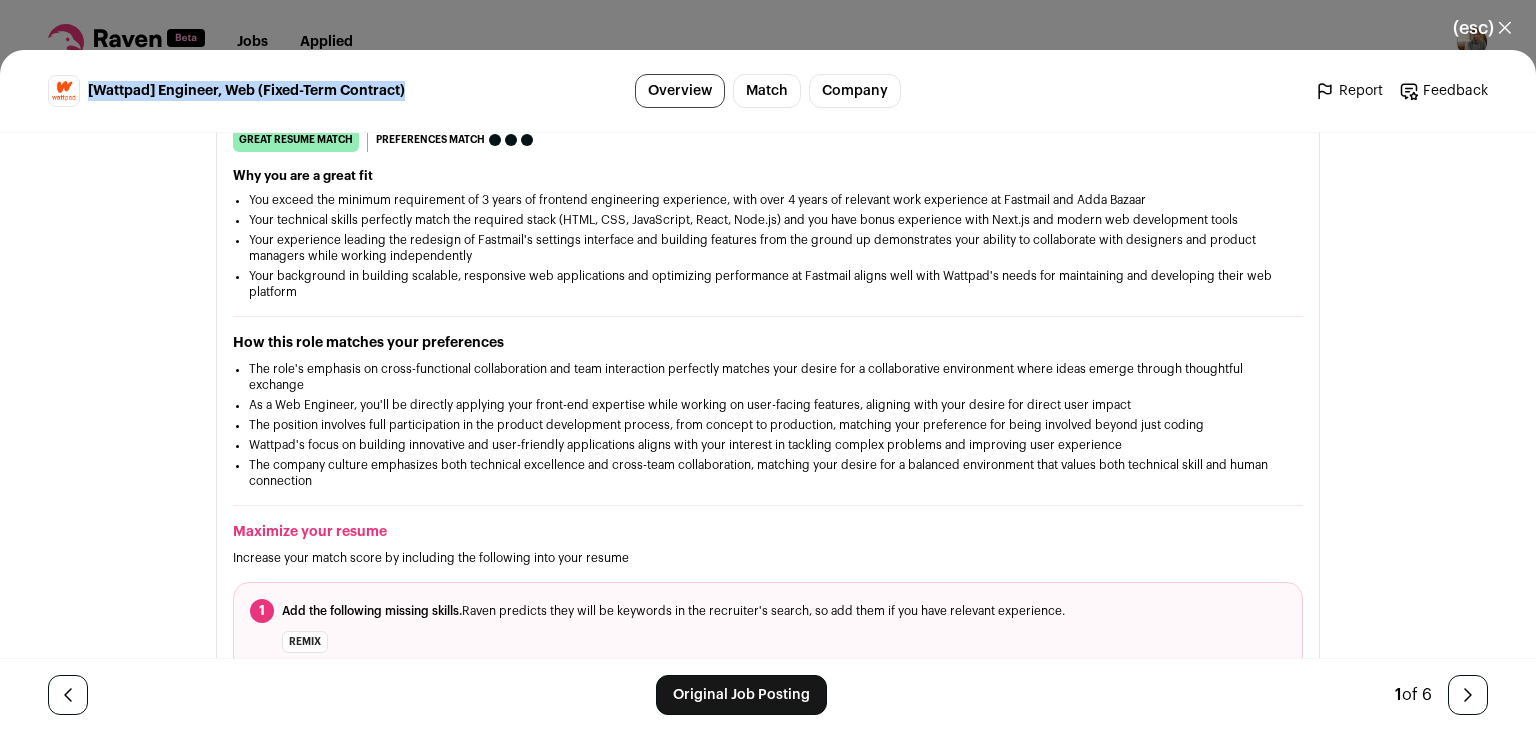 drag, startPoint x: 440, startPoint y: 88, endPoint x: 89, endPoint y: 99, distance: 351.17233 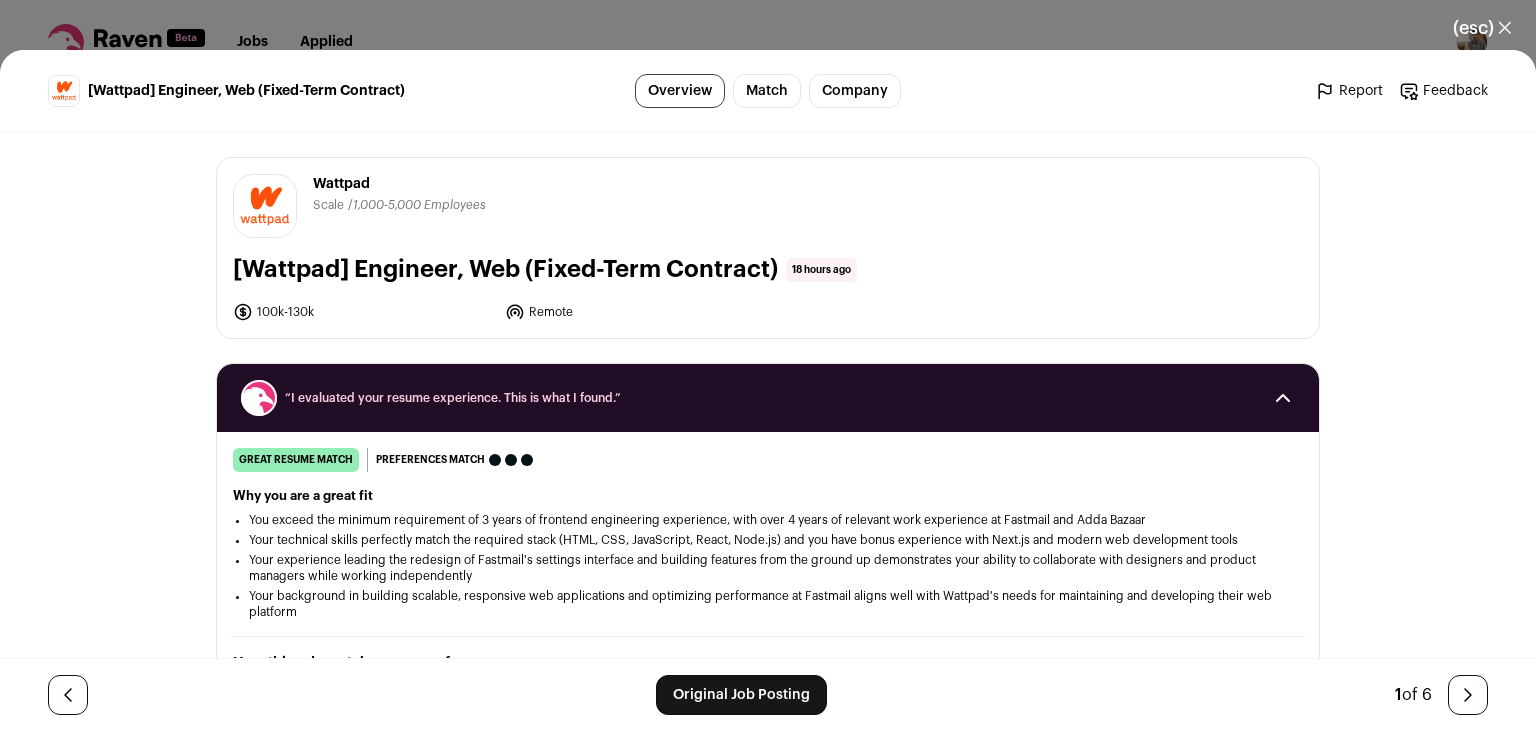 click on "[COMPANY] Engineer, Web (Fixed-Term Contract)
Overview
Match
Company
Report
Feedback
Report
Feedback" at bounding box center [768, 91] 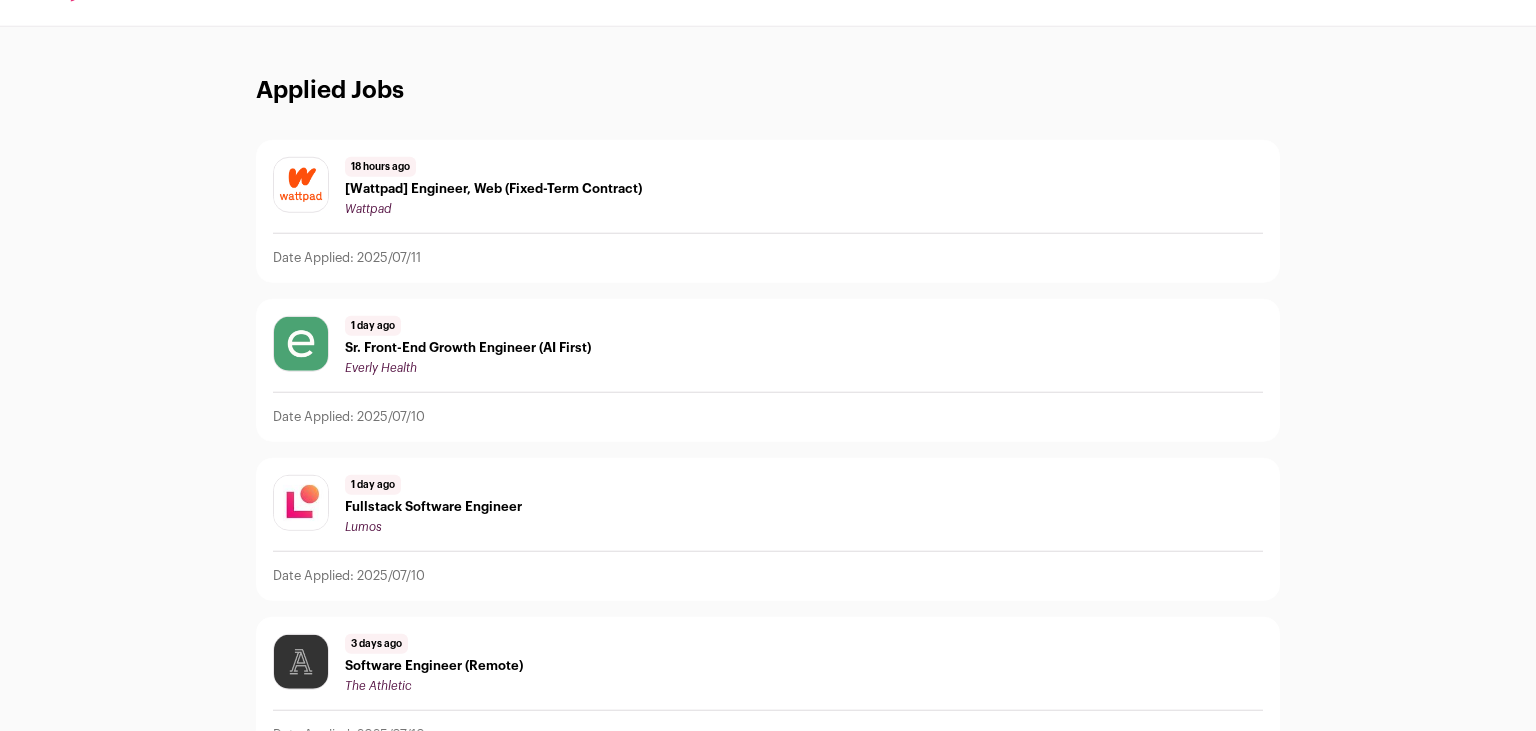 scroll, scrollTop: 0, scrollLeft: 0, axis: both 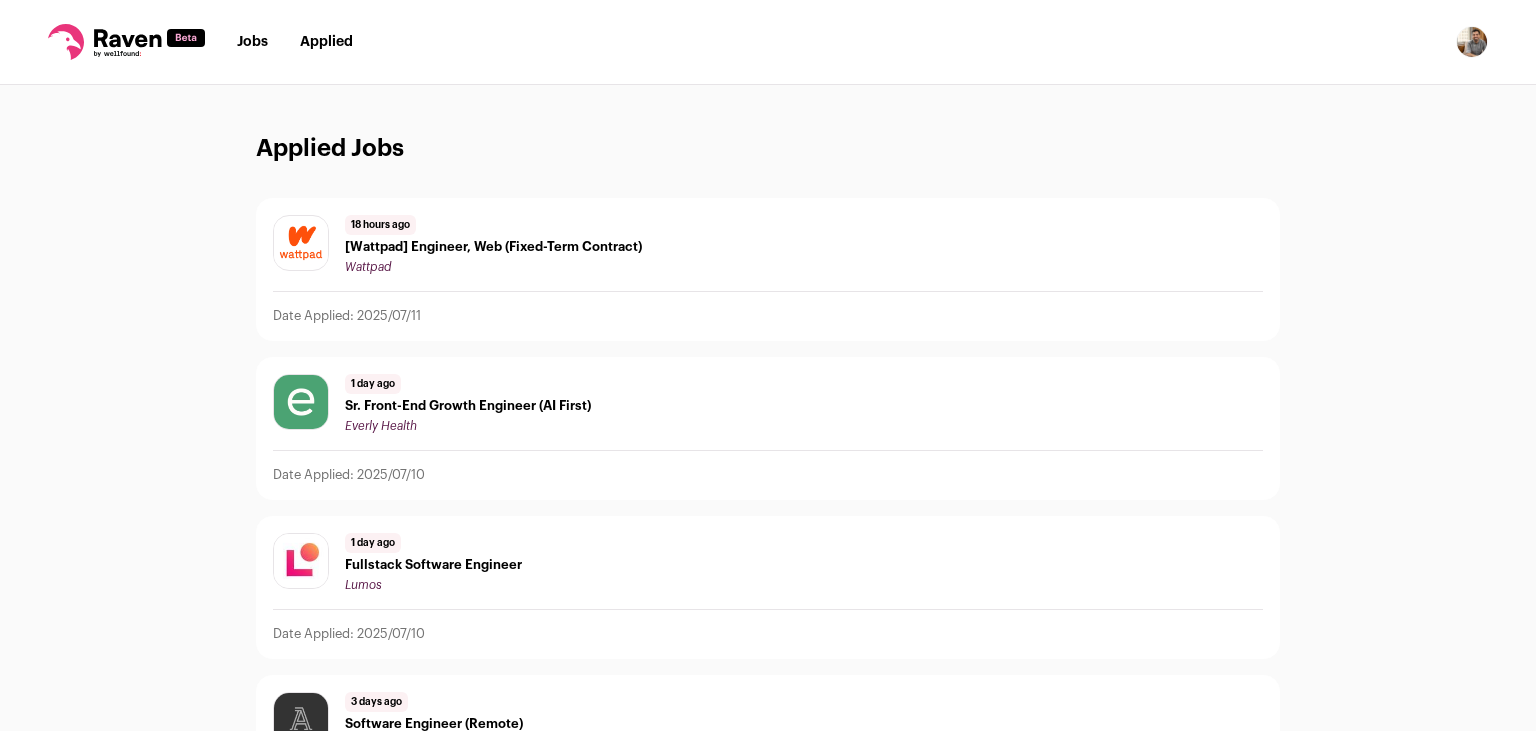 click on "Jobs" at bounding box center (252, 42) 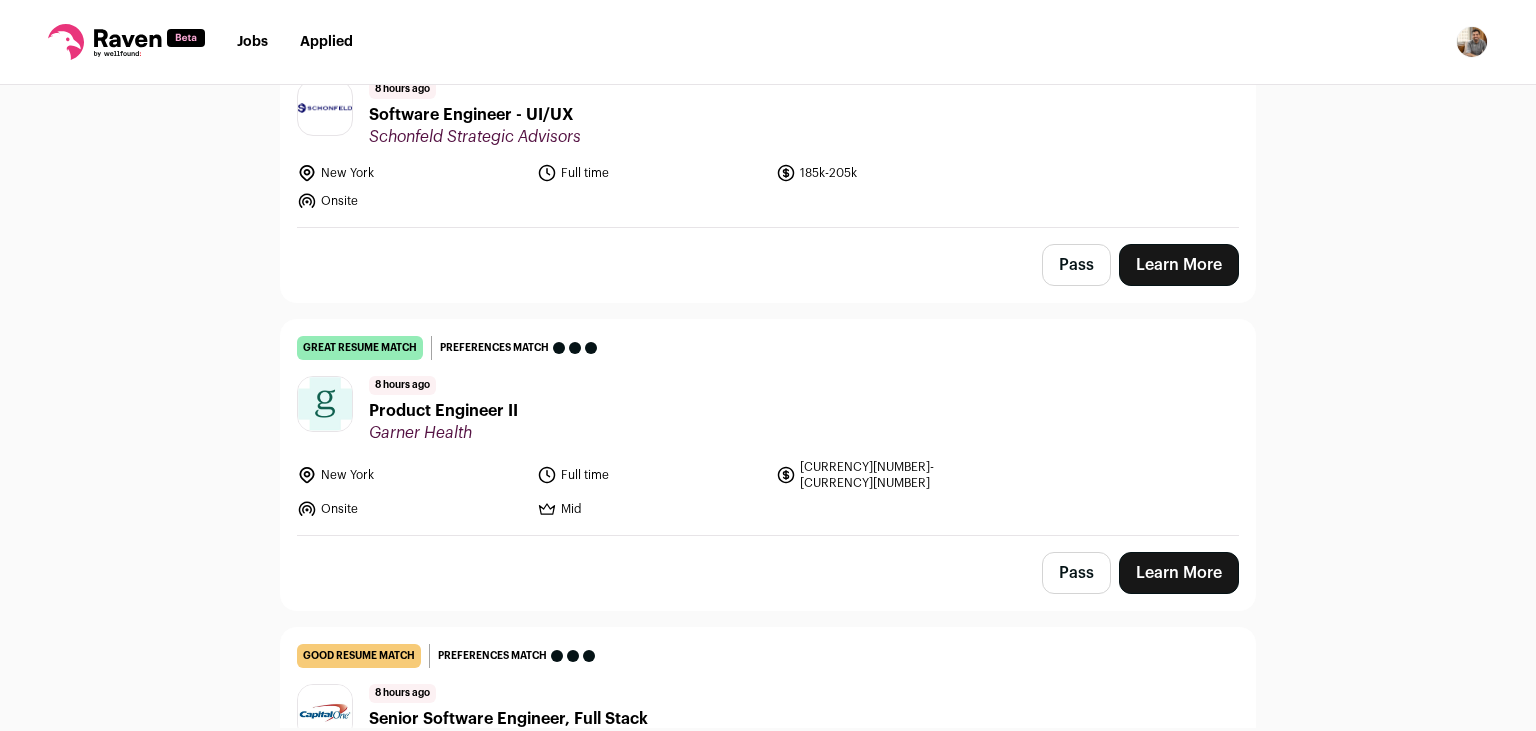 scroll, scrollTop: 168, scrollLeft: 0, axis: vertical 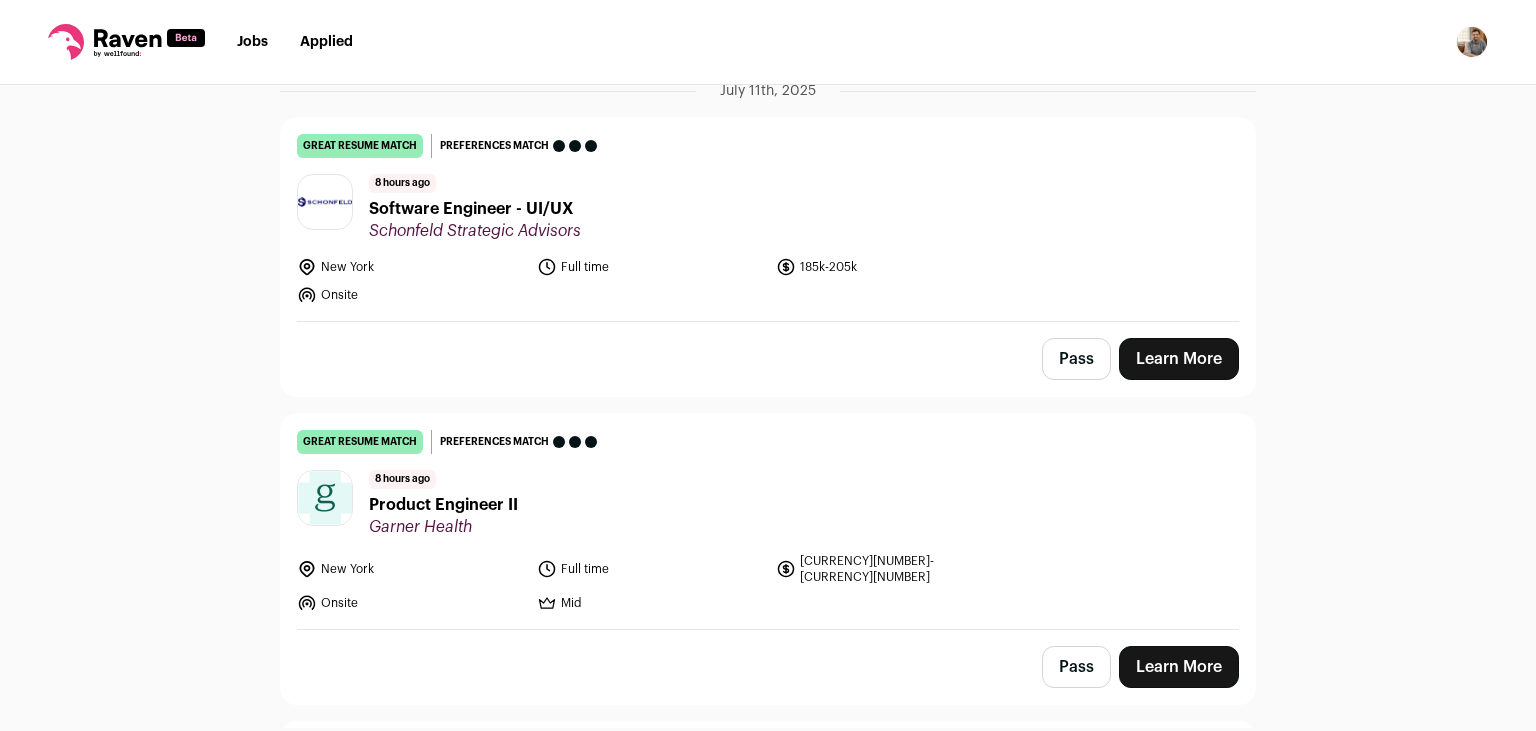 click on "Learn More" at bounding box center (1179, 359) 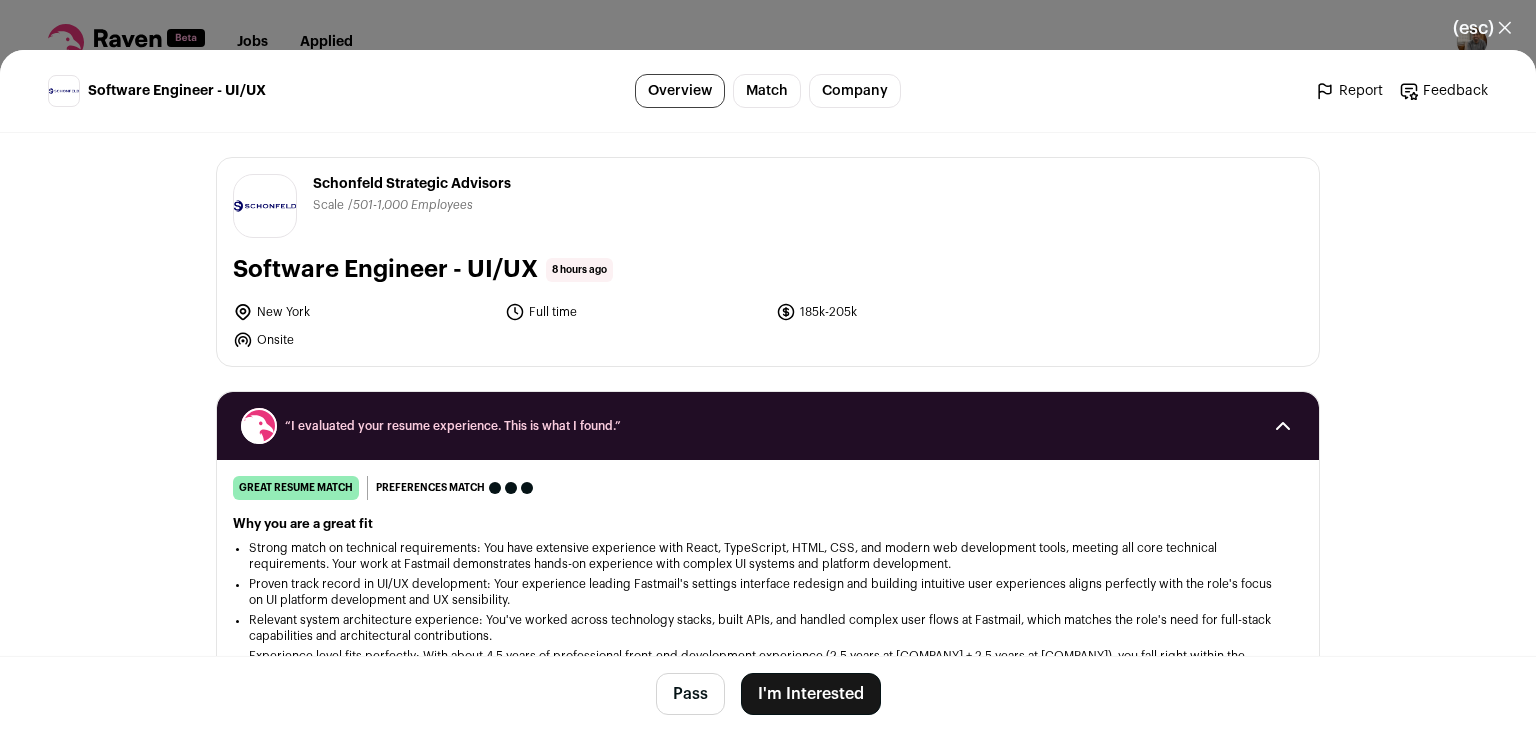 click on "Scale" at bounding box center (330, 205) 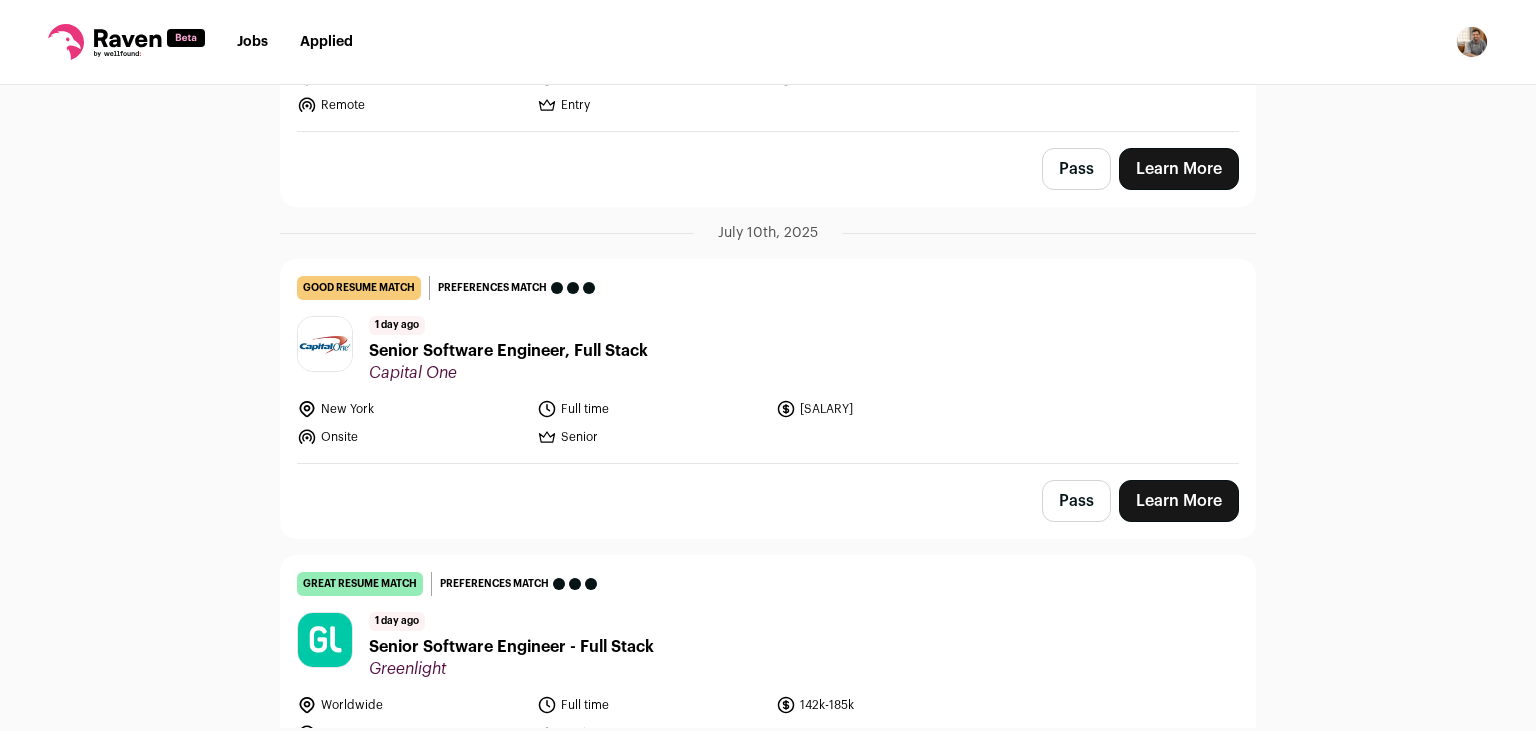 scroll, scrollTop: 2119, scrollLeft: 0, axis: vertical 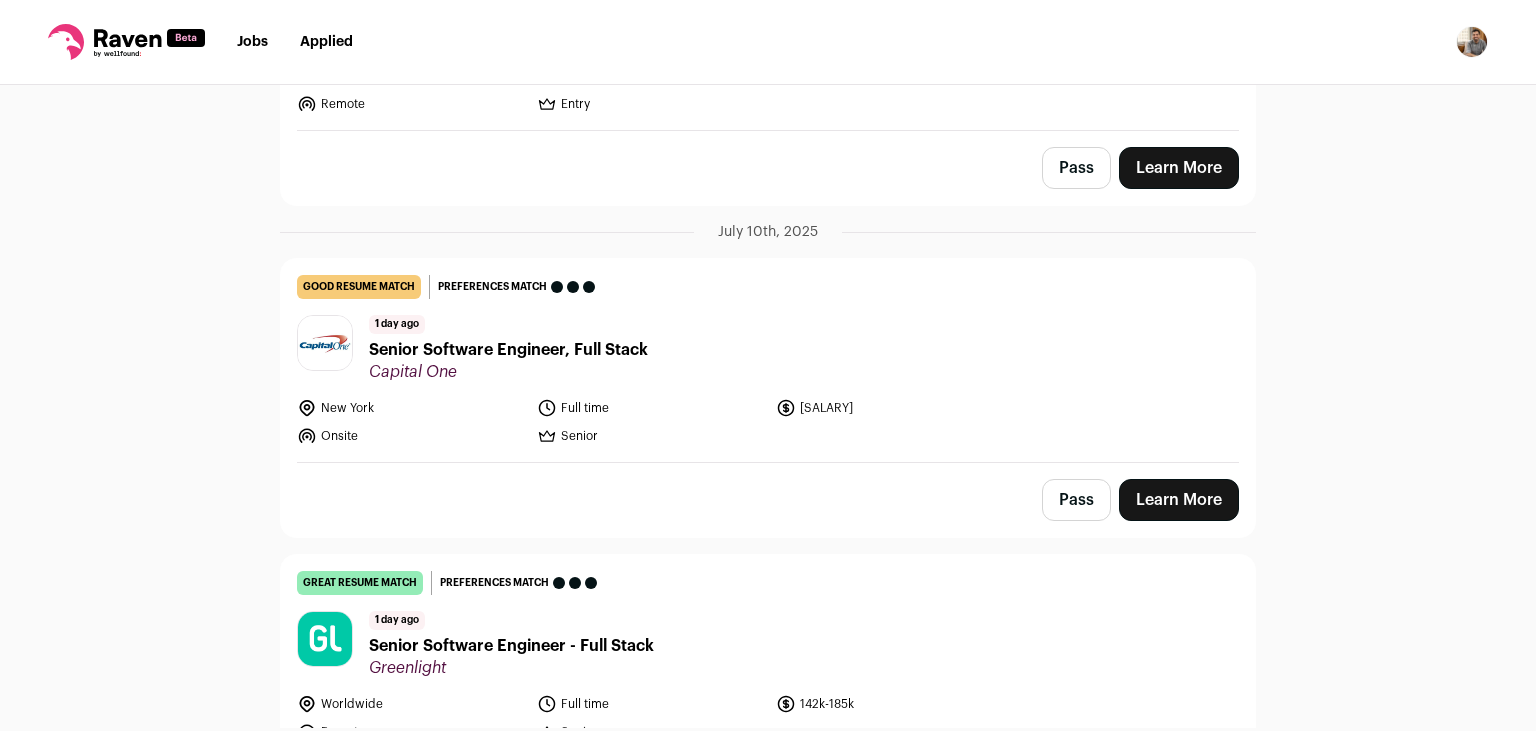click on "Pass" at bounding box center [1076, 500] 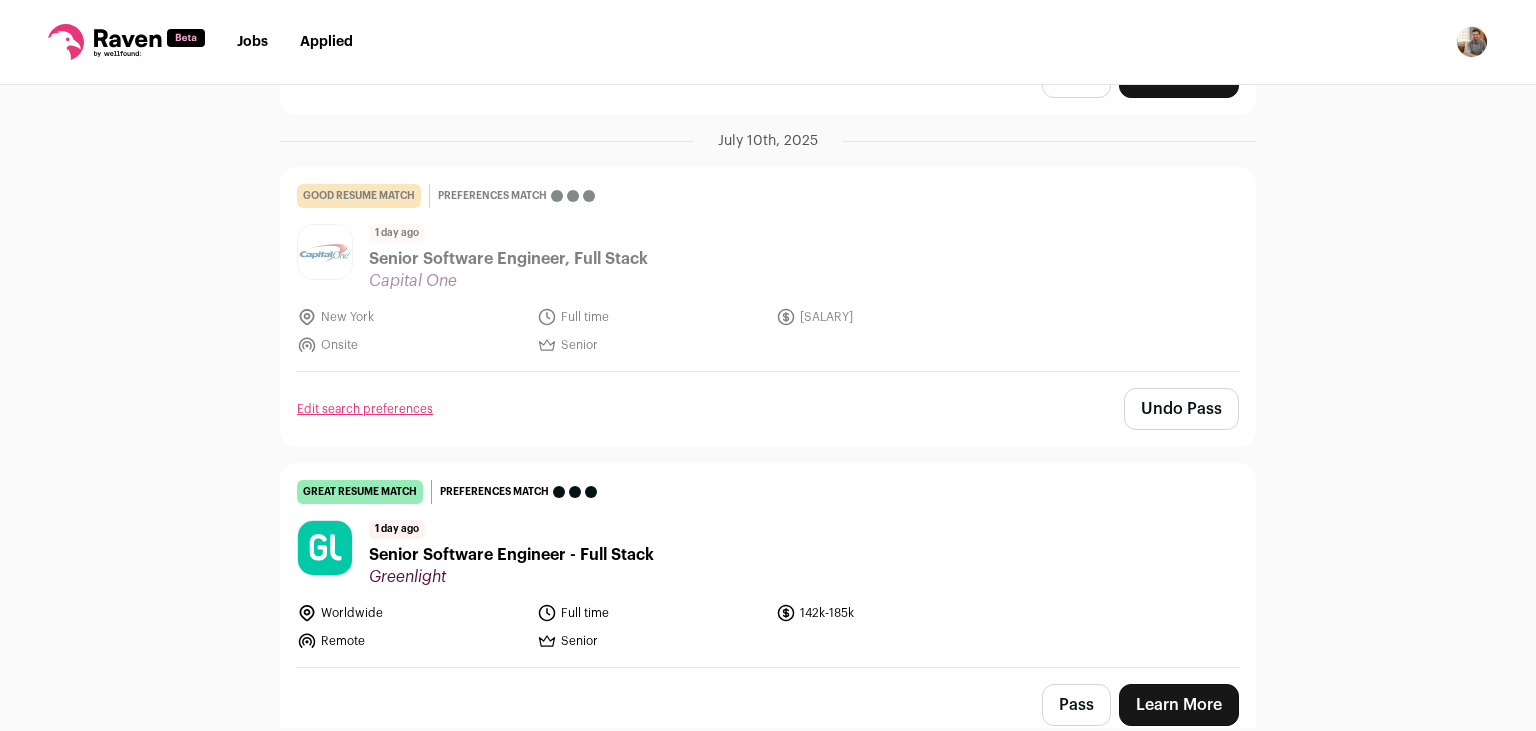 scroll, scrollTop: 2208, scrollLeft: 0, axis: vertical 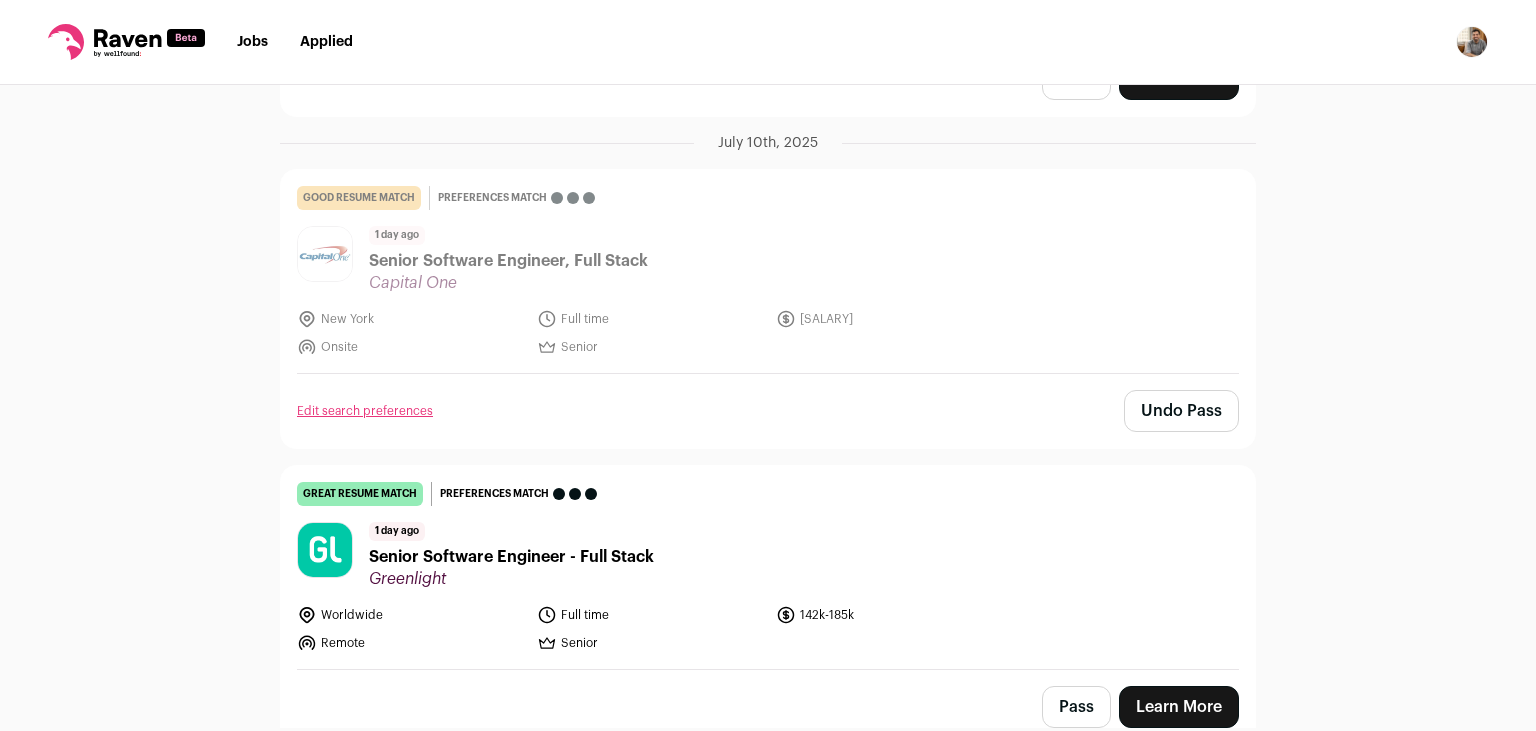 click on "Edit search preferences" at bounding box center (365, 411) 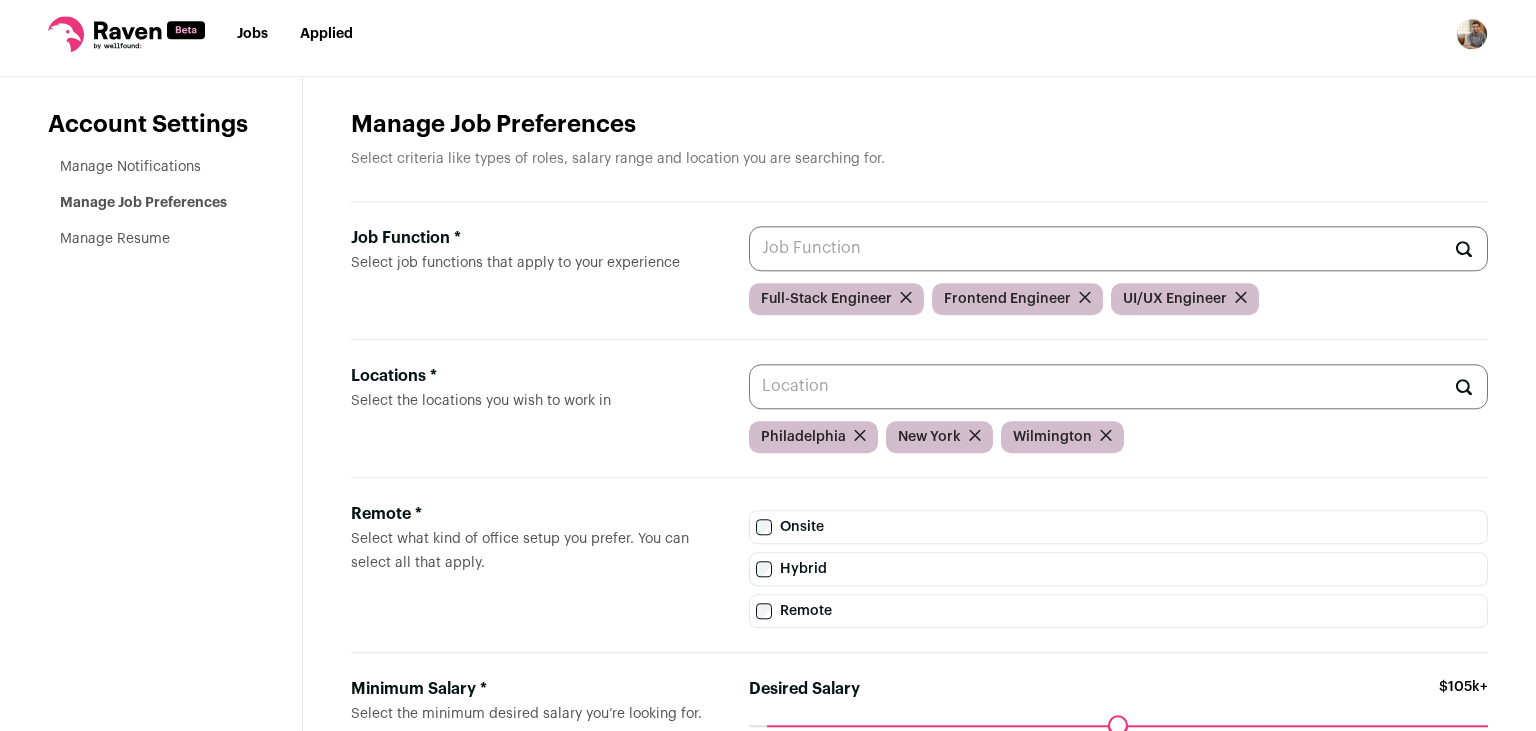 scroll, scrollTop: 303, scrollLeft: 0, axis: vertical 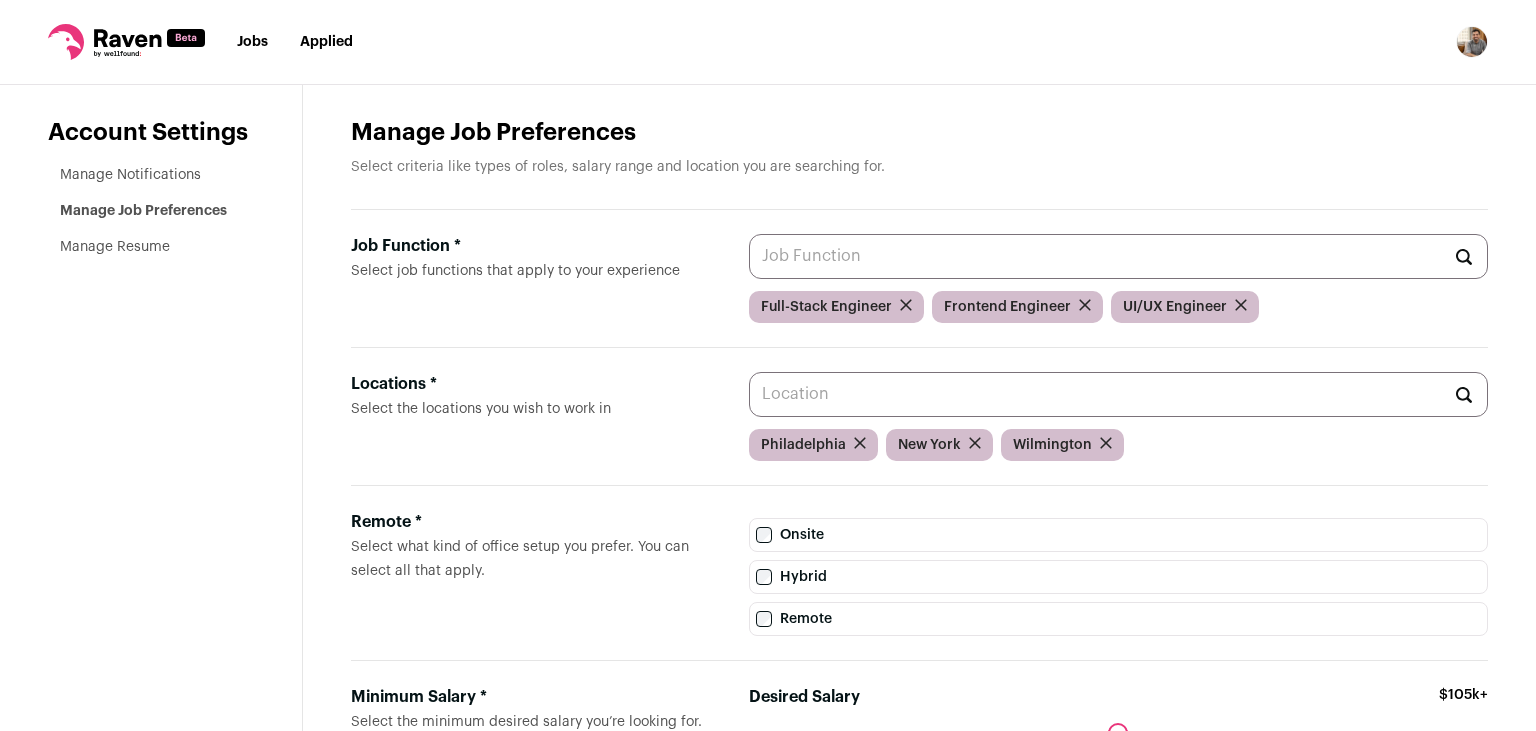 click on "Manage Notifications" at bounding box center (130, 175) 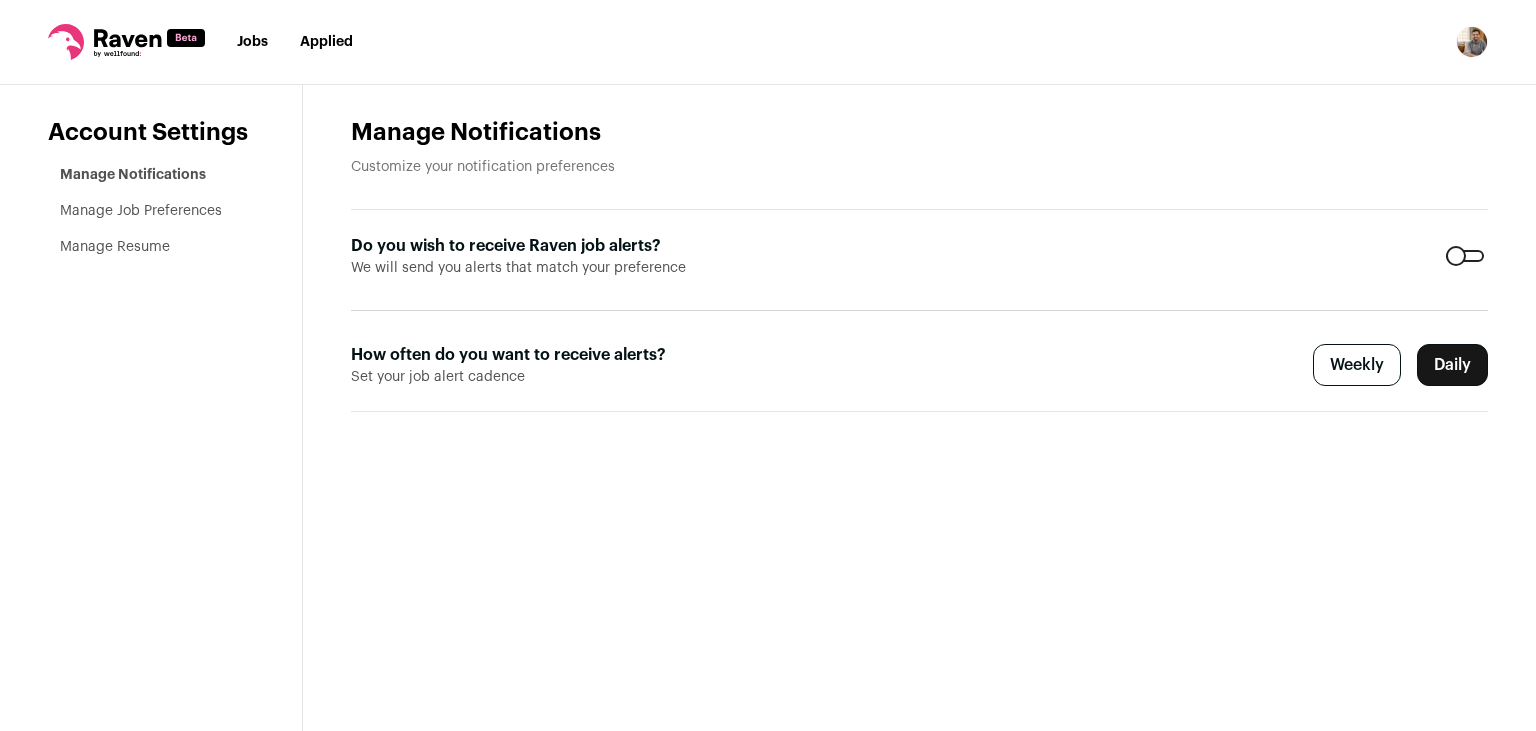 click on "Daily" at bounding box center [1452, 365] 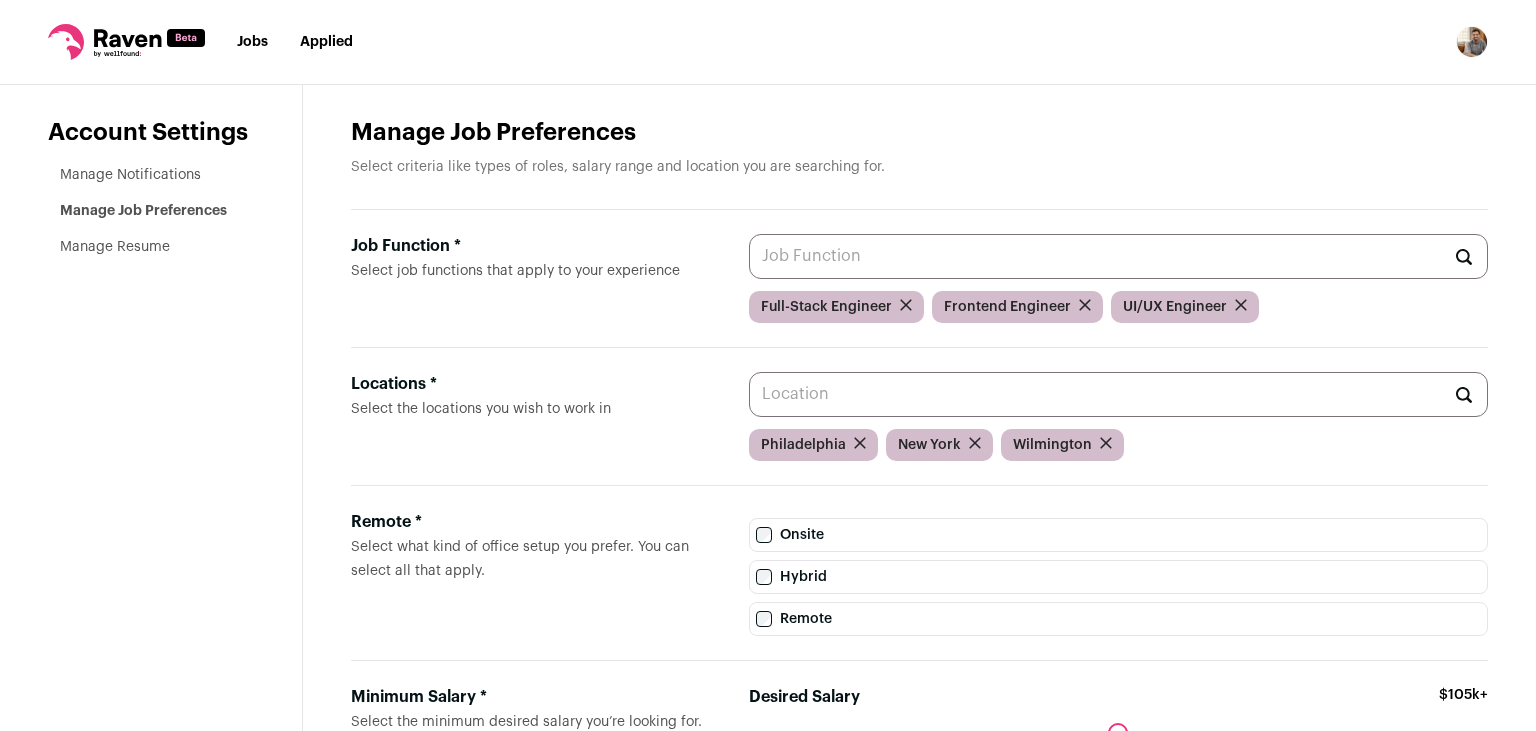 click on "Jobs" at bounding box center [252, 42] 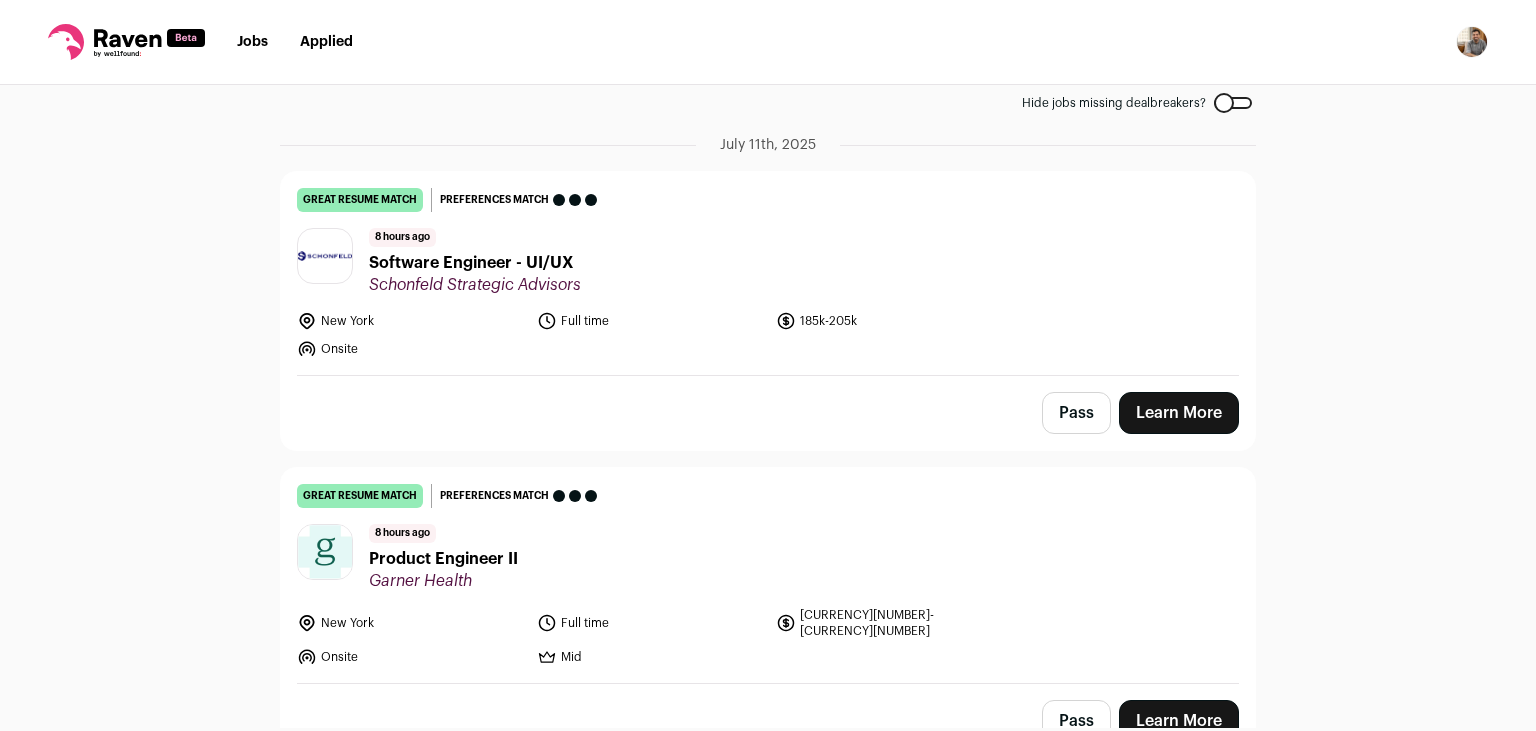 scroll, scrollTop: 113, scrollLeft: 0, axis: vertical 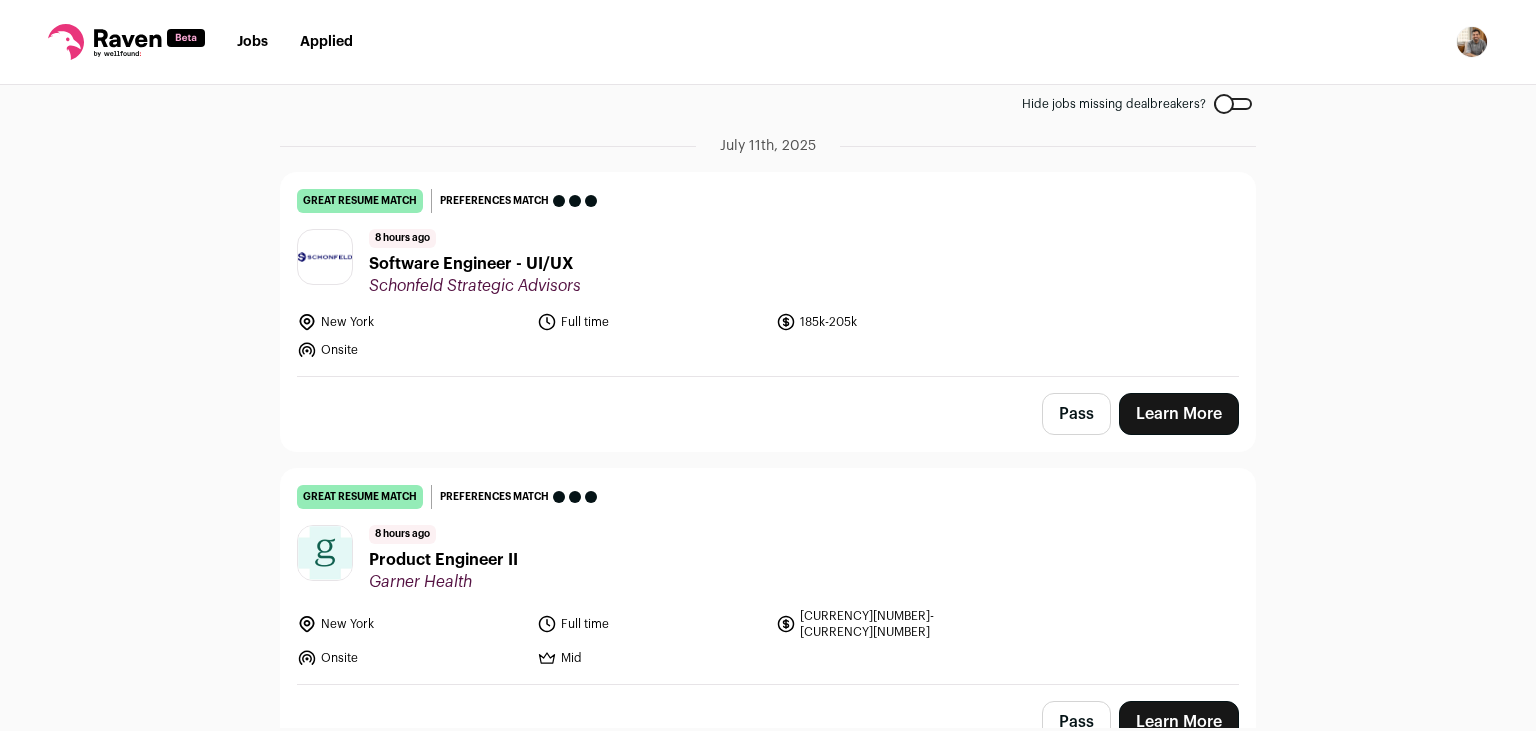 click on "Full time" at bounding box center [651, 322] 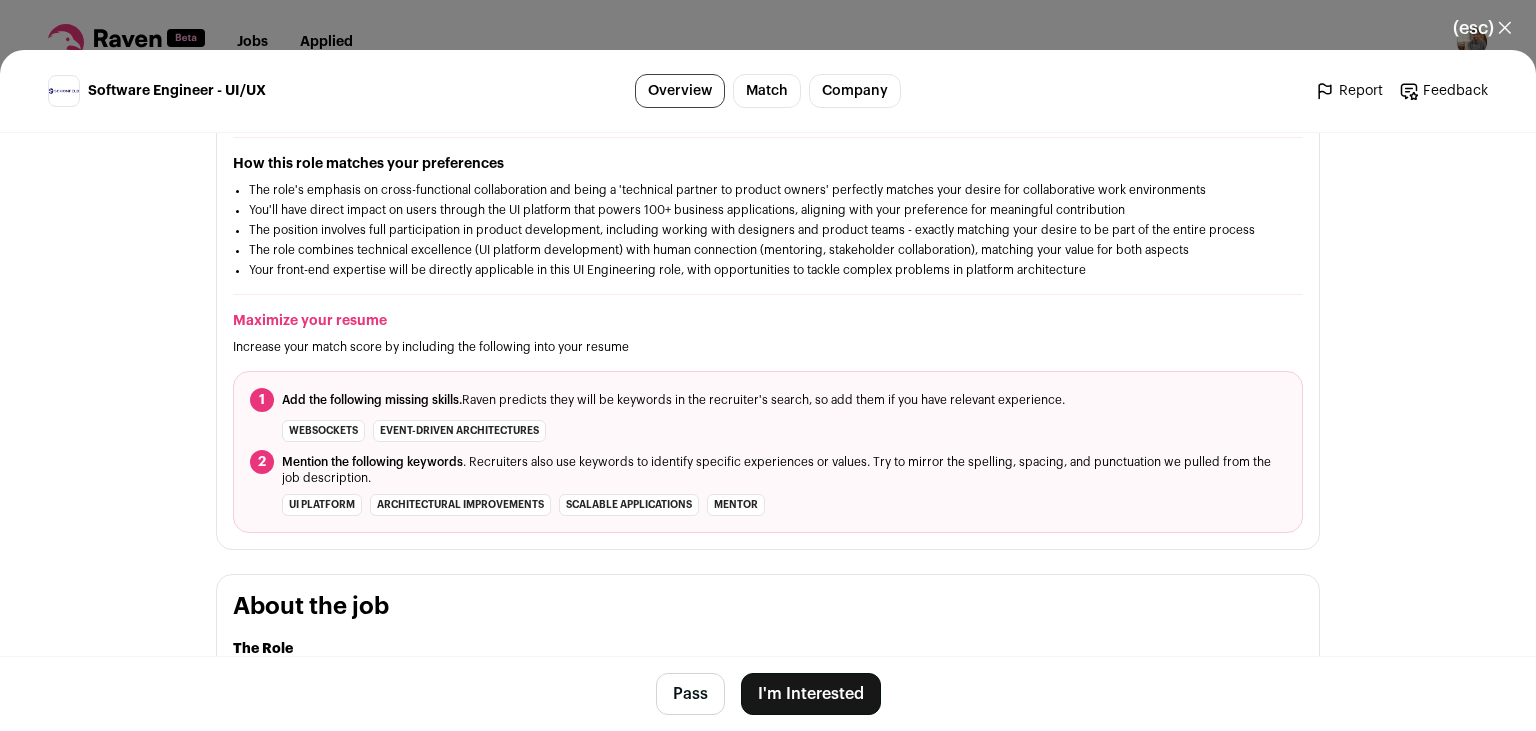 scroll, scrollTop: 409, scrollLeft: 0, axis: vertical 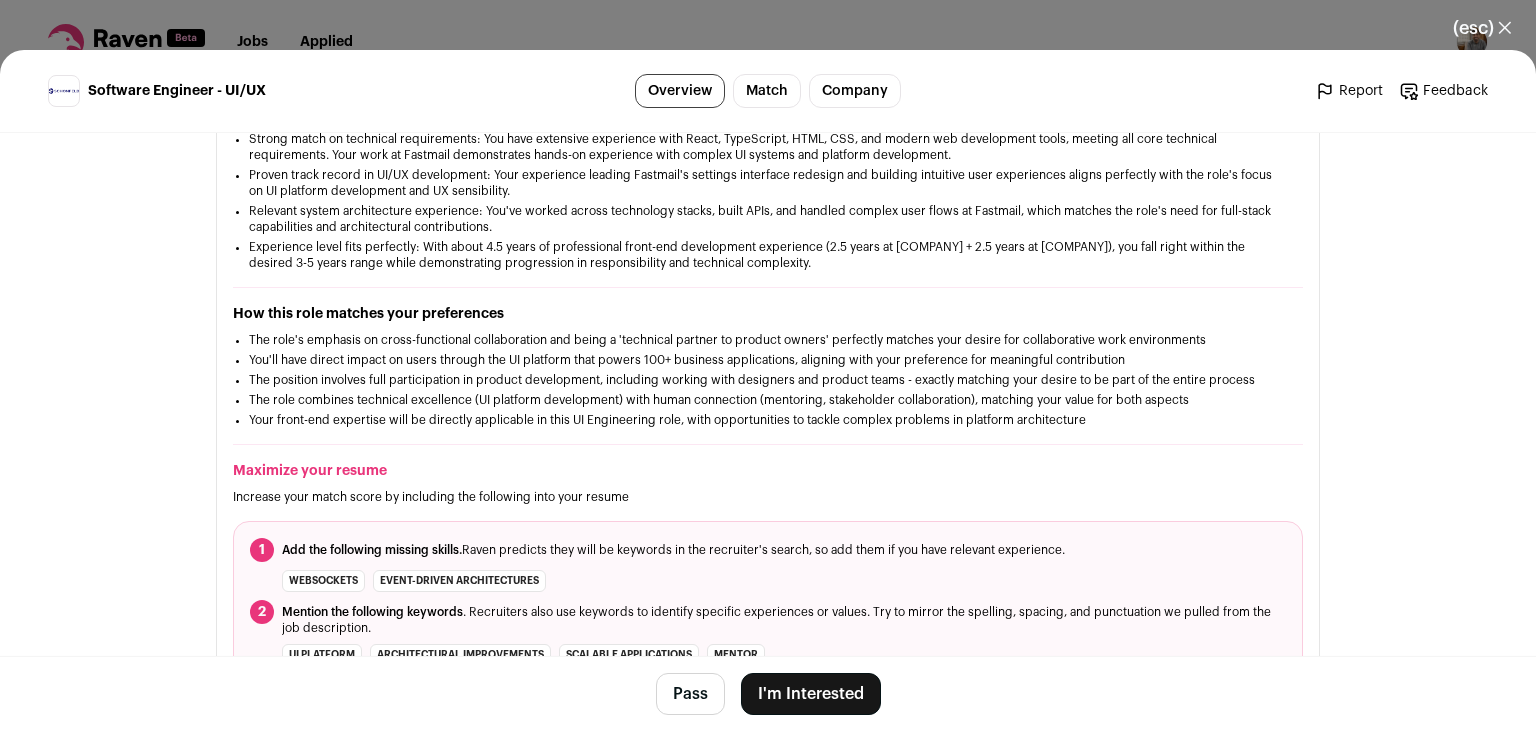 drag, startPoint x: 815, startPoint y: 276, endPoint x: 578, endPoint y: 260, distance: 237.53947 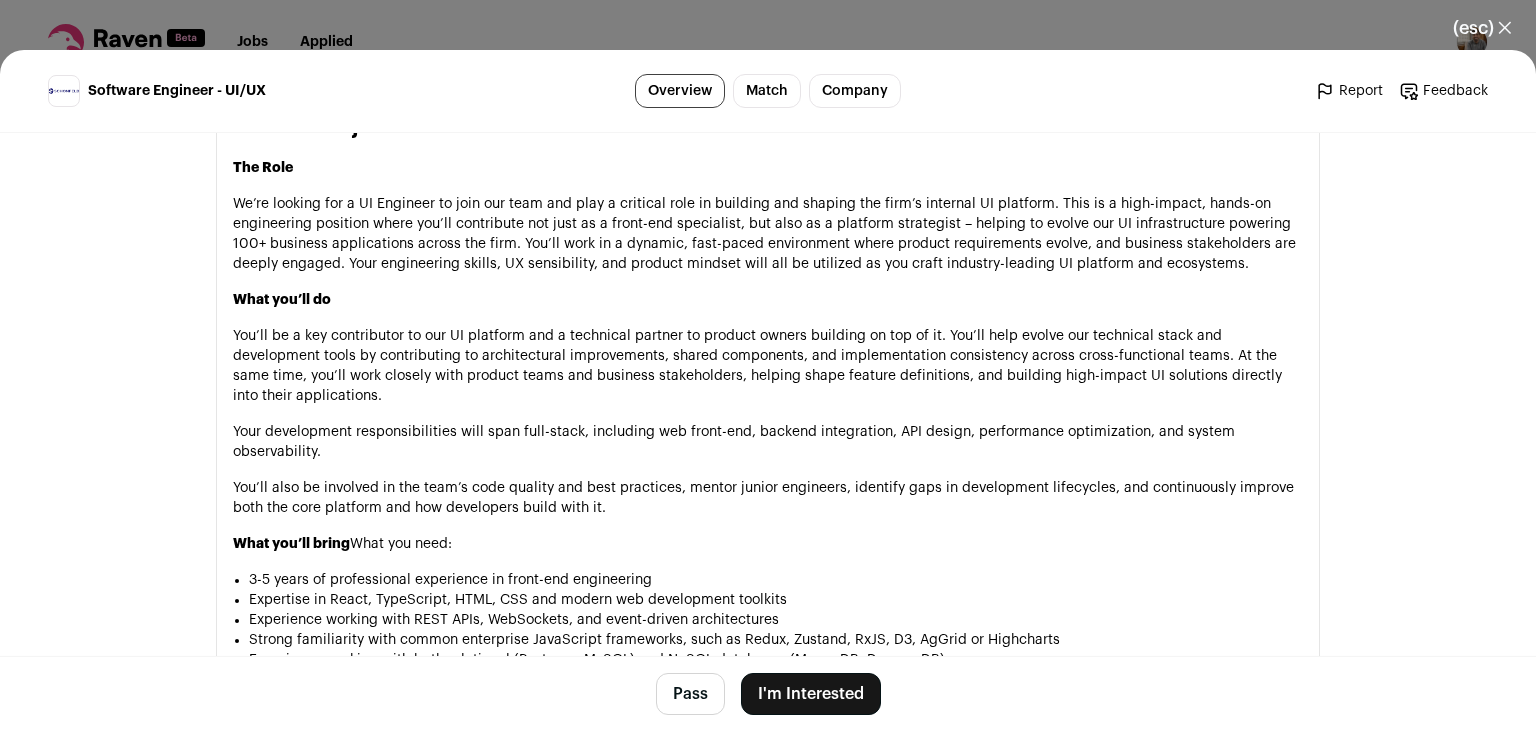 scroll, scrollTop: 1040, scrollLeft: 0, axis: vertical 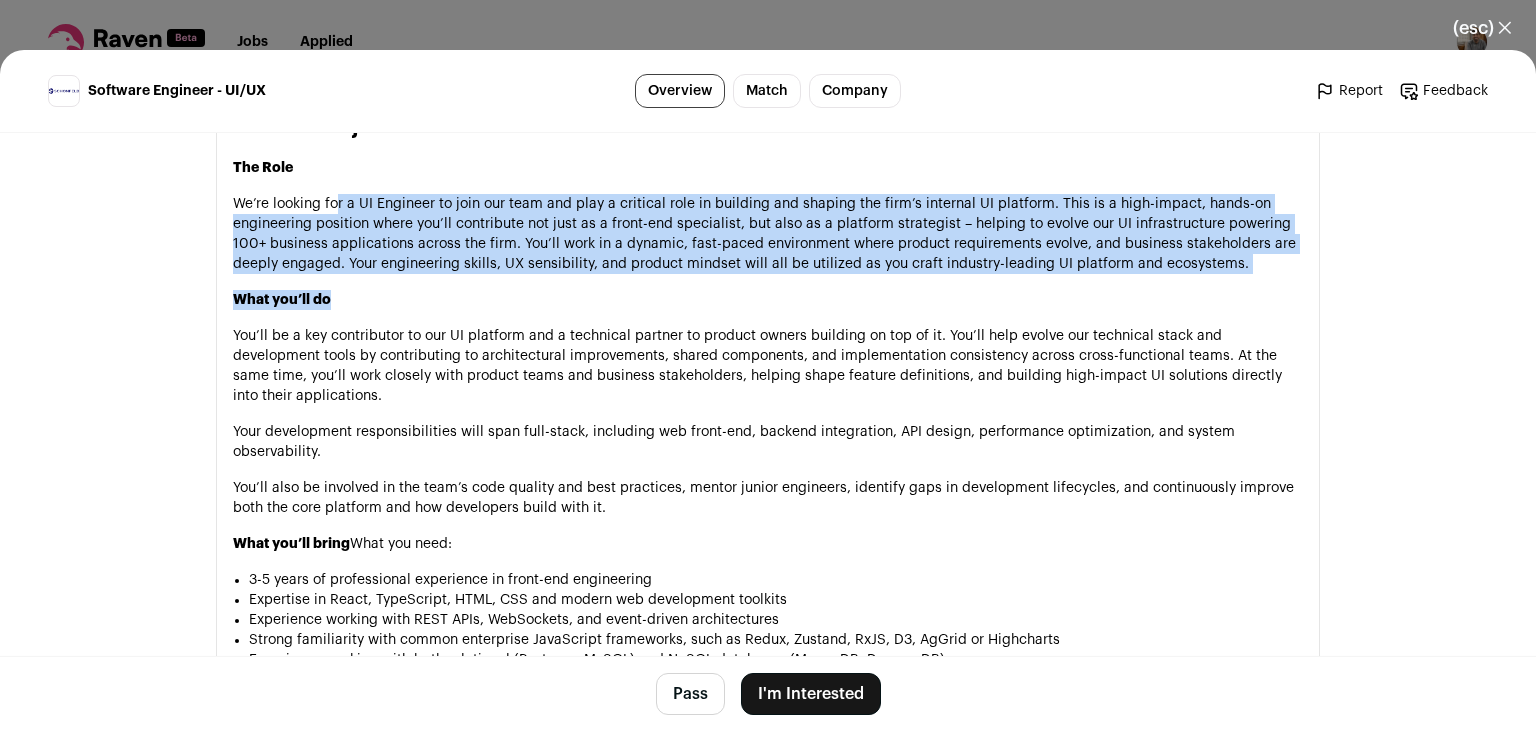 drag, startPoint x: 334, startPoint y: 218, endPoint x: 498, endPoint y: 322, distance: 194.19577 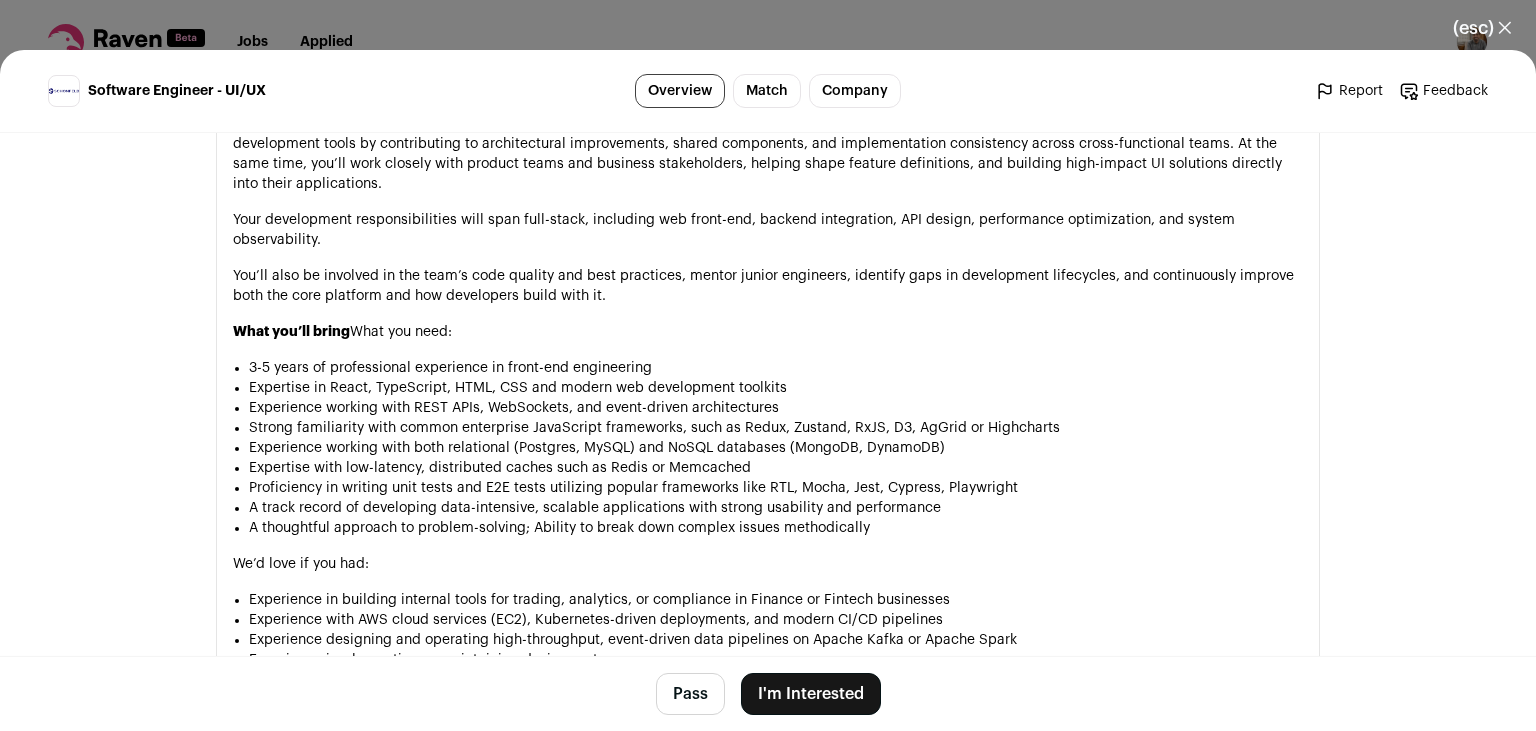 scroll, scrollTop: 1257, scrollLeft: 0, axis: vertical 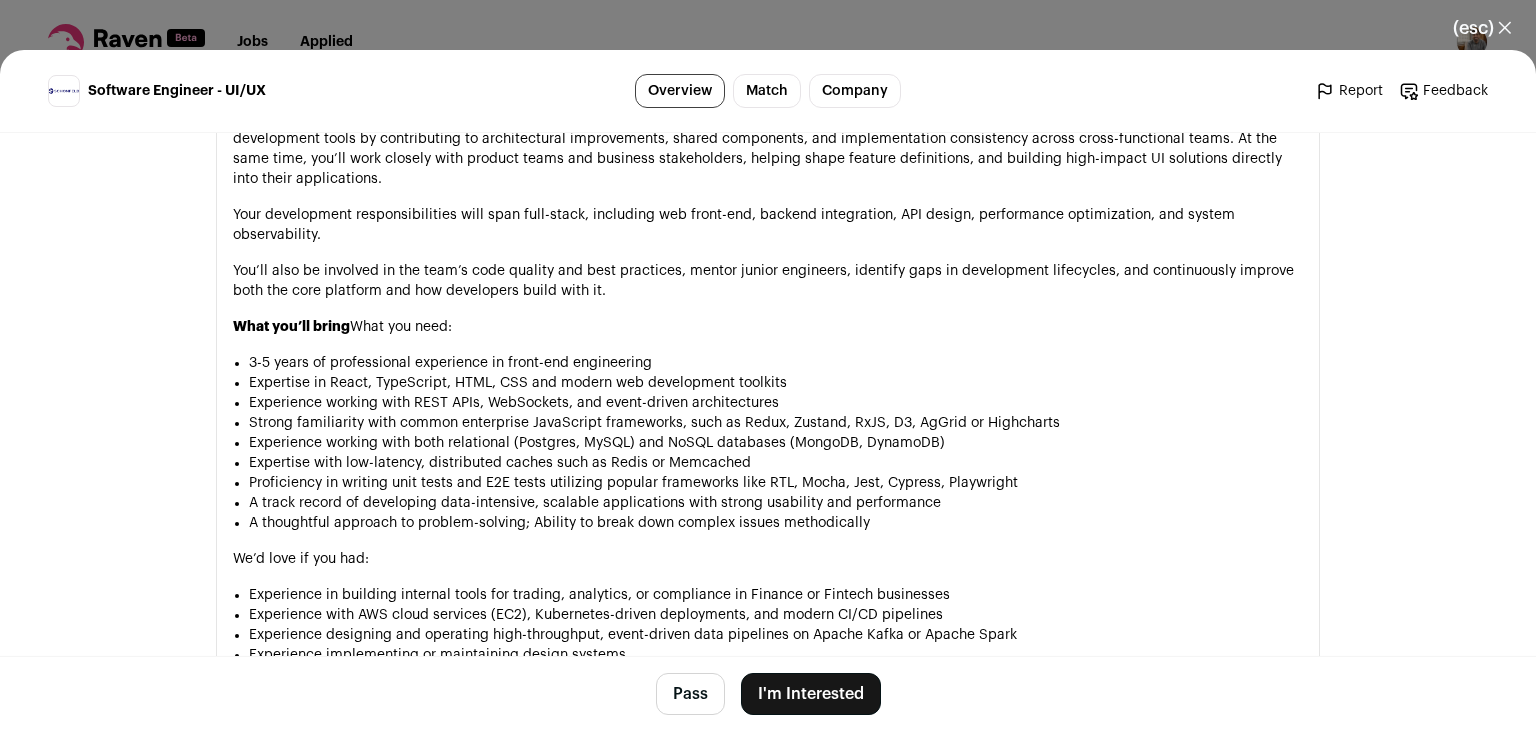 click on "I'm Interested" at bounding box center (811, 694) 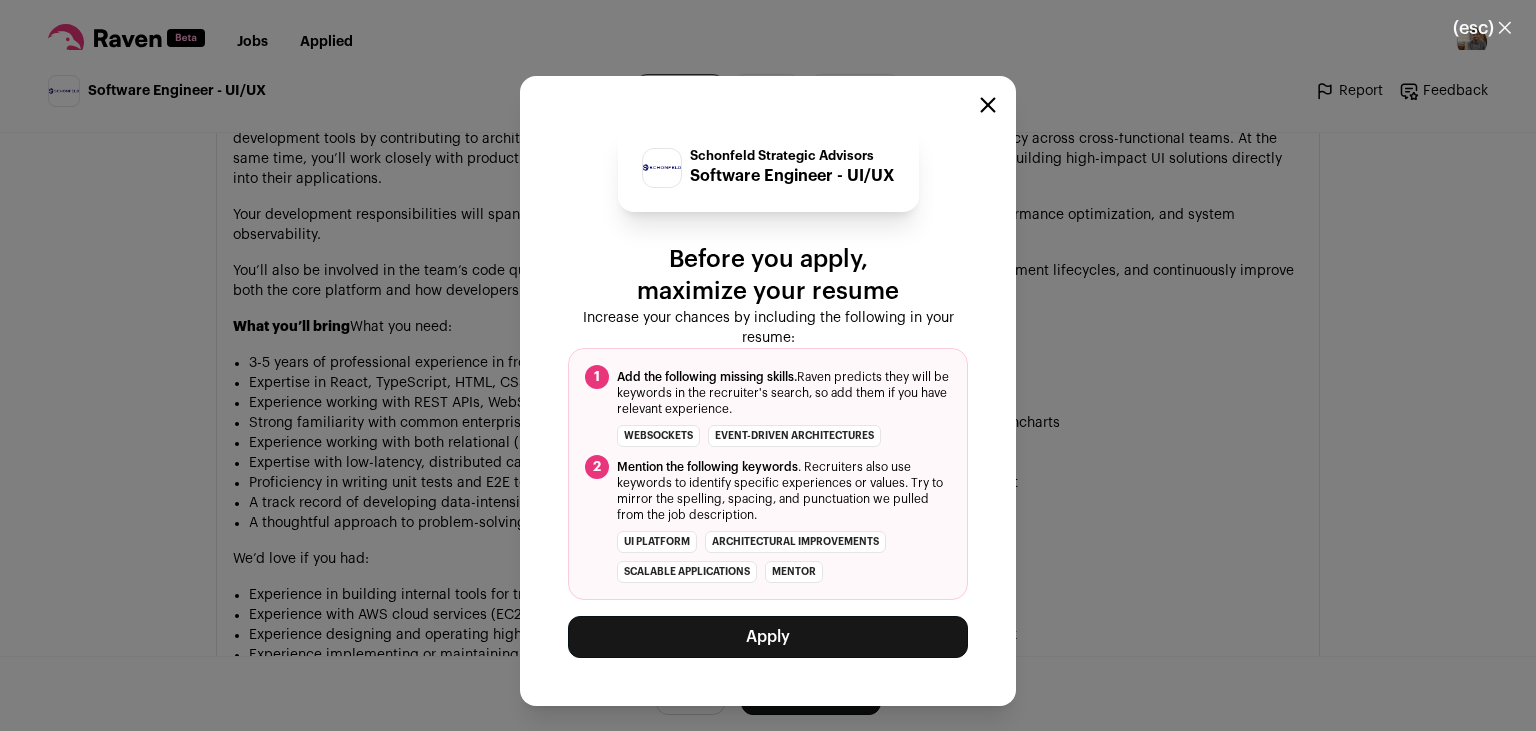 click on "Apply" at bounding box center (768, 637) 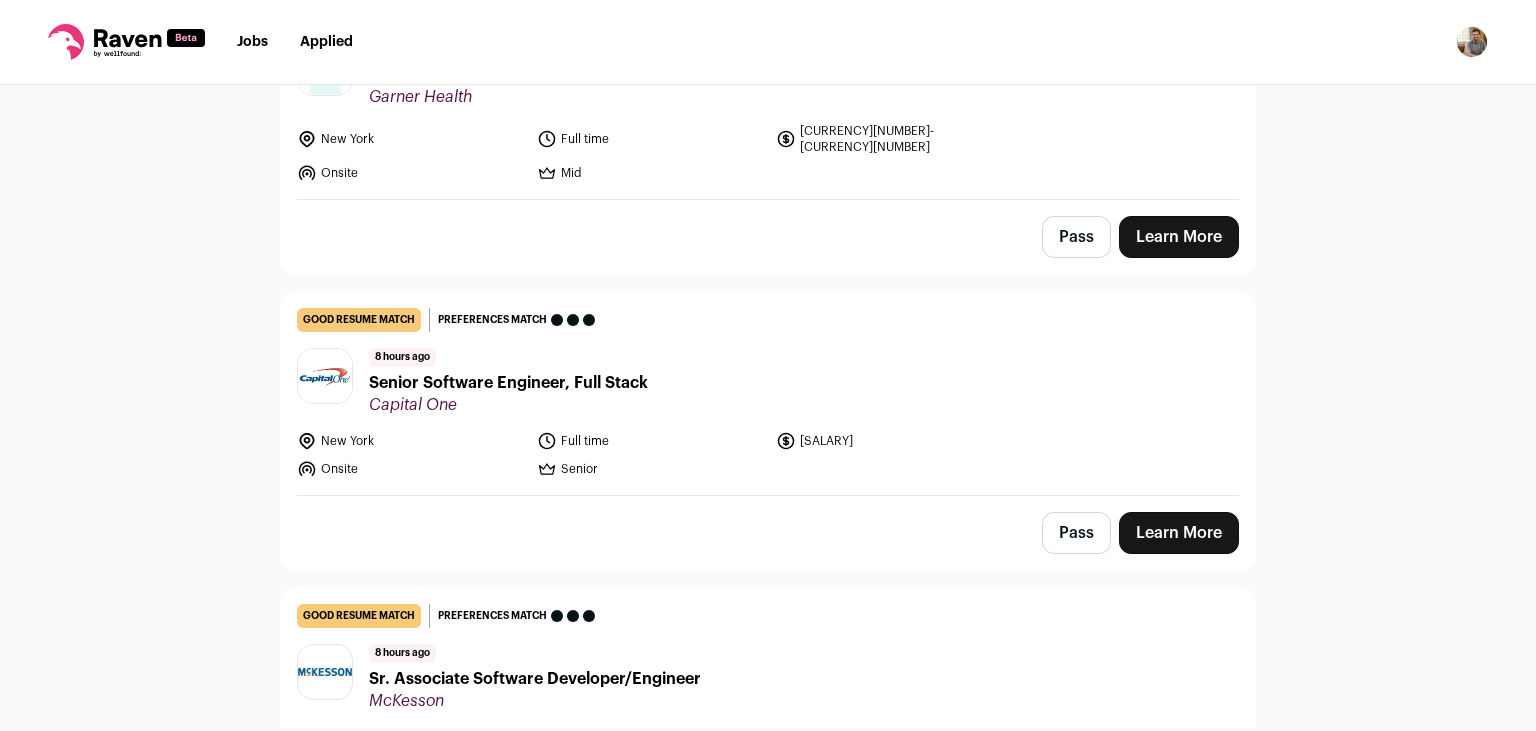 scroll, scrollTop: 304, scrollLeft: 0, axis: vertical 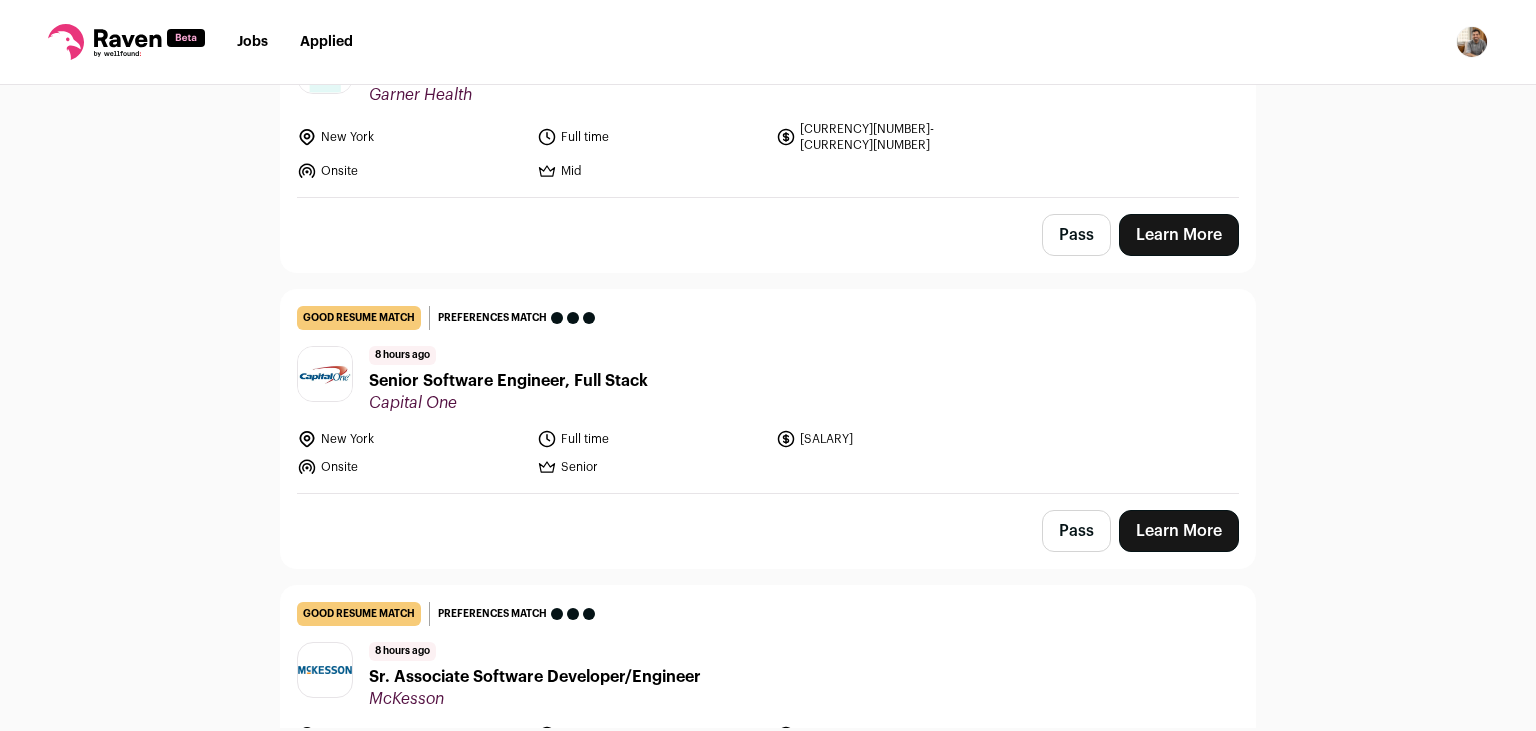 click on "Pass" at bounding box center (1076, 531) 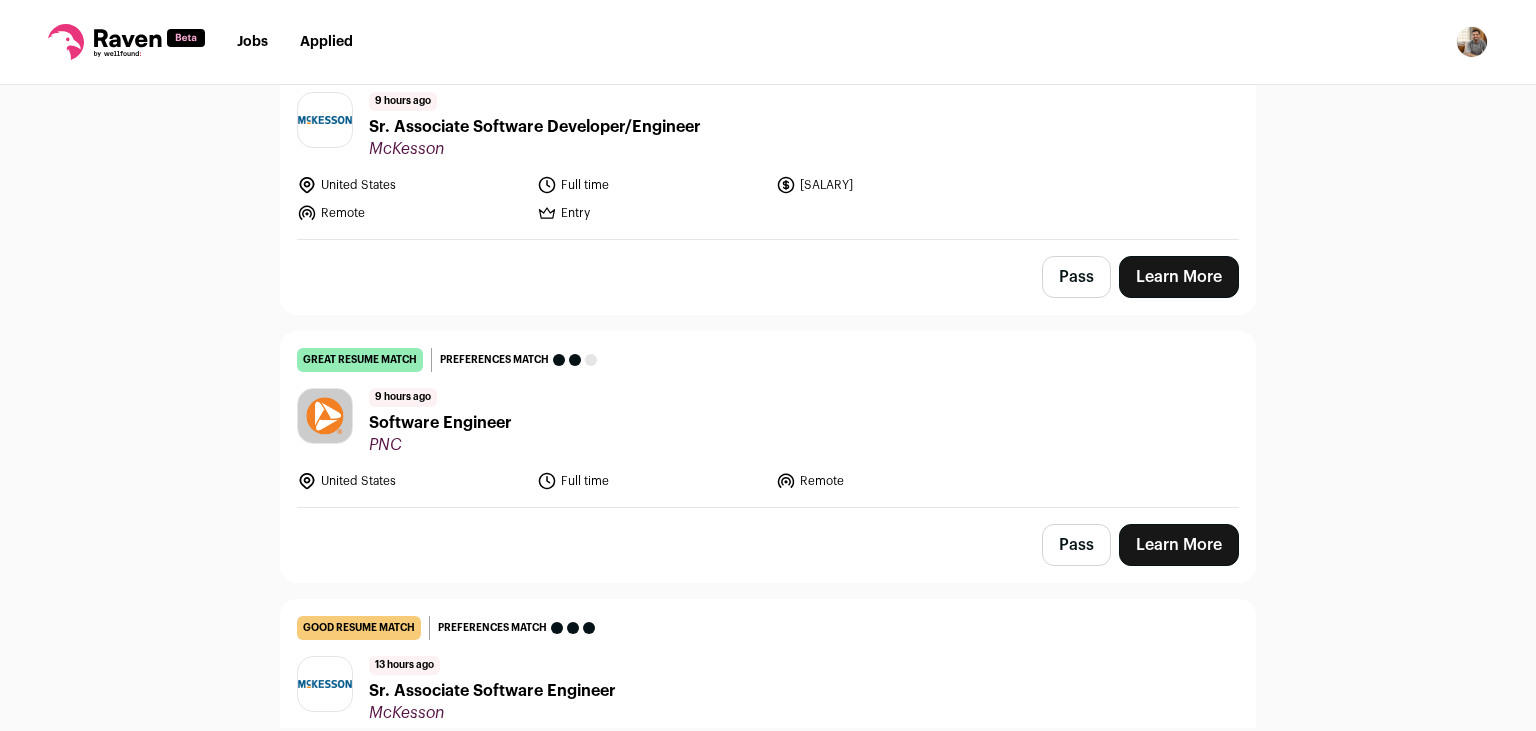 scroll, scrollTop: 855, scrollLeft: 0, axis: vertical 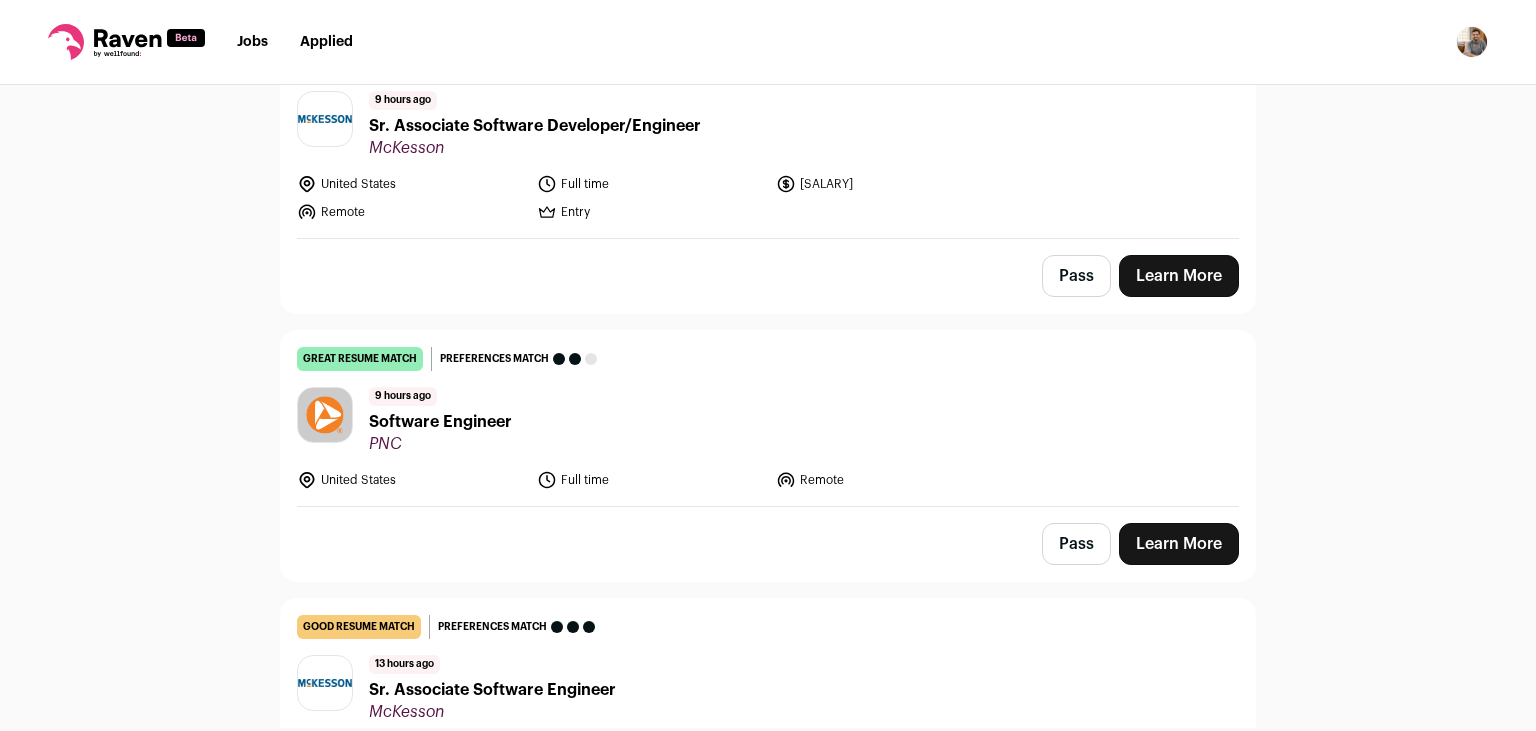 click on "Software Engineer" at bounding box center (440, 422) 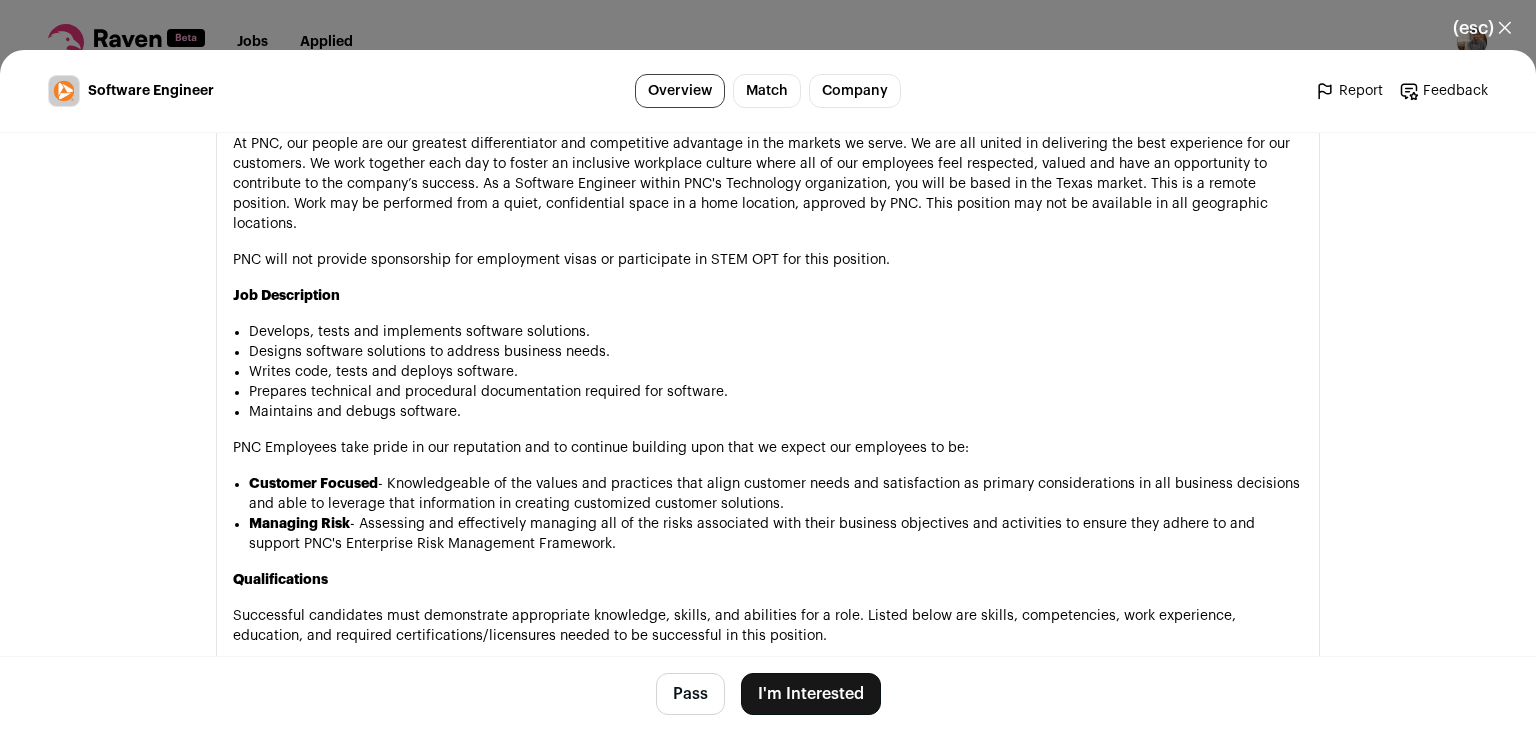 scroll, scrollTop: 1030, scrollLeft: 0, axis: vertical 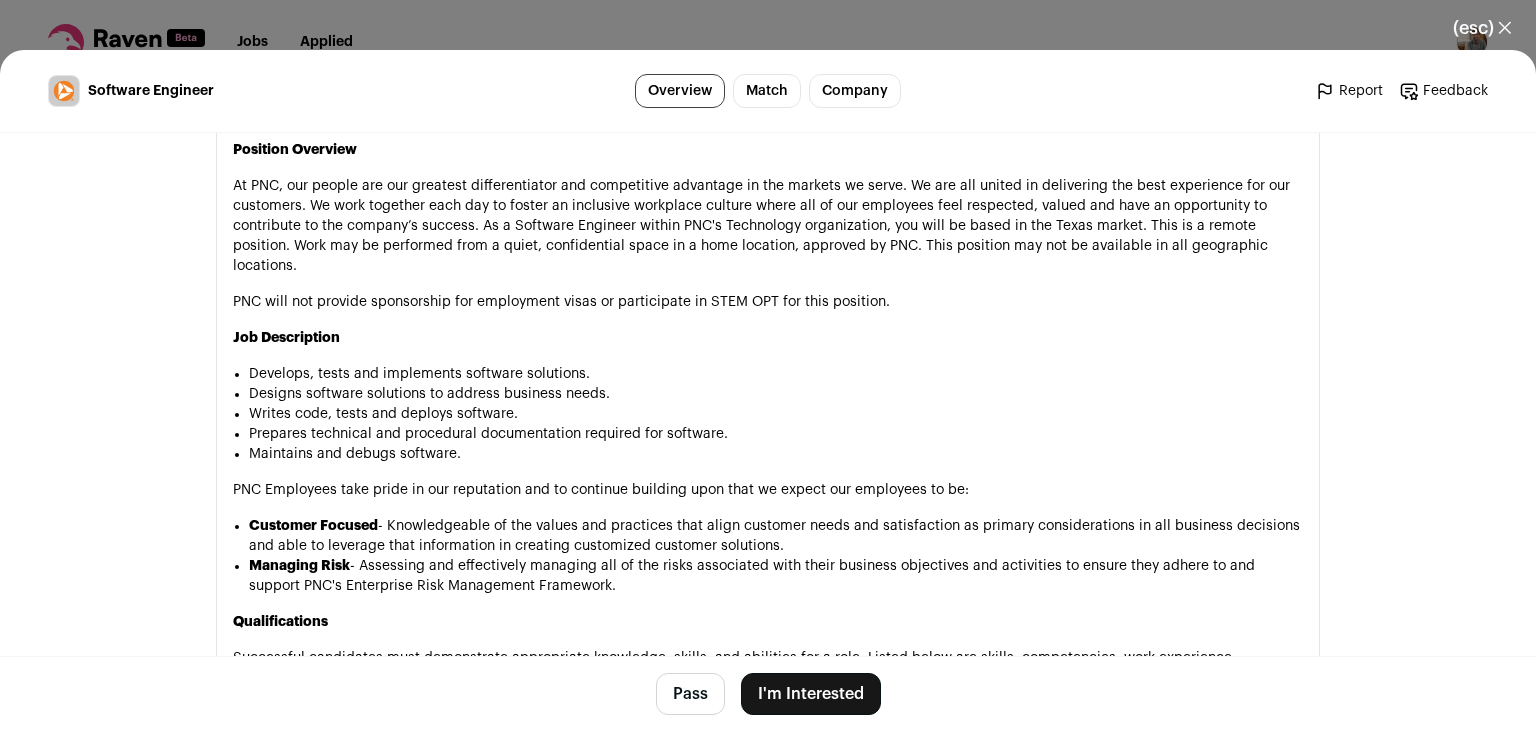 click on "PNC will not provide sponsorship for employment visas or participate in STEM OPT for this position." at bounding box center [768, 302] 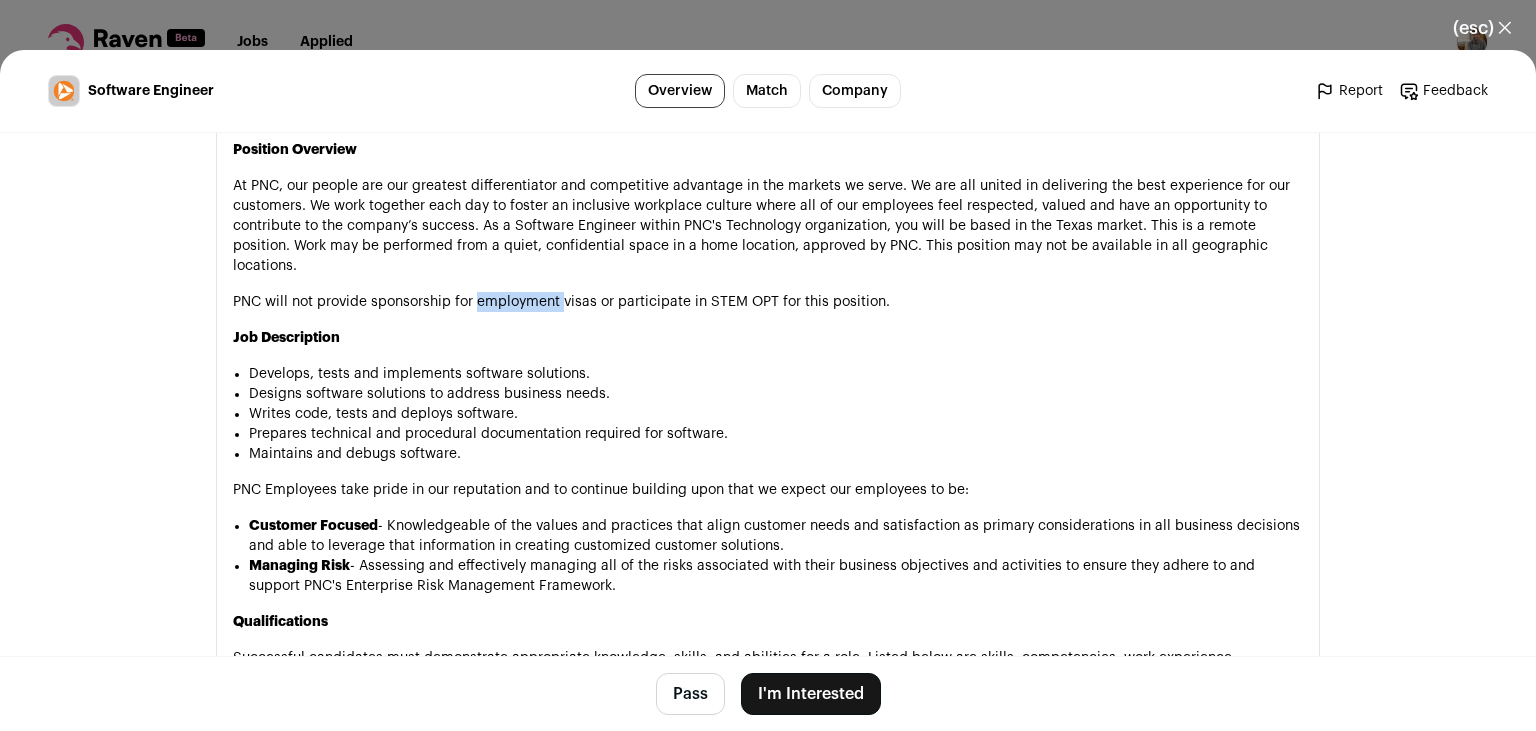 click on "PNC will not provide sponsorship for employment visas or participate in STEM OPT for this position." at bounding box center (768, 302) 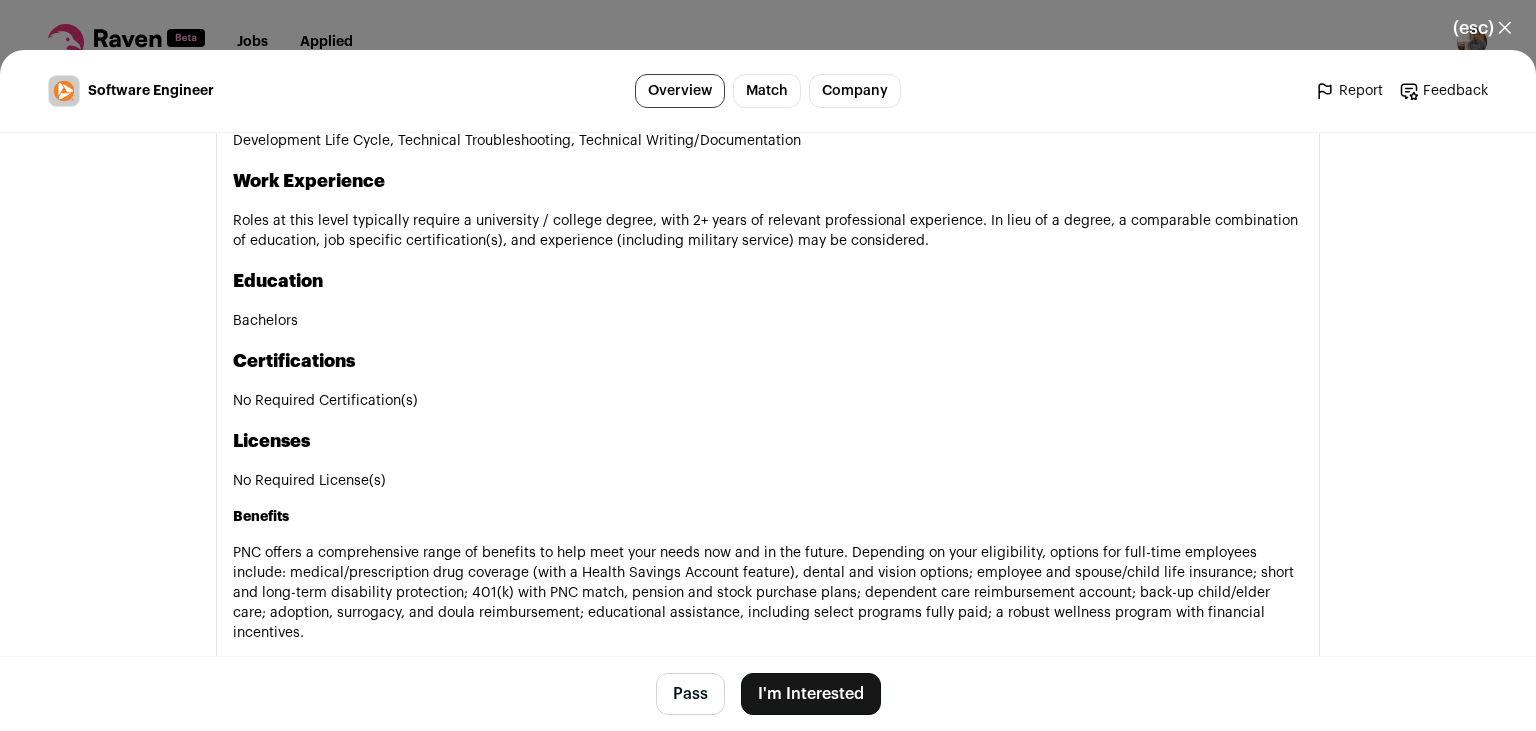 scroll, scrollTop: 1895, scrollLeft: 0, axis: vertical 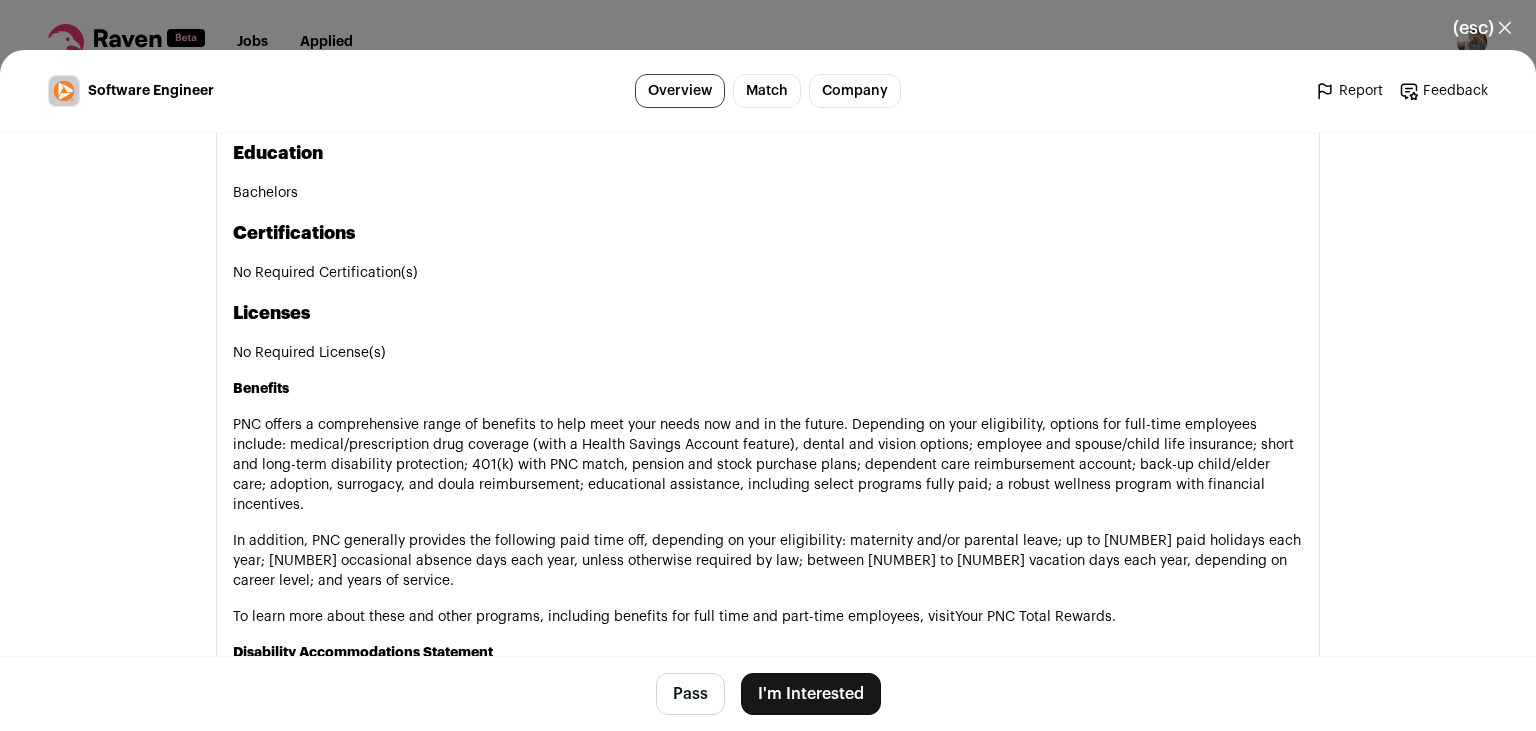click on "Pass" at bounding box center [690, 694] 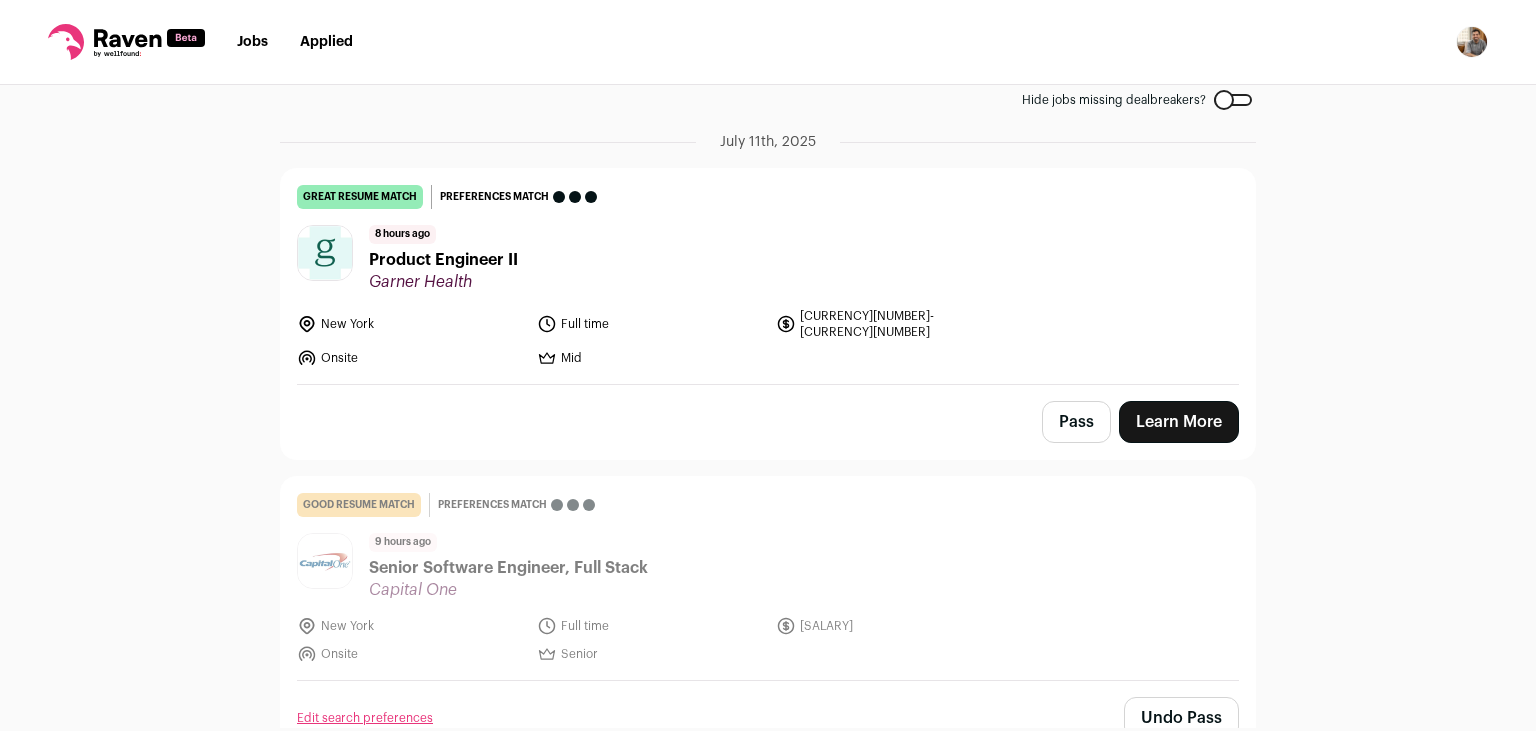 scroll, scrollTop: 142, scrollLeft: 0, axis: vertical 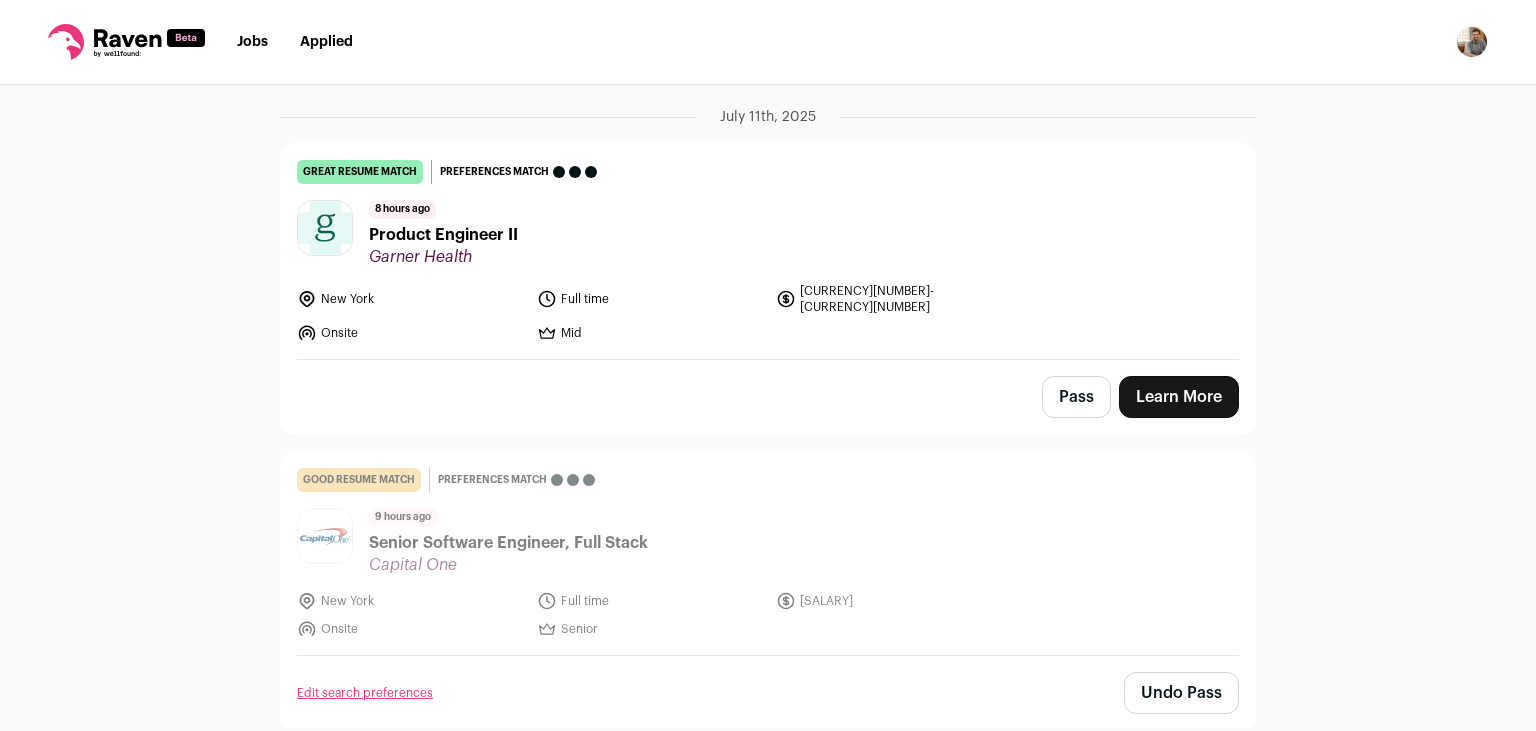 click on "Learn More" at bounding box center [1179, 397] 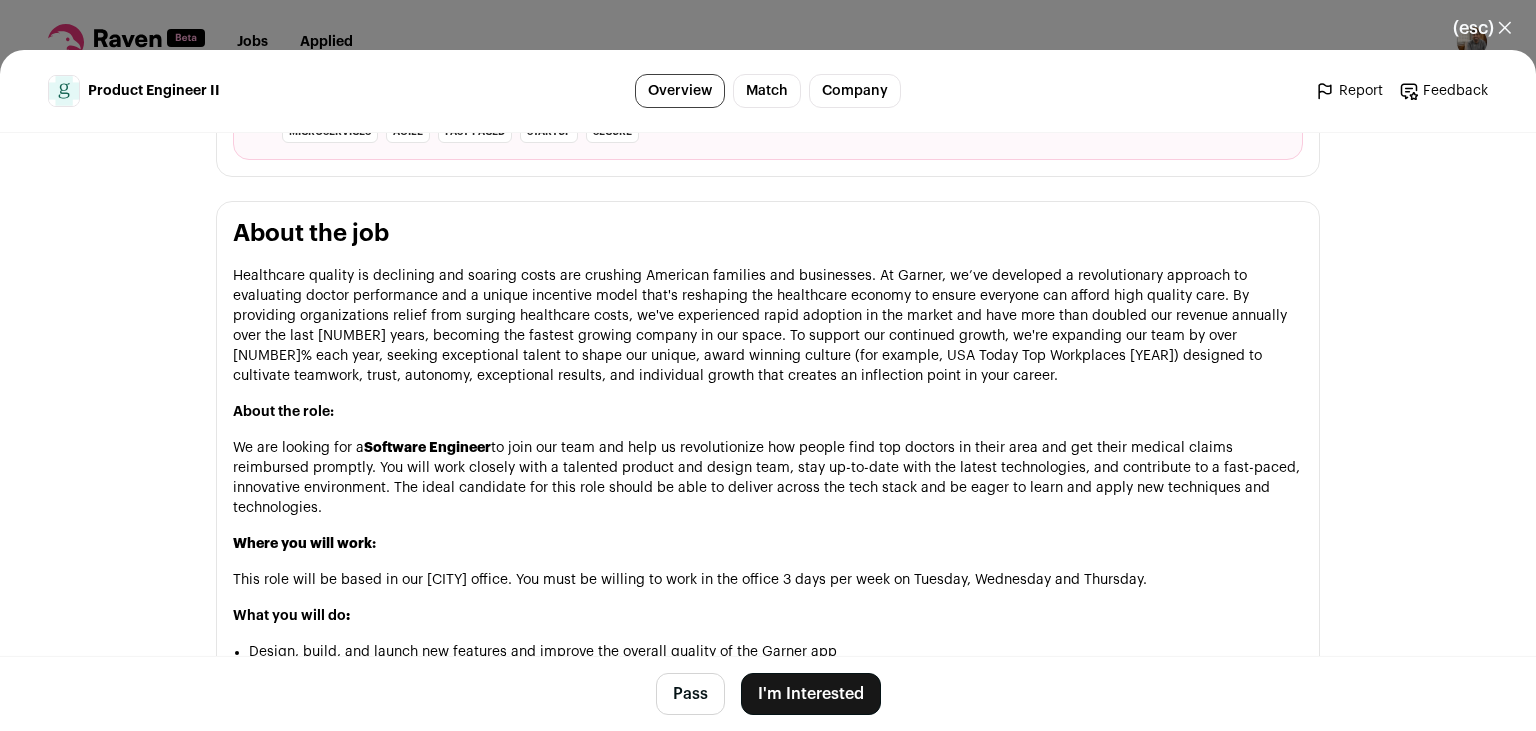 scroll, scrollTop: 960, scrollLeft: 0, axis: vertical 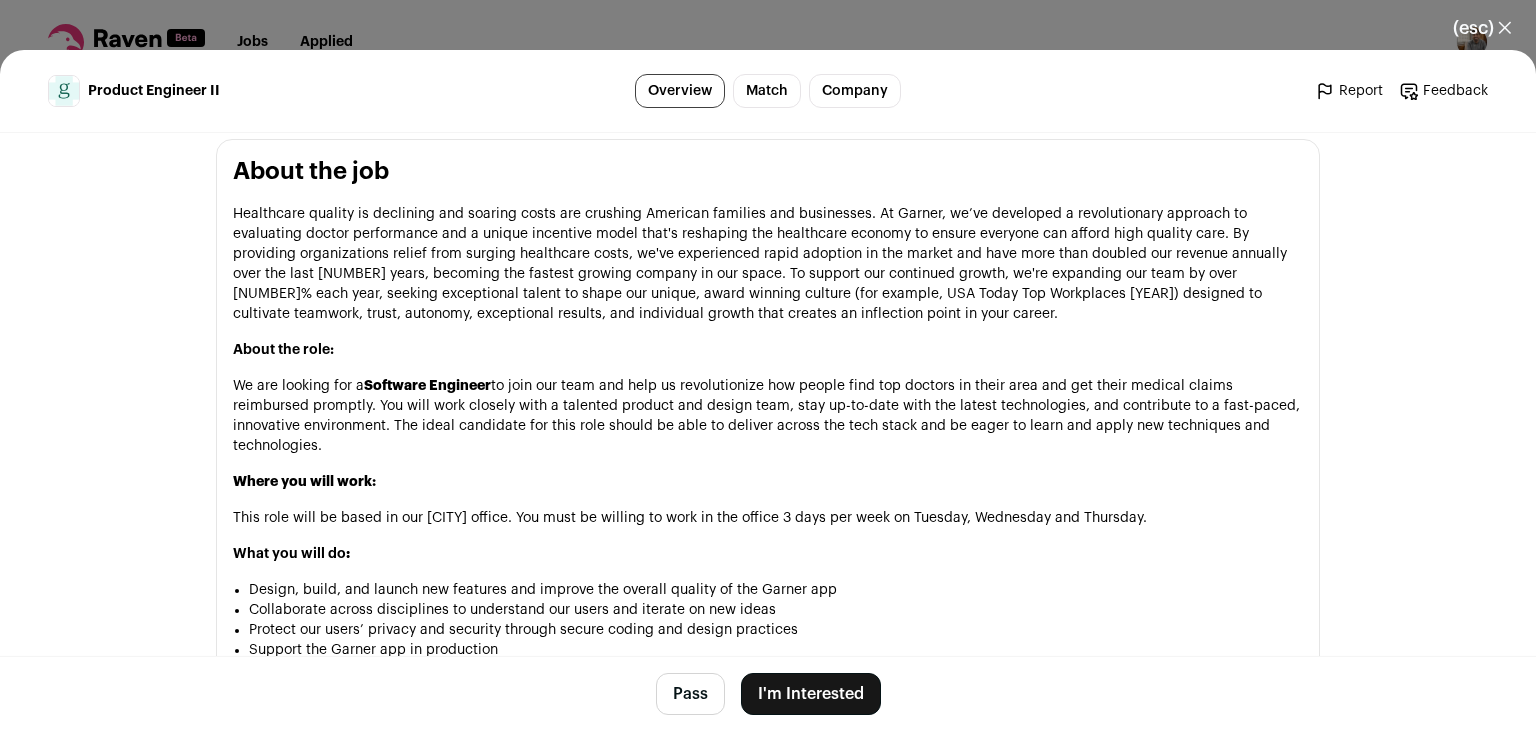 click on "This role will be based in our [CITY] office. You must be willing to work in the office 3 days per week on Tuesday, Wednesday and Thursday." at bounding box center (768, 518) 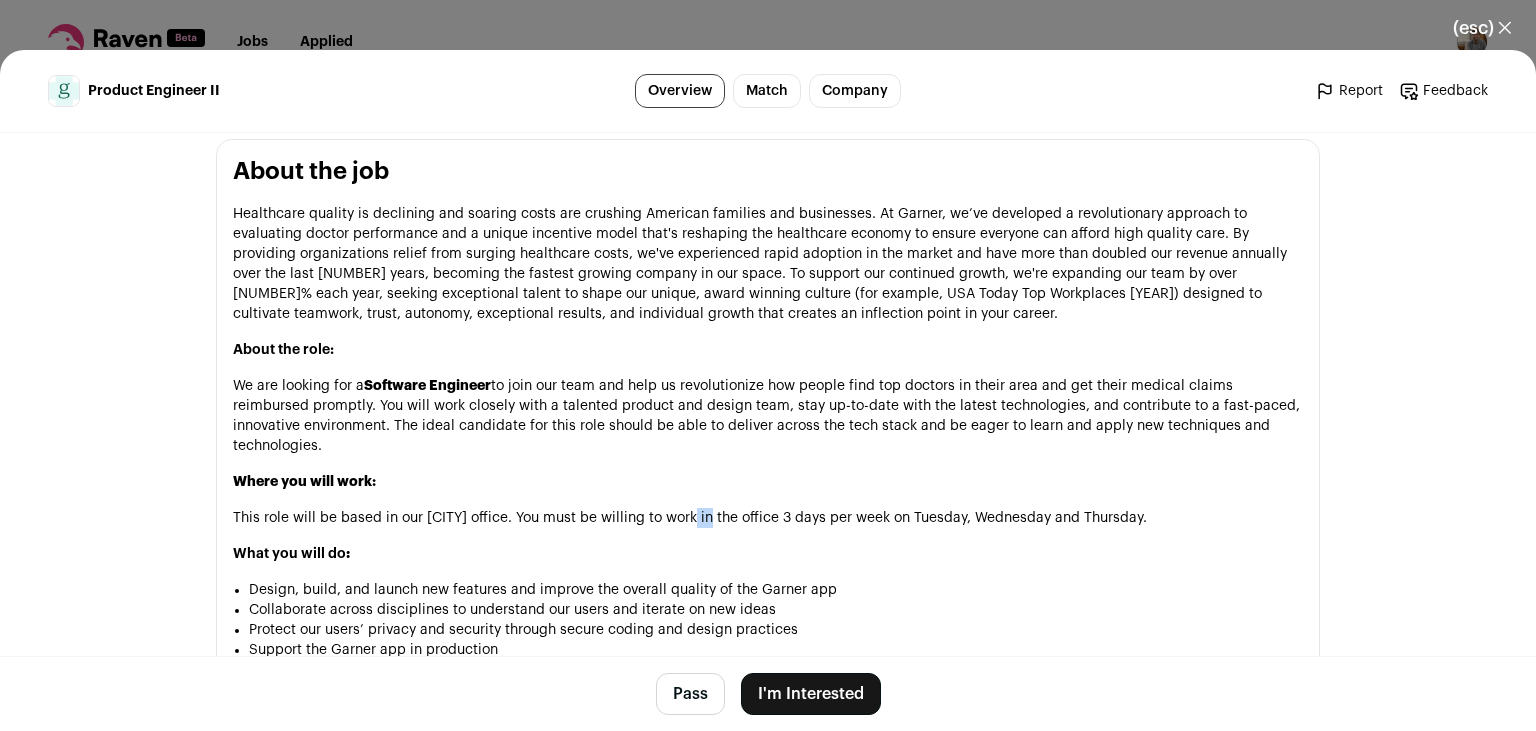 click on "This role will be based in our [CITY] office. You must be willing to work in the office 3 days per week on Tuesday, Wednesday and Thursday." at bounding box center [768, 518] 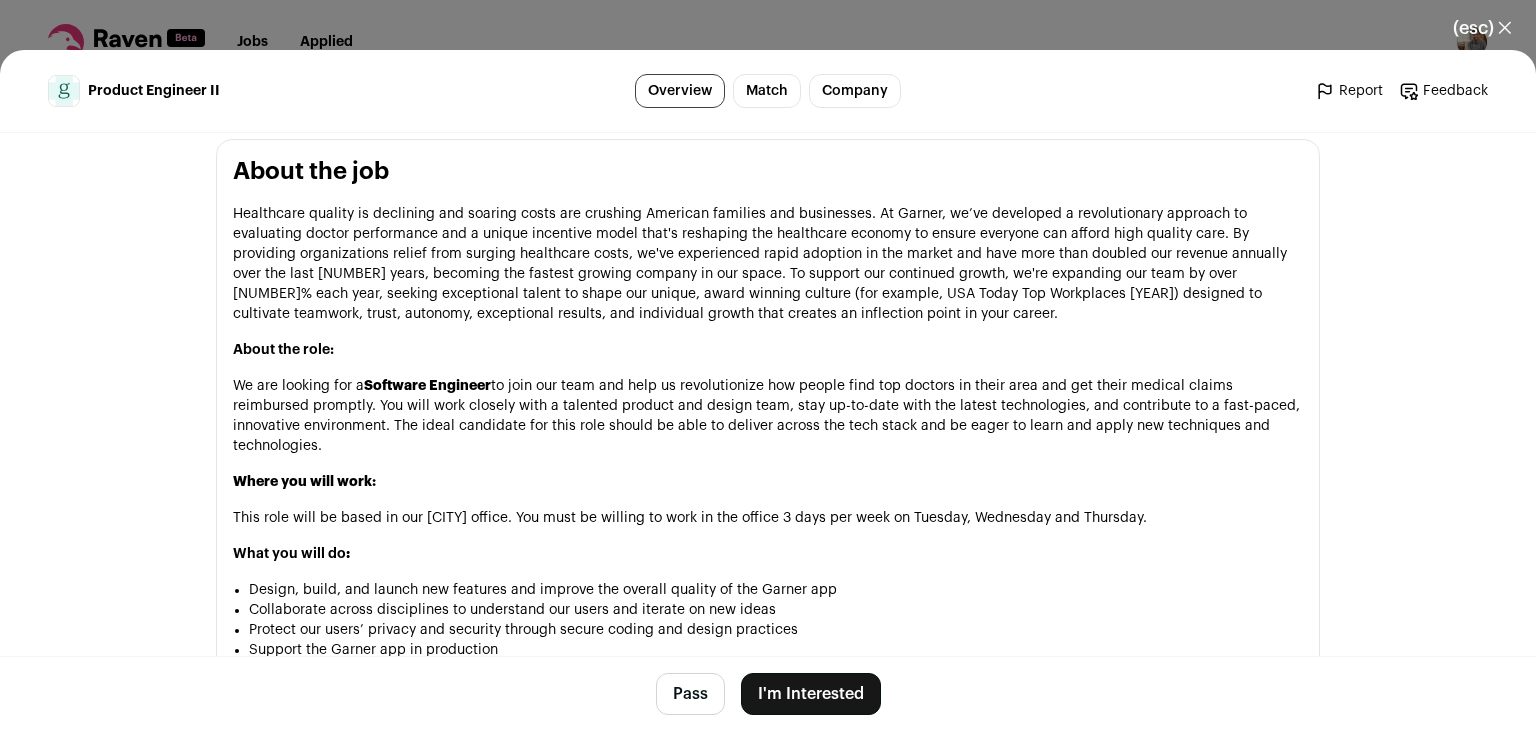 click on "This role will be based in our [CITY] office. You must be willing to work in the office 3 days per week on Tuesday, Wednesday and Thursday." at bounding box center [768, 518] 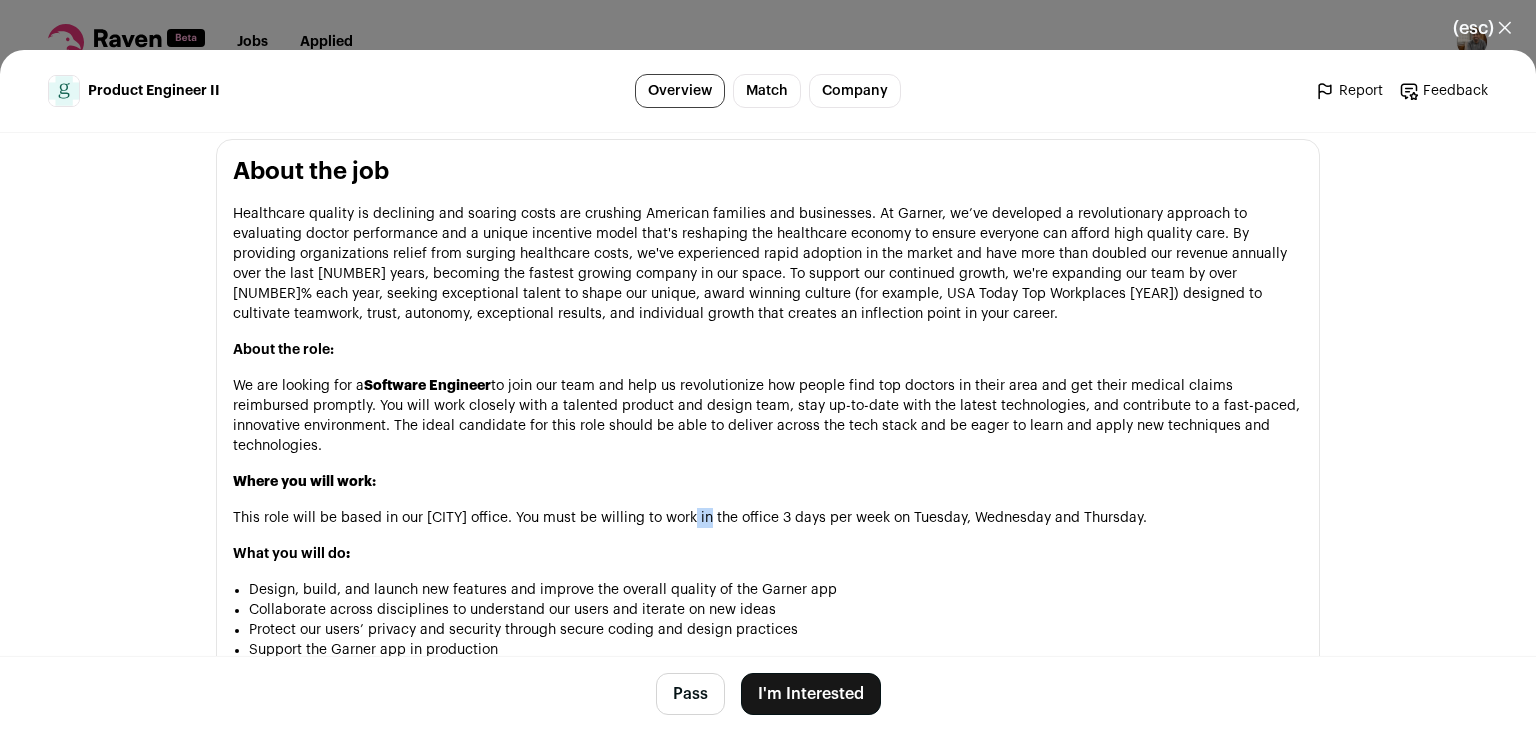 click on "This role will be based in our [CITY] office. You must be willing to work in the office 3 days per week on Tuesday, Wednesday and Thursday." at bounding box center (768, 518) 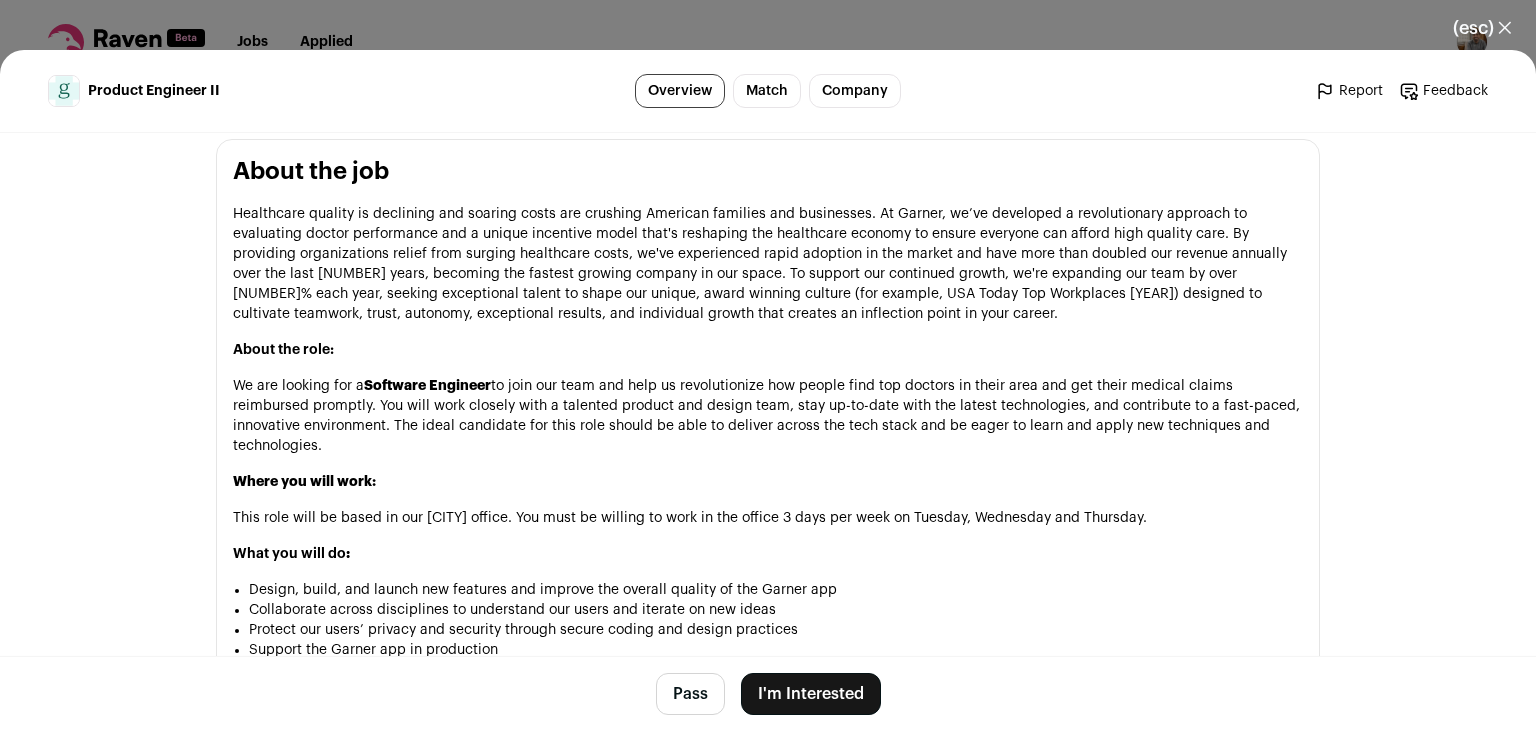 click on "This role will be based in our [CITY] office. You must be willing to work in the office 3 days per week on Tuesday, Wednesday and Thursday." at bounding box center [768, 518] 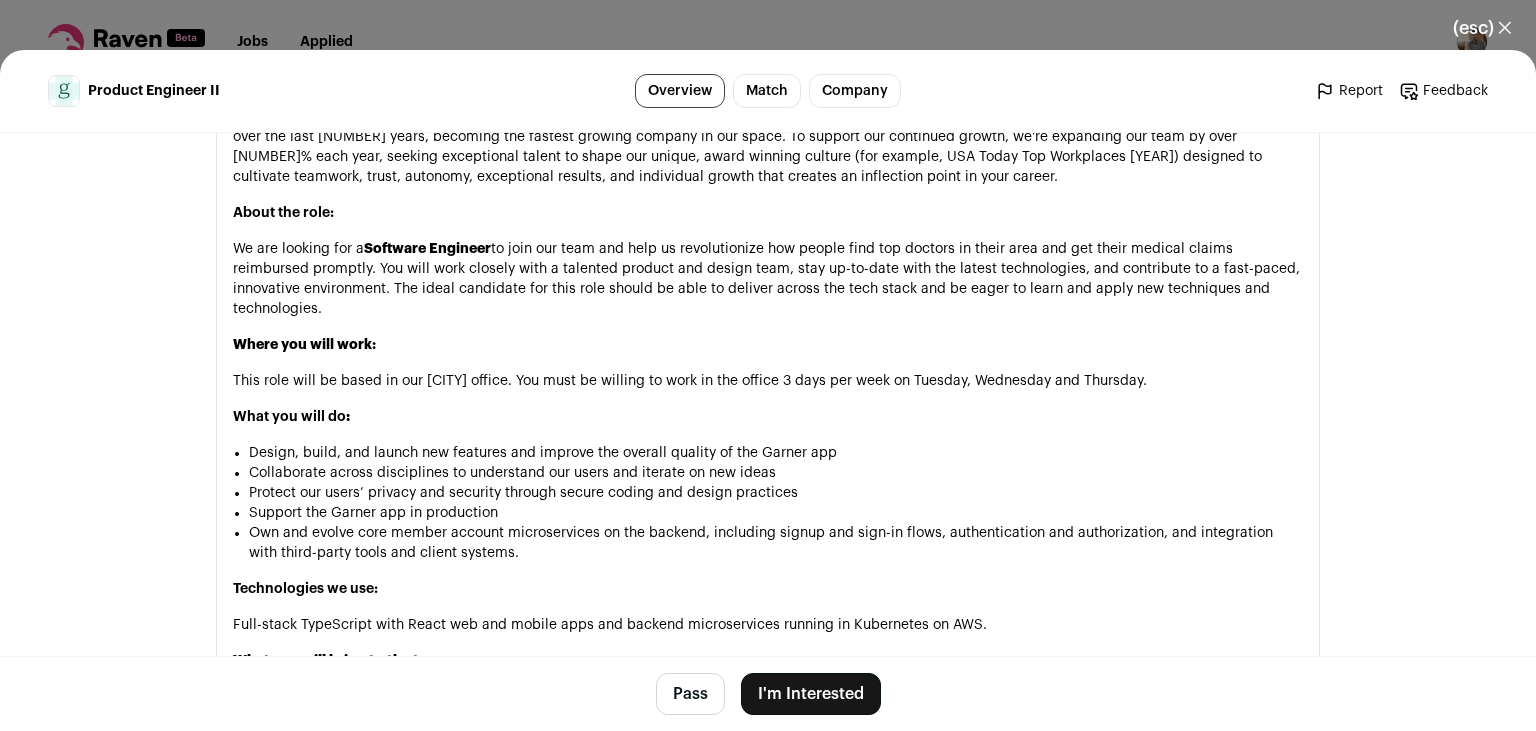 scroll, scrollTop: 1160, scrollLeft: 0, axis: vertical 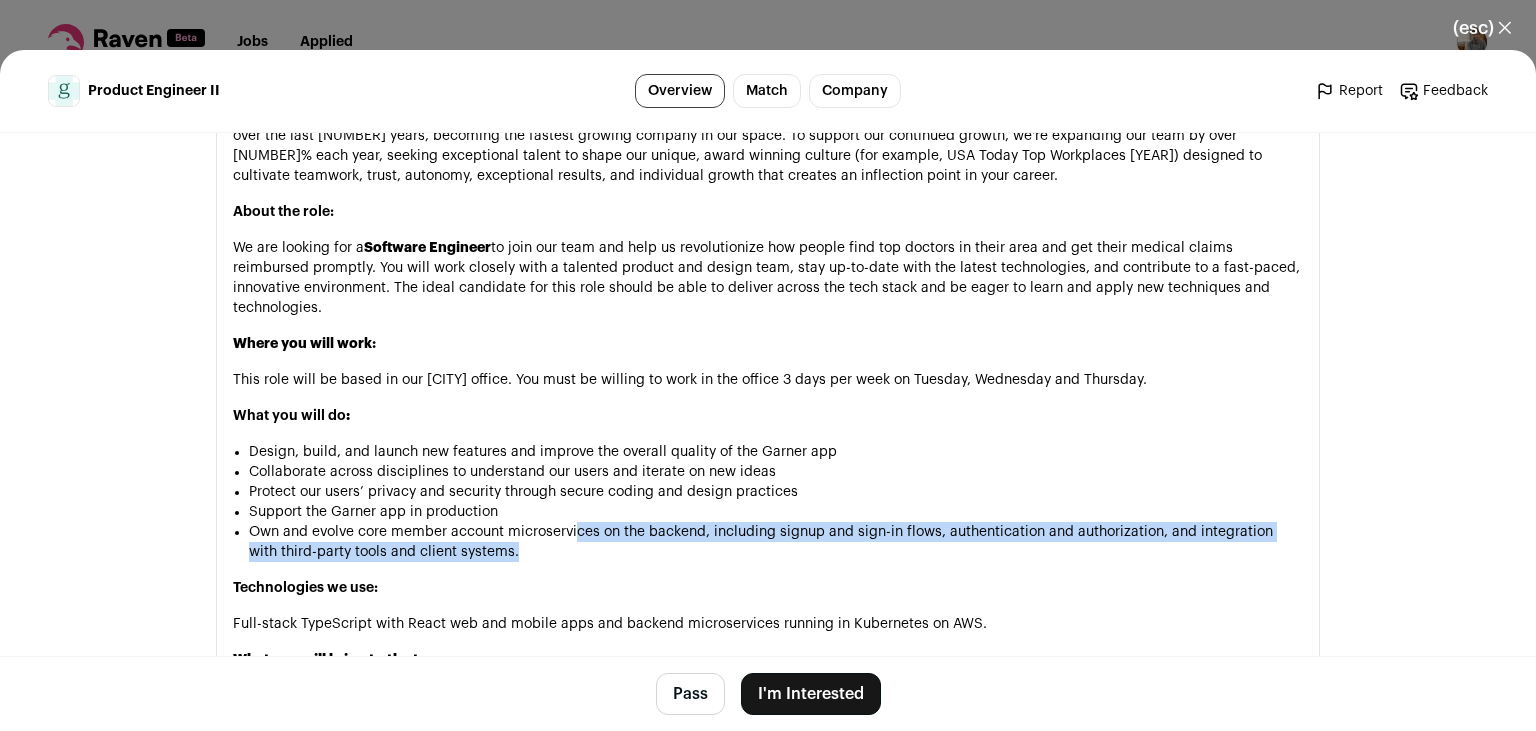 drag, startPoint x: 517, startPoint y: 564, endPoint x: 576, endPoint y: 536, distance: 65.30697 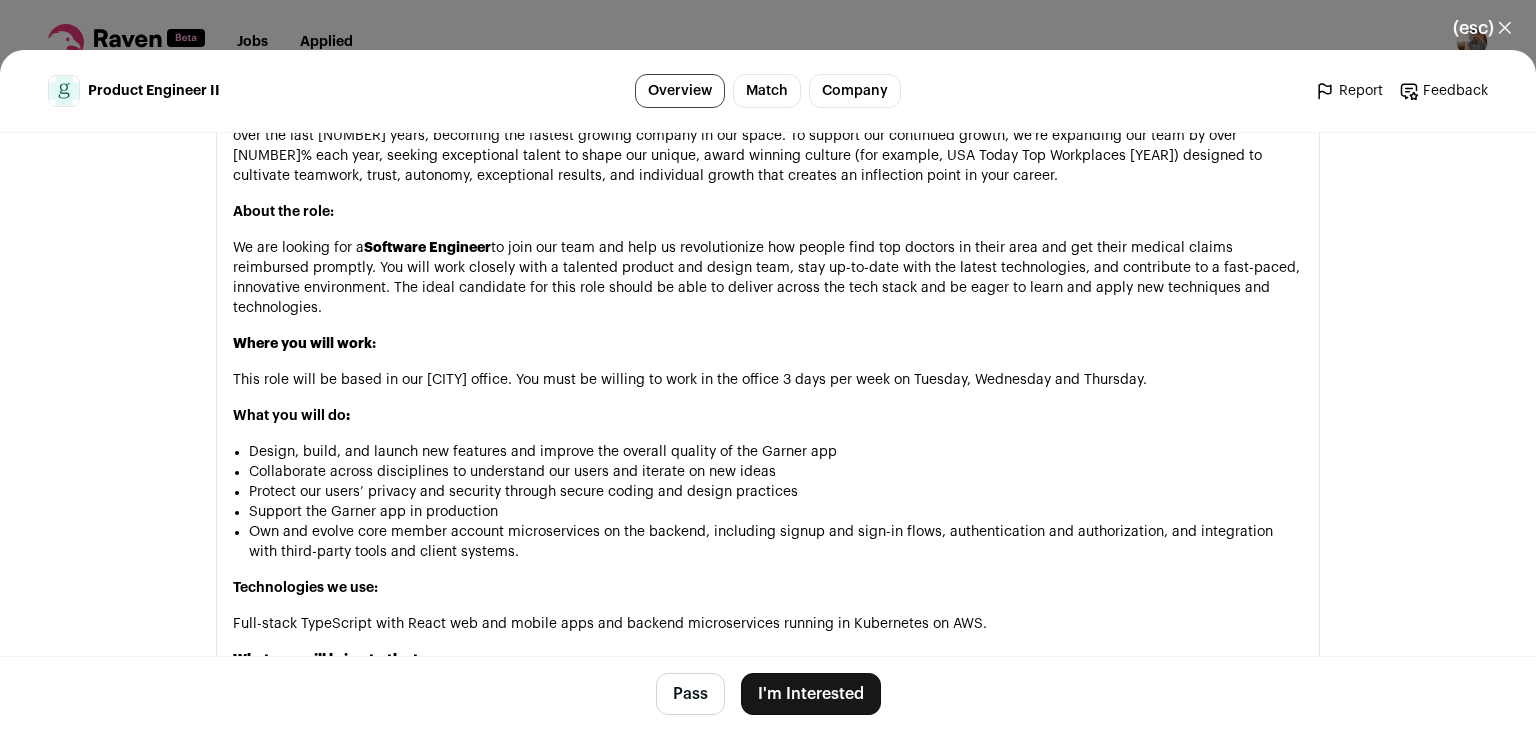 click on "Own and evolve core member account microservices on the backend, including signup and sign-in flows, authentication and authorization, and integration with third-party tools and client systems." at bounding box center [776, 542] 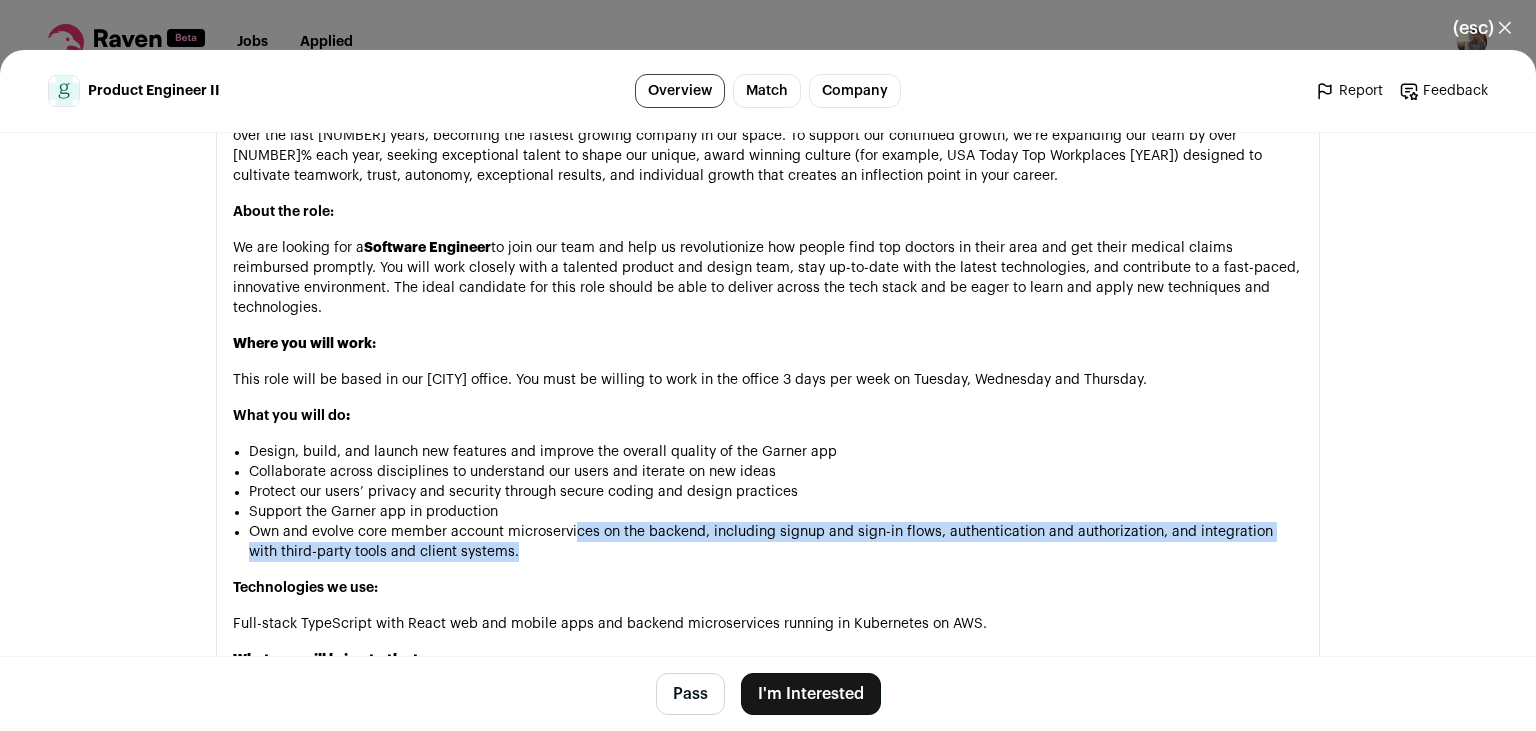 drag, startPoint x: 576, startPoint y: 536, endPoint x: 618, endPoint y: 569, distance: 53.413483 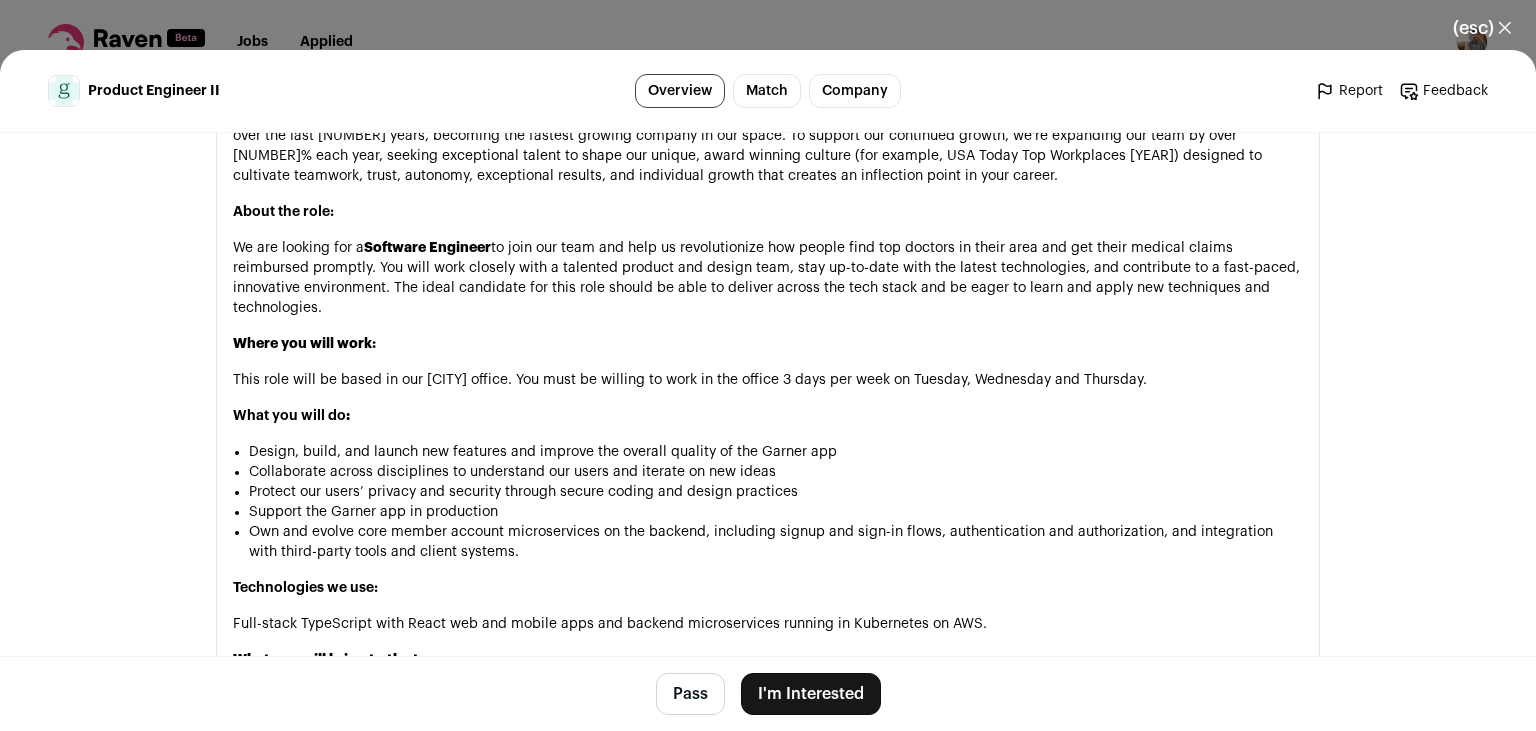 click on "Healthcare quality is declining and soaring costs are crushing American families and businesses. At Garner, we’ve developed a revolutionary approach to evaluating doctor performance and a unique incentive model that's reshaping the healthcare economy to ensure everyone can afford high quality care. By providing organizations relief from surging healthcare costs, we've experienced rapid adoption in the market and have more than doubled our revenue annually over the last 5 years, becoming the fastest growing company in our space. To support our continued growth, we're expanding our team by over 50% each year, seeking exceptional talent to shape our unique, award winning culture (for example, USA Today Top Workplaces 2025) designed to cultivate teamwork, trust, autonomy, exceptional results, and individual growth that creates an inflection point in your career.
About the role:
We are looking for a  Software Engineer
Where you will work:
What you will do :" at bounding box center [768, 682] 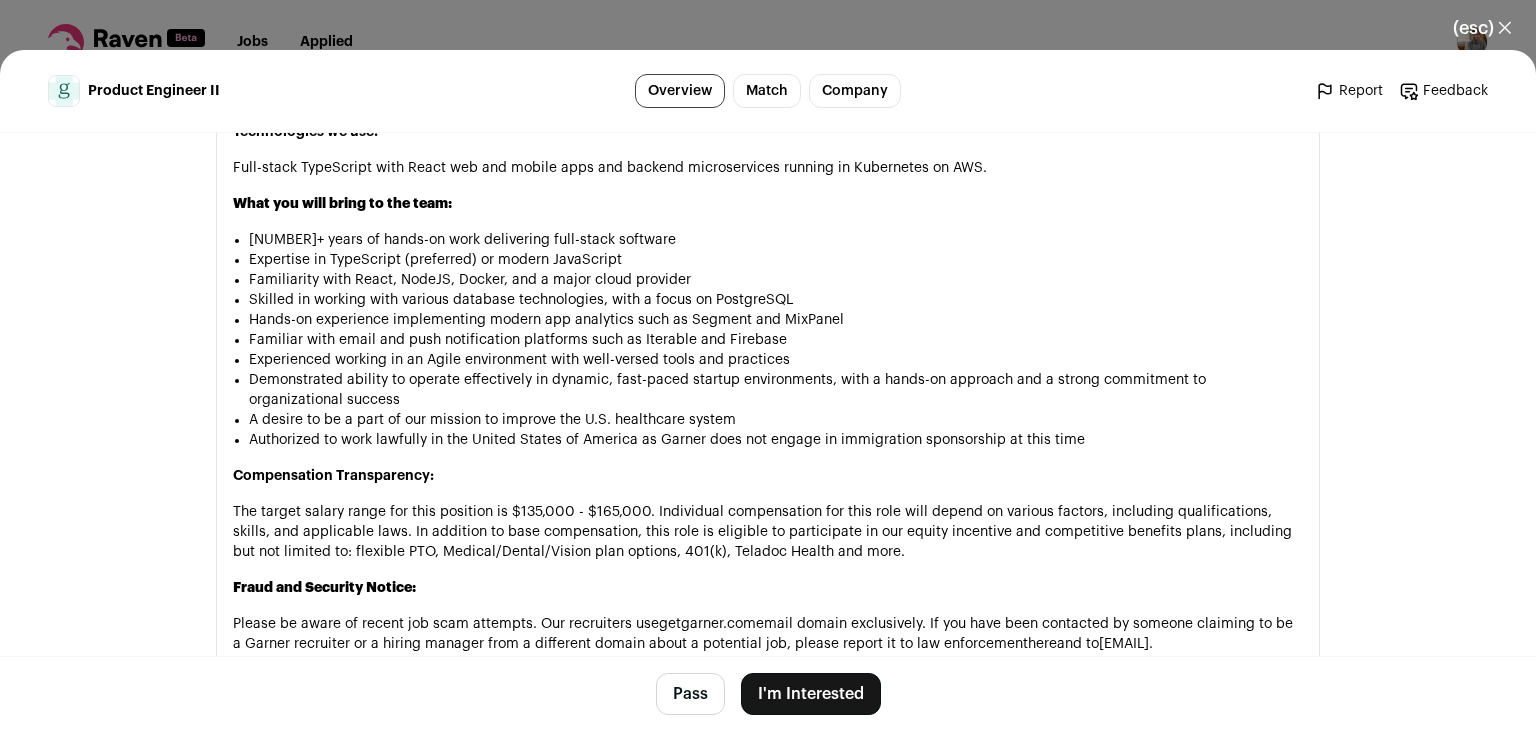 scroll, scrollTop: 1698, scrollLeft: 0, axis: vertical 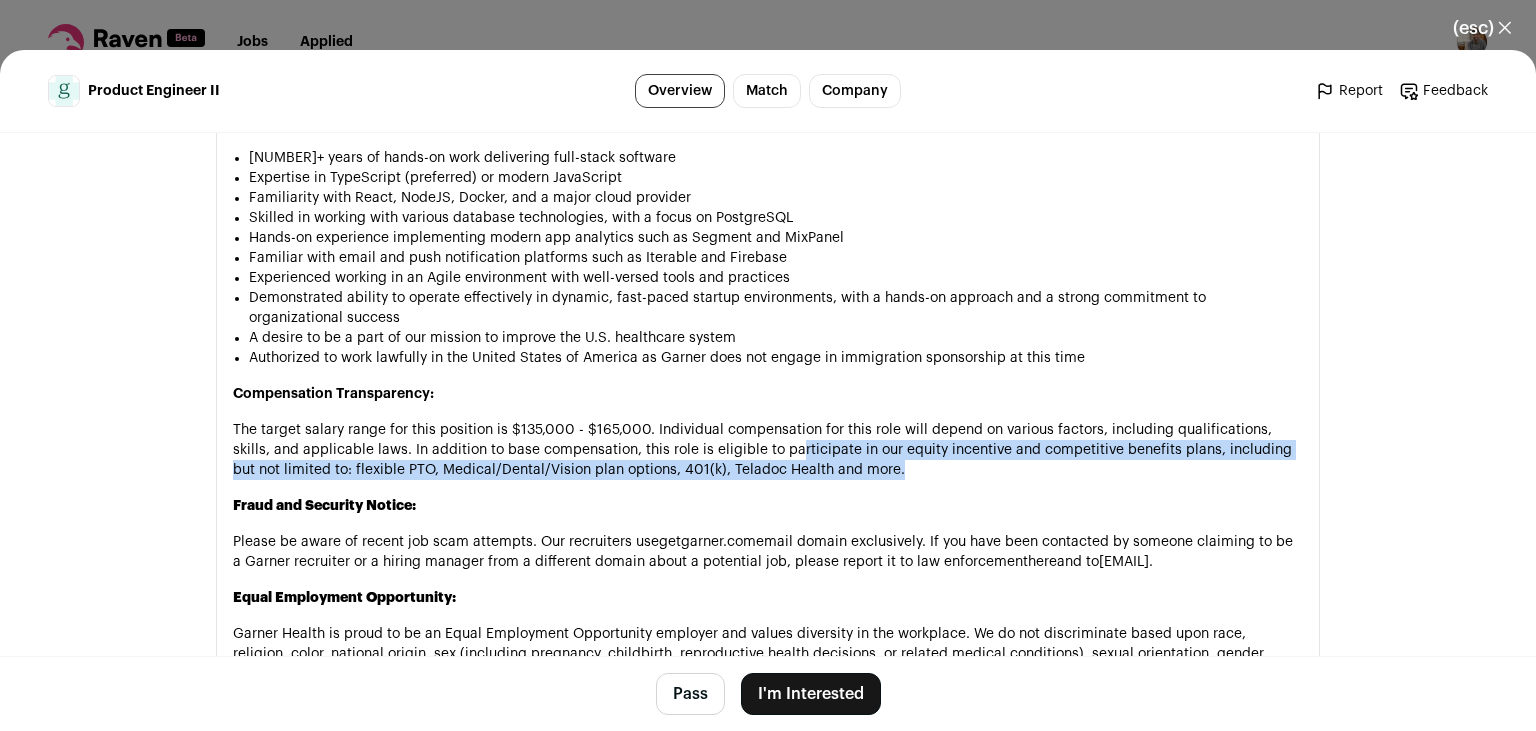 drag, startPoint x: 886, startPoint y: 491, endPoint x: 731, endPoint y: 446, distance: 161.40013 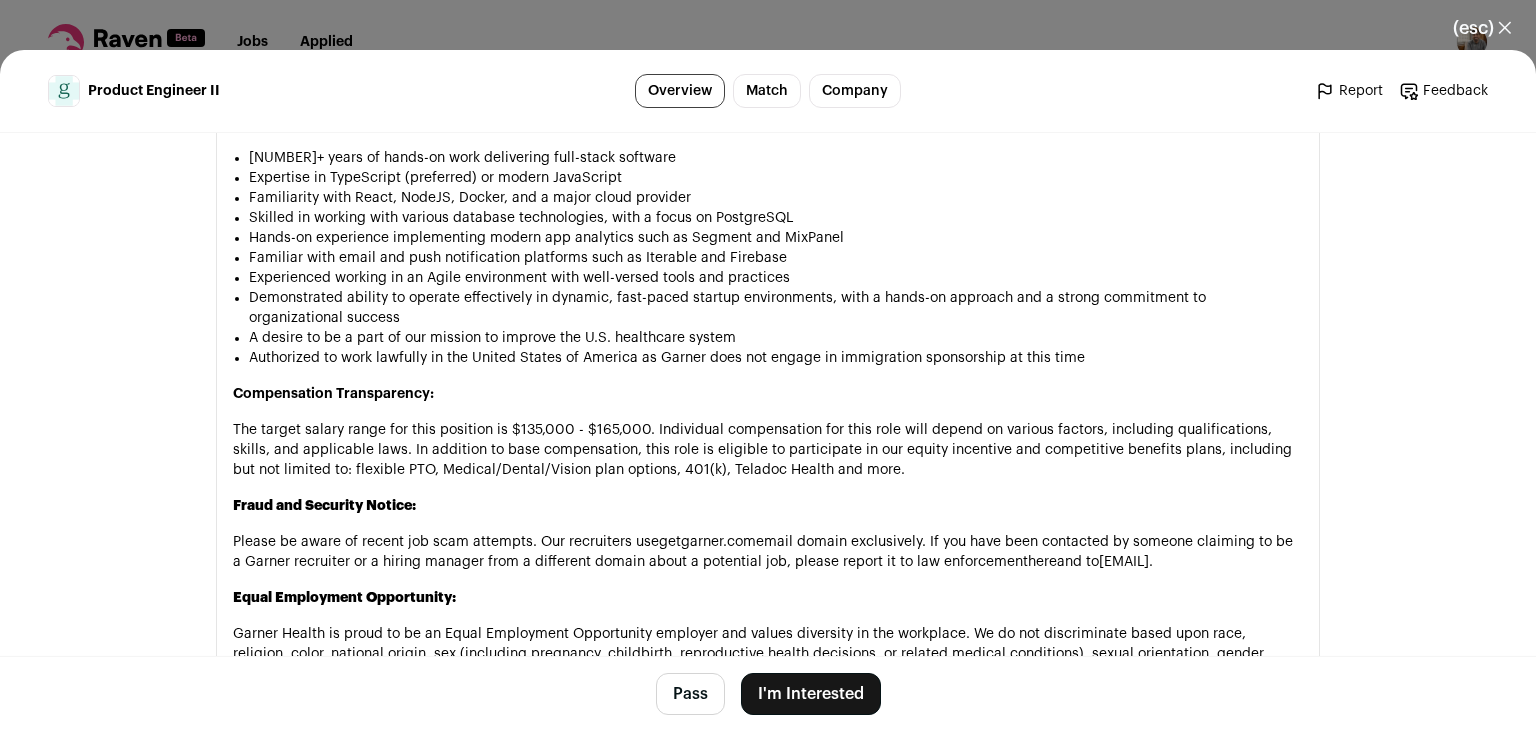 click on "The target salary range for this position is $135,000 - $165,000. Individual compensation for this role will depend on various factors, including qualifications, skills, and applicable laws. In addition to base compensation, this role is eligible to participate in our equity incentive and competitive benefits plans, including but not limited to: flexible PTO, Medical/Dental/Vision plan options, 401(k), Teladoc Health and more." at bounding box center [768, 450] 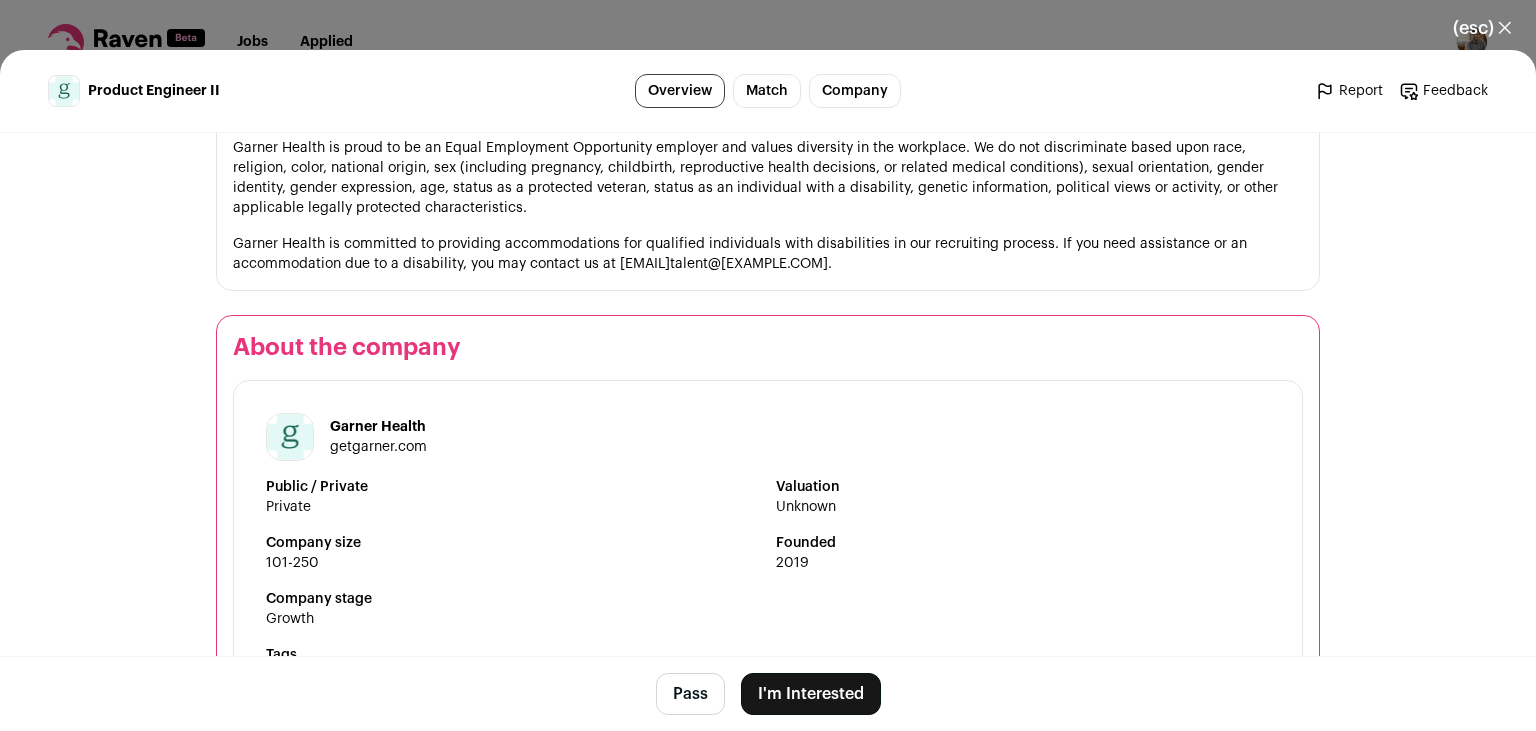 scroll, scrollTop: 2185, scrollLeft: 0, axis: vertical 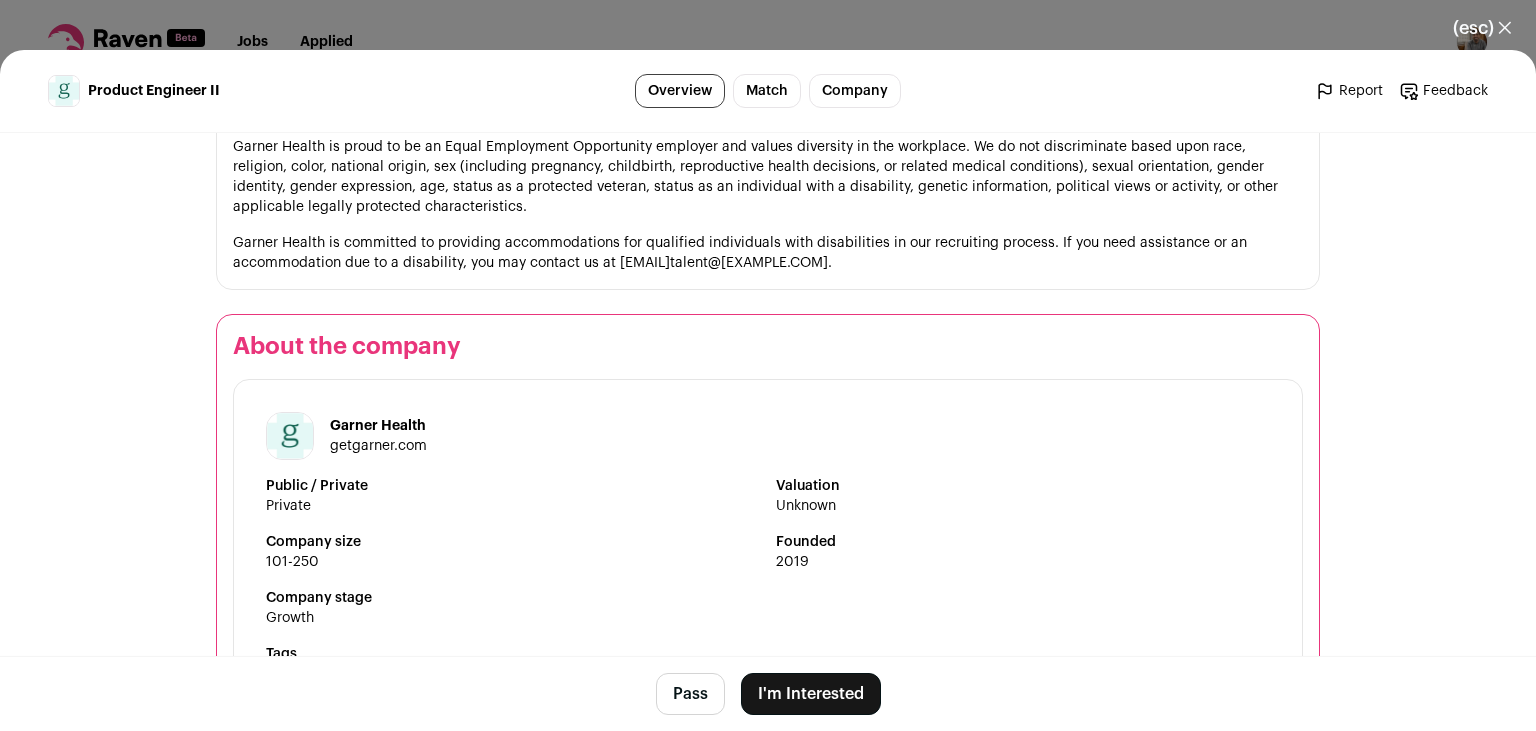 click on "I'm Interested" at bounding box center (811, 694) 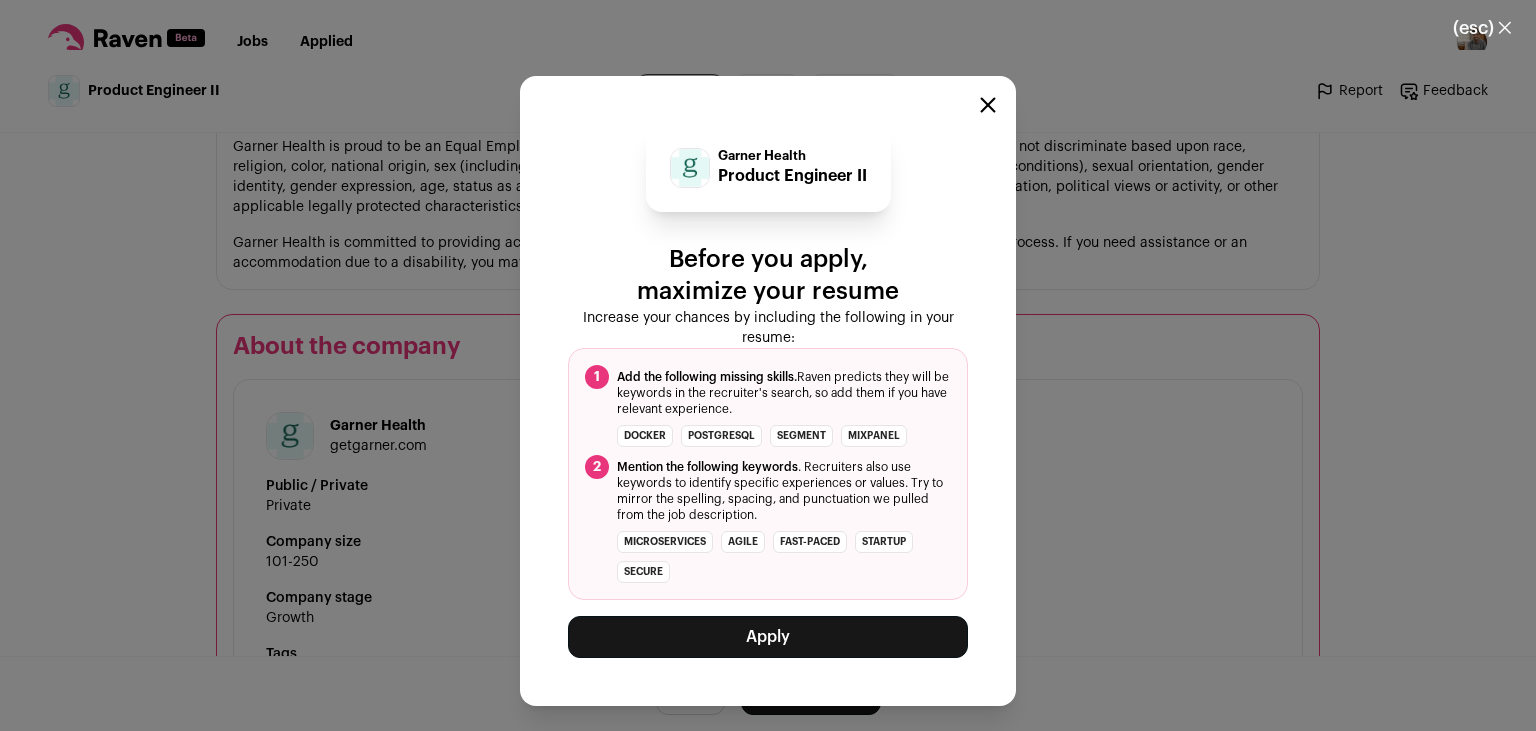 click on "Apply" at bounding box center (768, 637) 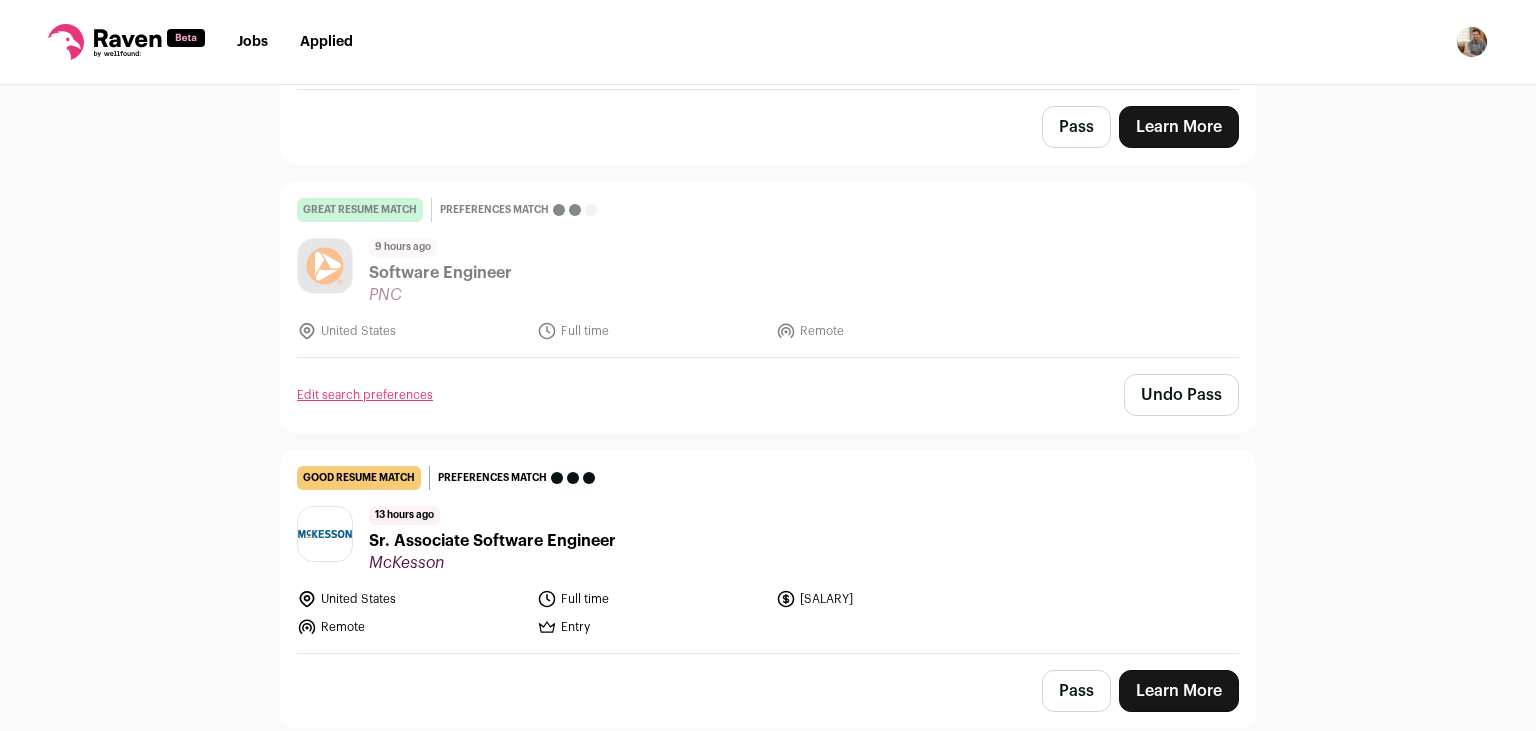 scroll, scrollTop: 868, scrollLeft: 0, axis: vertical 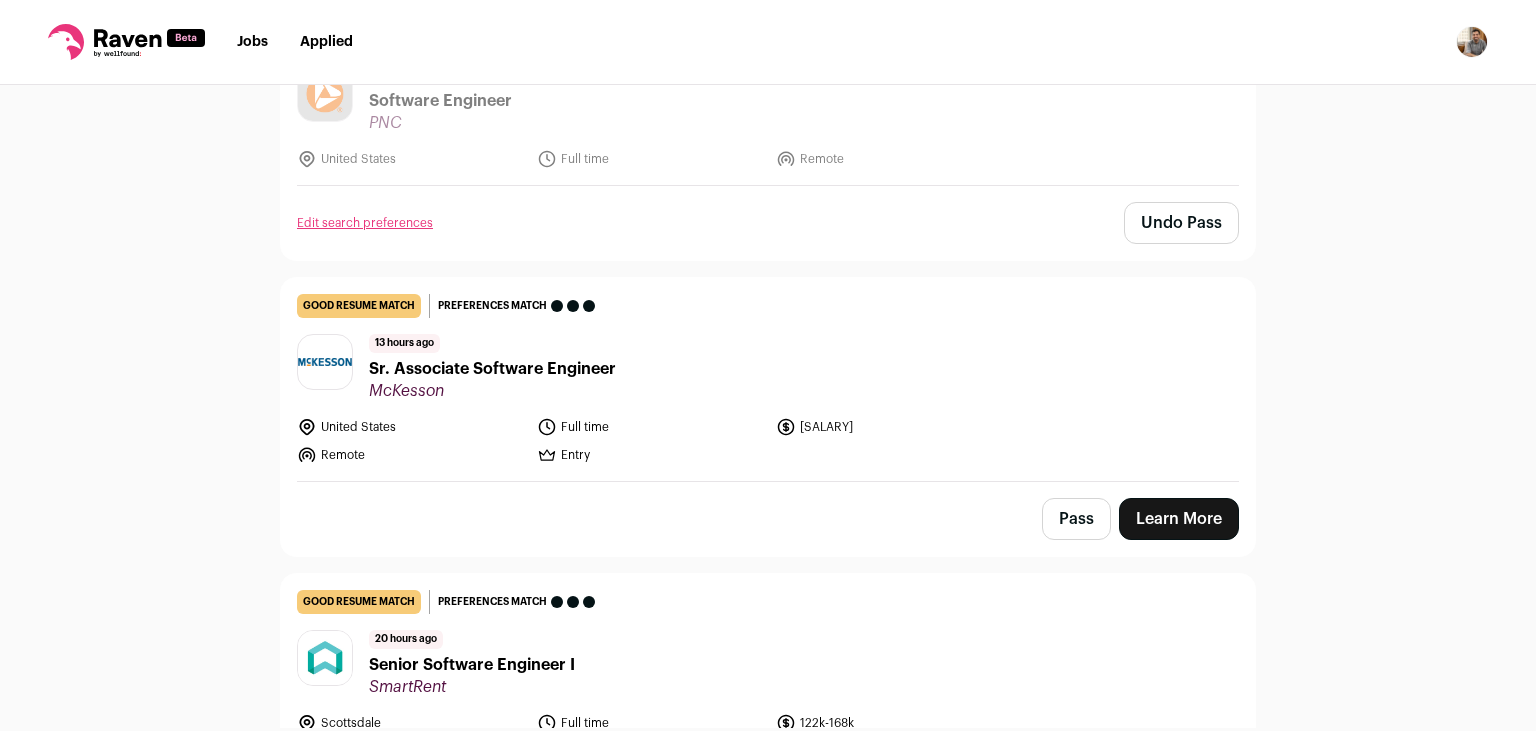 click on "Pass
Learn More" at bounding box center [768, 519] 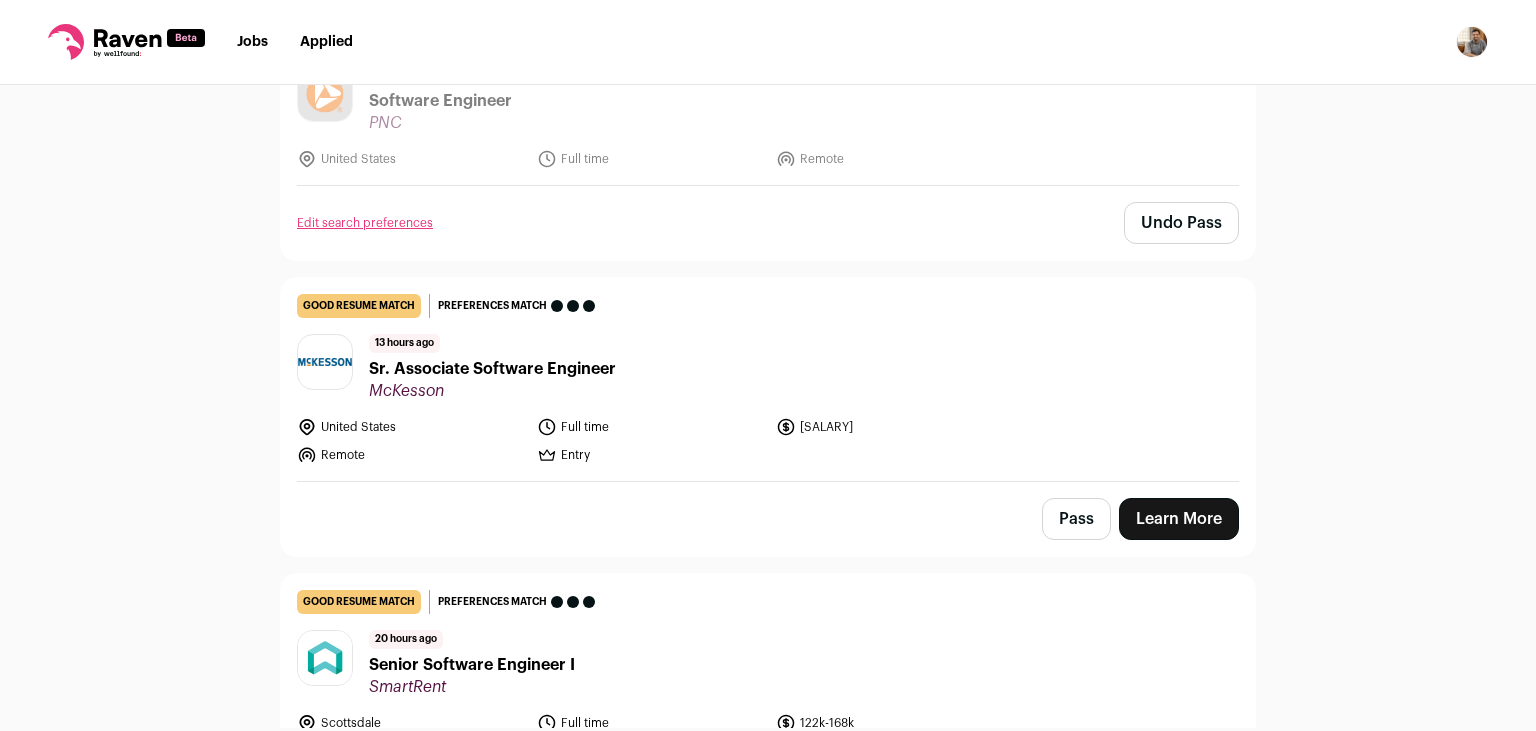 click on "Learn More" at bounding box center [1179, 519] 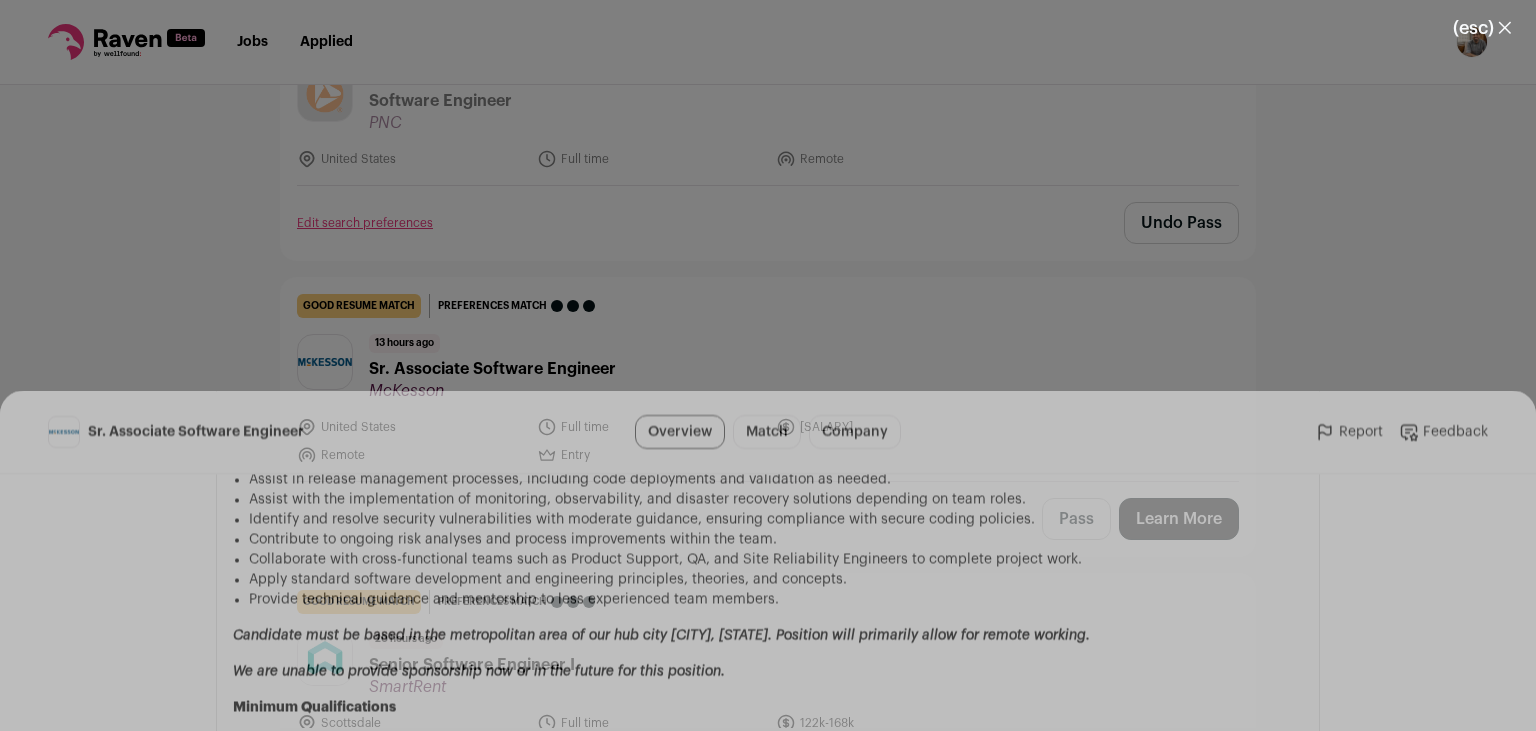 scroll, scrollTop: 1525, scrollLeft: 0, axis: vertical 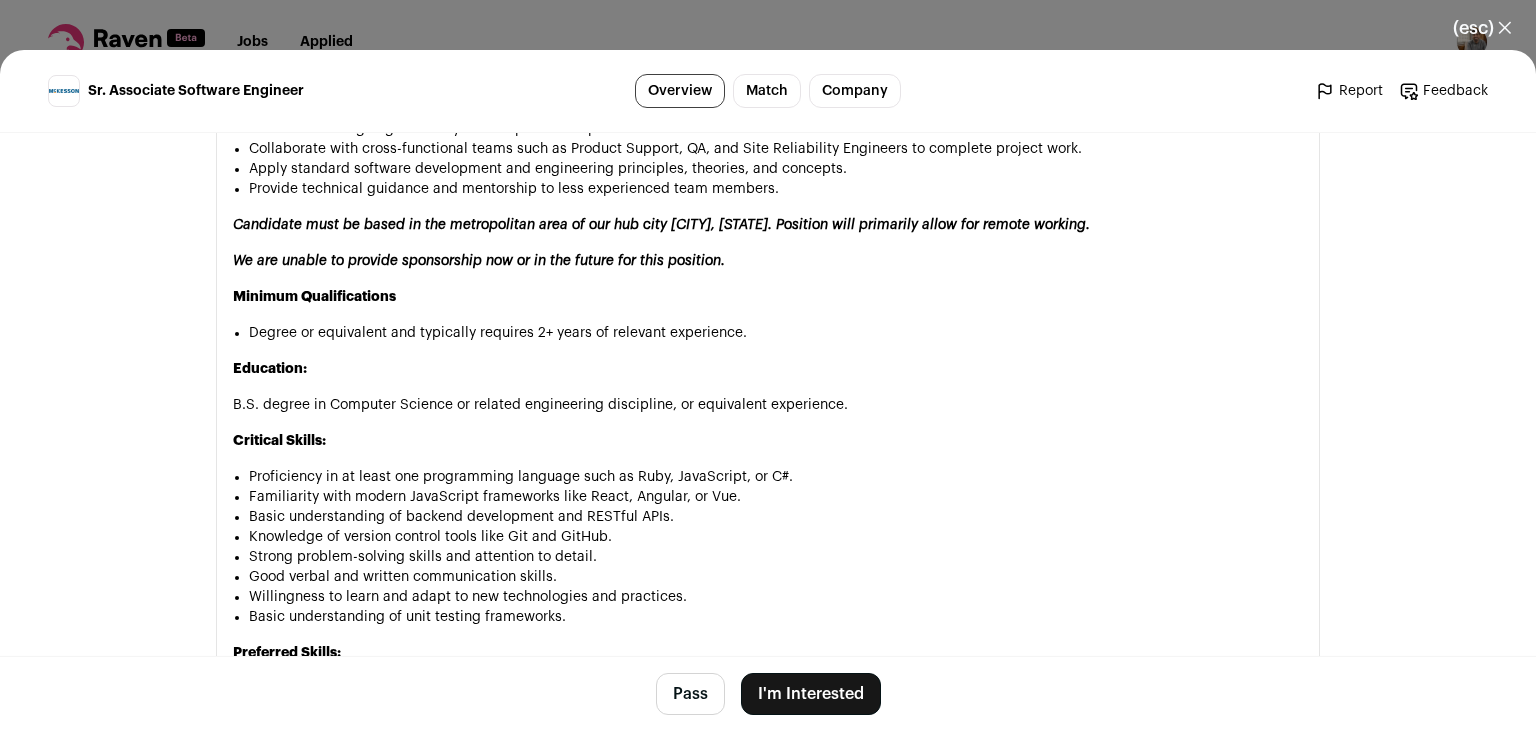click on "Proficiency in at least one programming language such as Ruby, JavaScript, or C#." at bounding box center (776, 477) 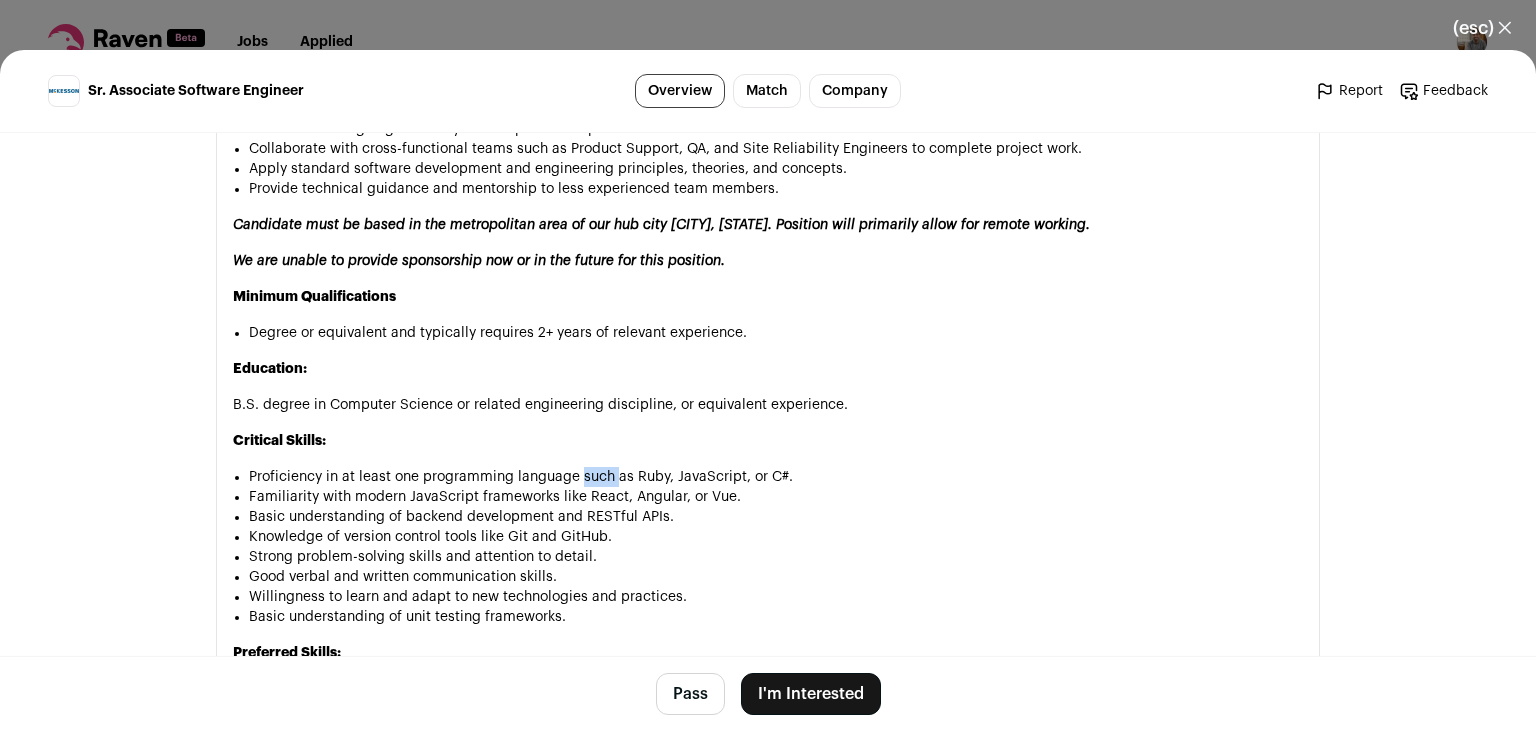 click on "Proficiency in at least one programming language such as Ruby, JavaScript, or C#." at bounding box center (776, 477) 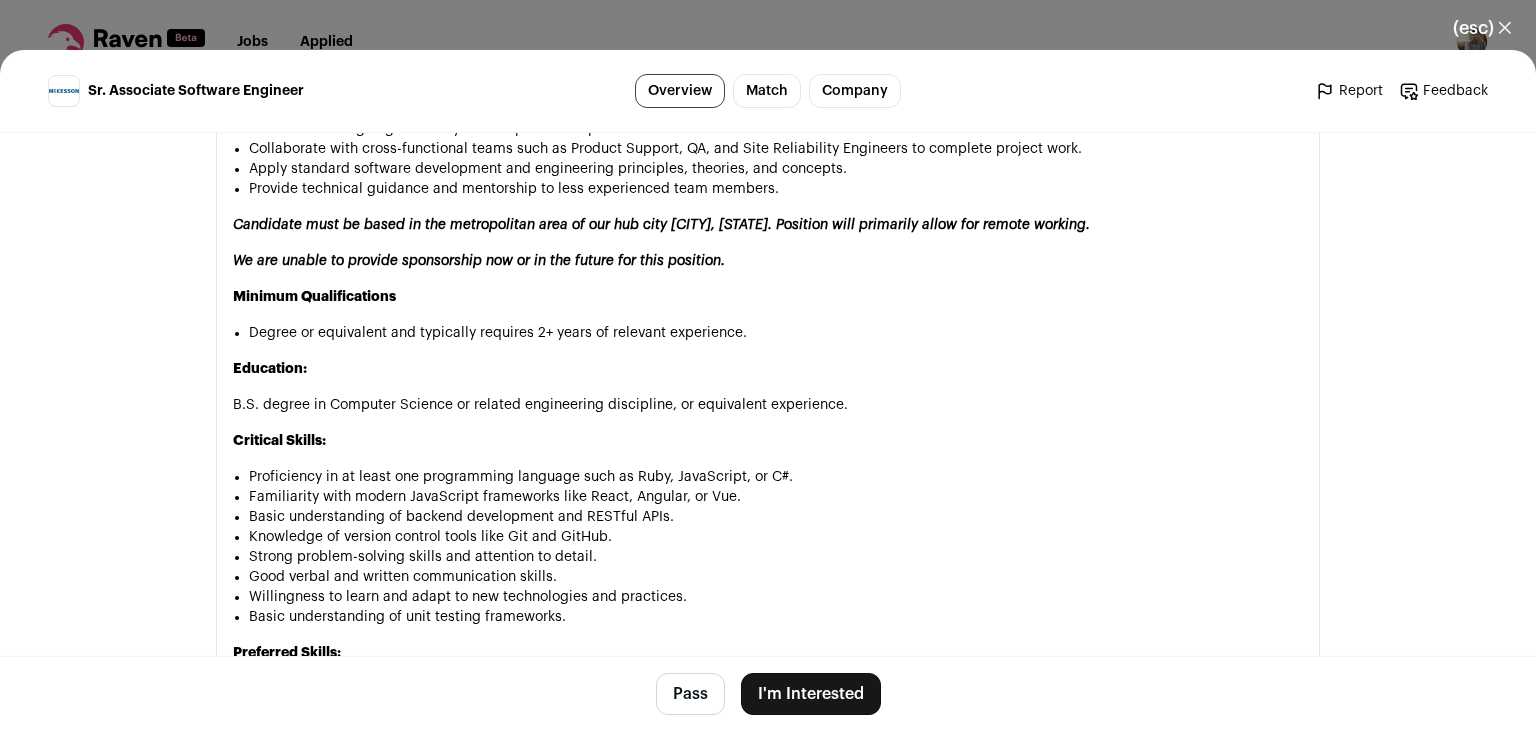 click on "Basic understanding of backend development and RESTful APIs." at bounding box center [776, 517] 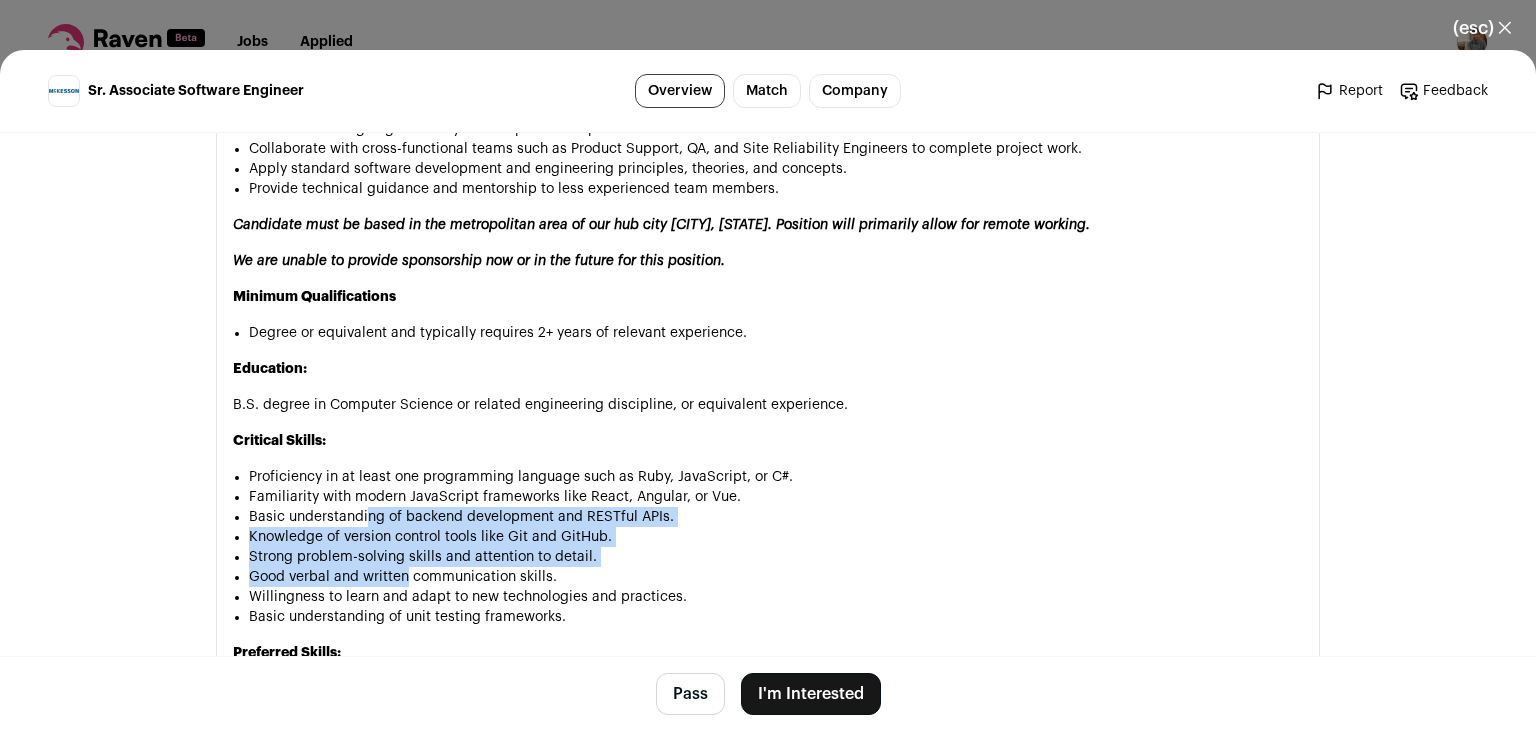 drag, startPoint x: 367, startPoint y: 531, endPoint x: 408, endPoint y: 606, distance: 85.47514 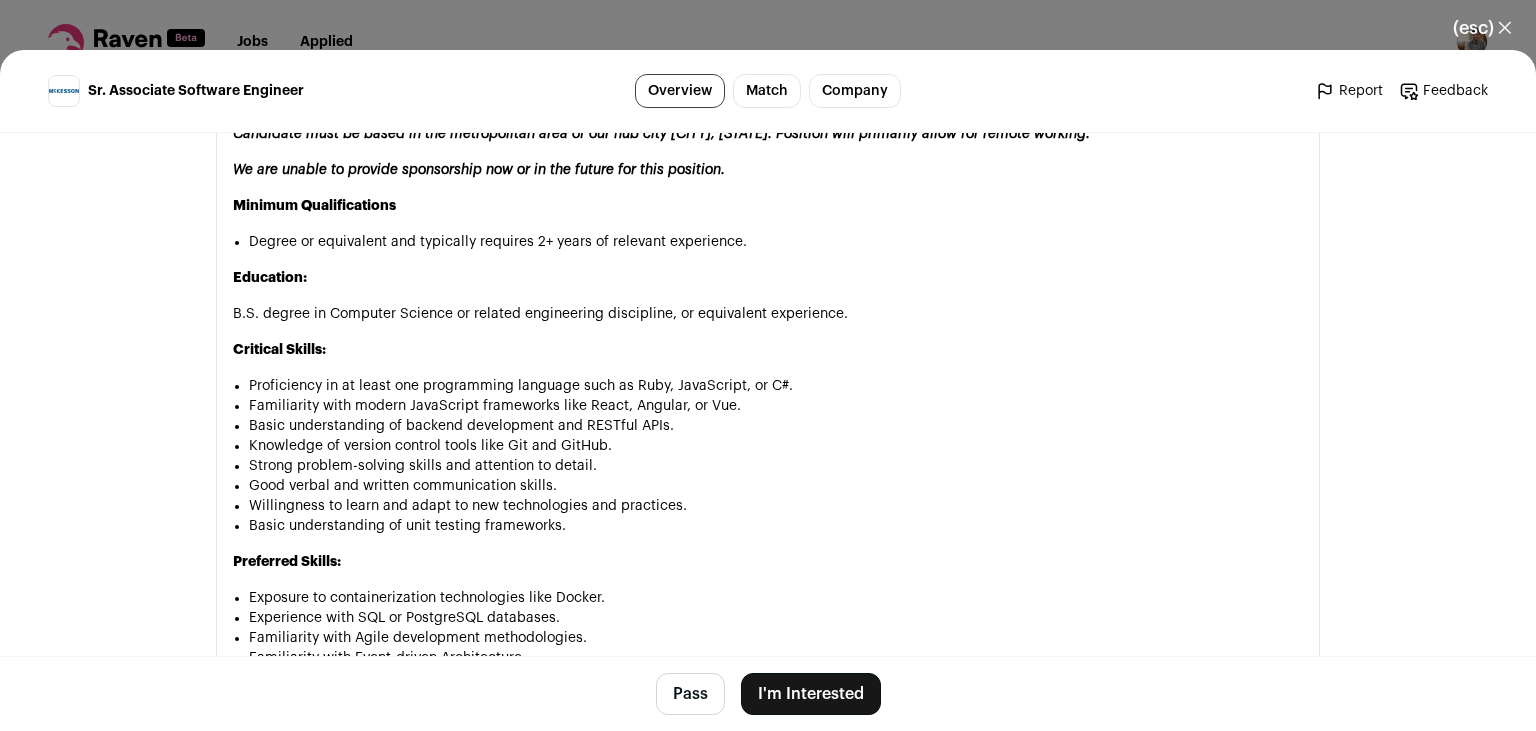 scroll, scrollTop: 1618, scrollLeft: 0, axis: vertical 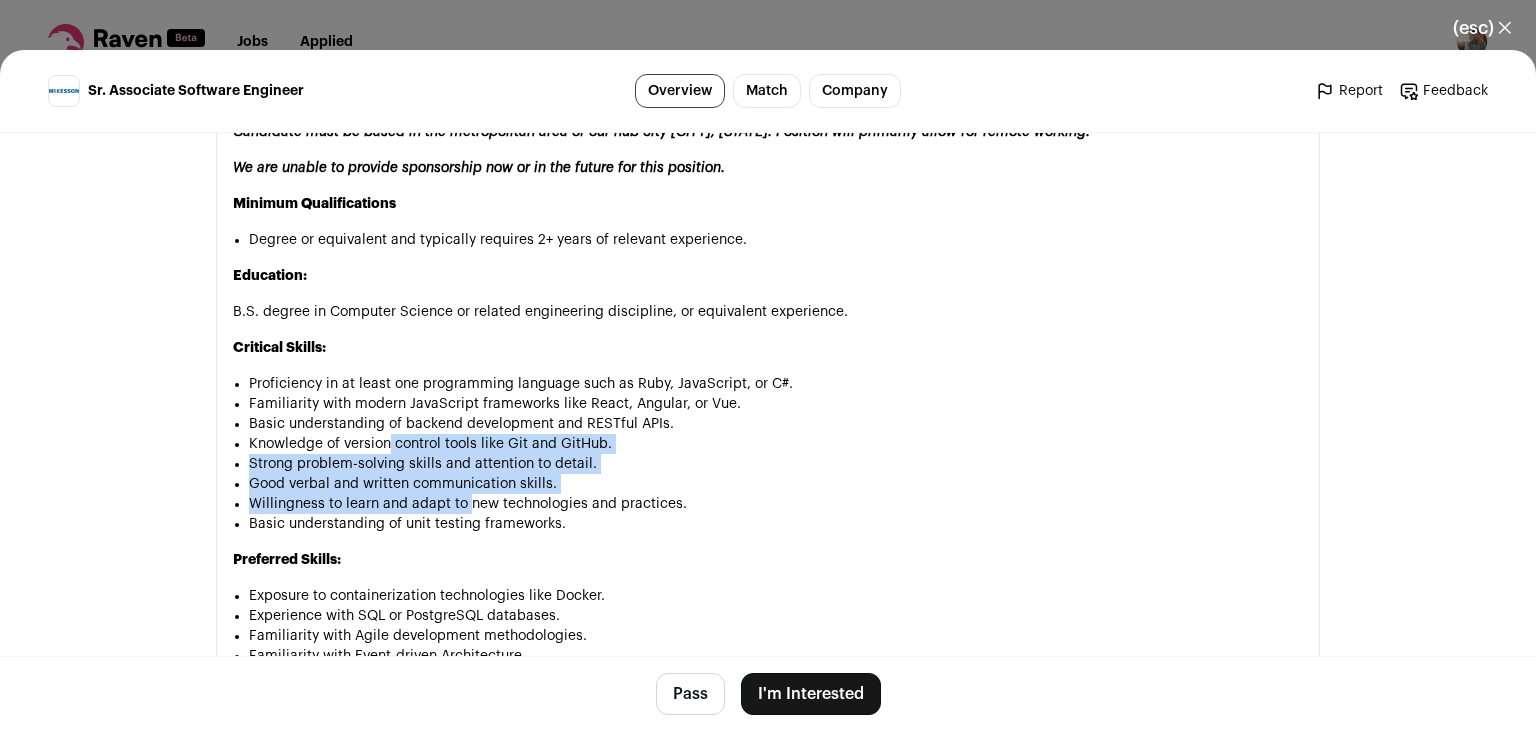 drag, startPoint x: 470, startPoint y: 535, endPoint x: 388, endPoint y: 470, distance: 104.63747 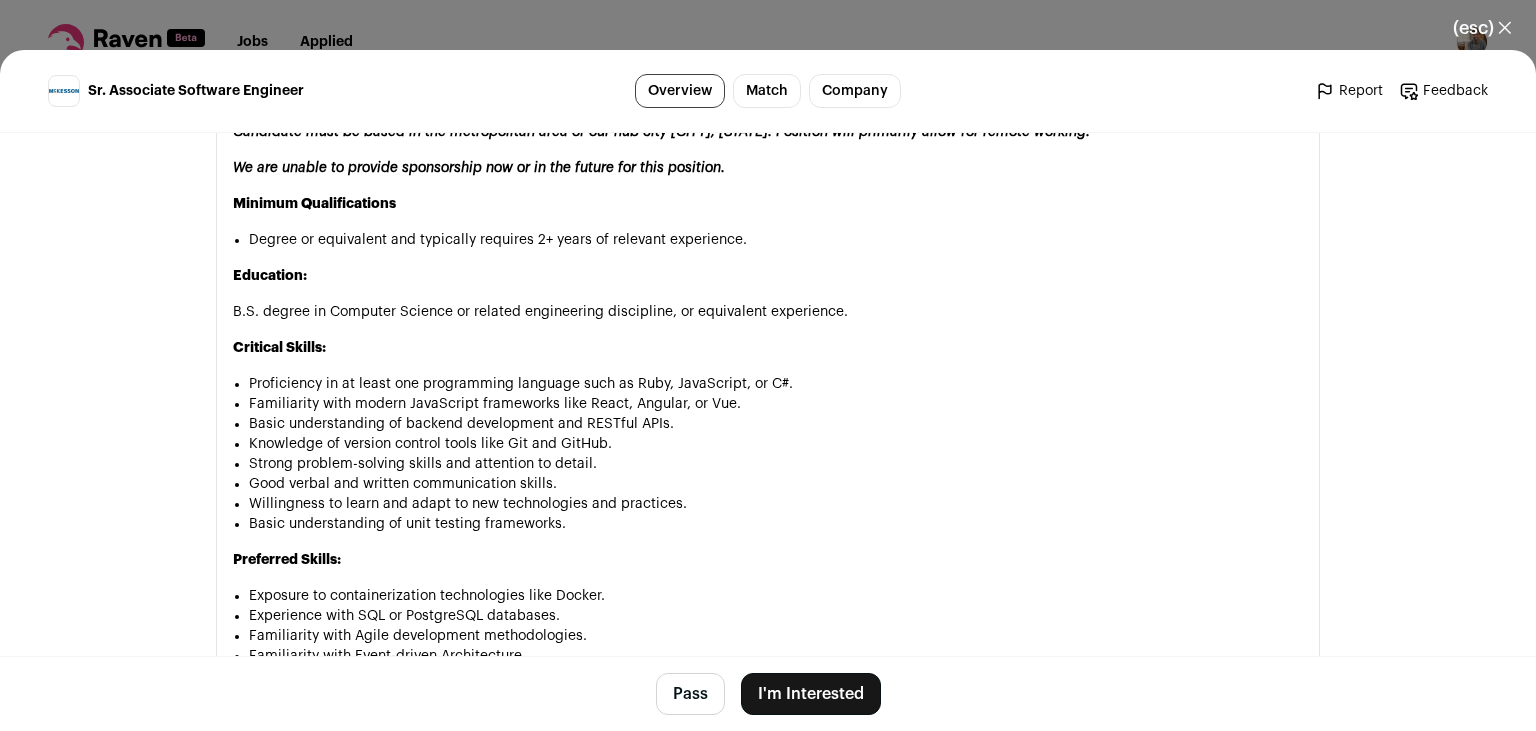 click on "Knowledge of version control tools like Git and GitHub." at bounding box center [776, 444] 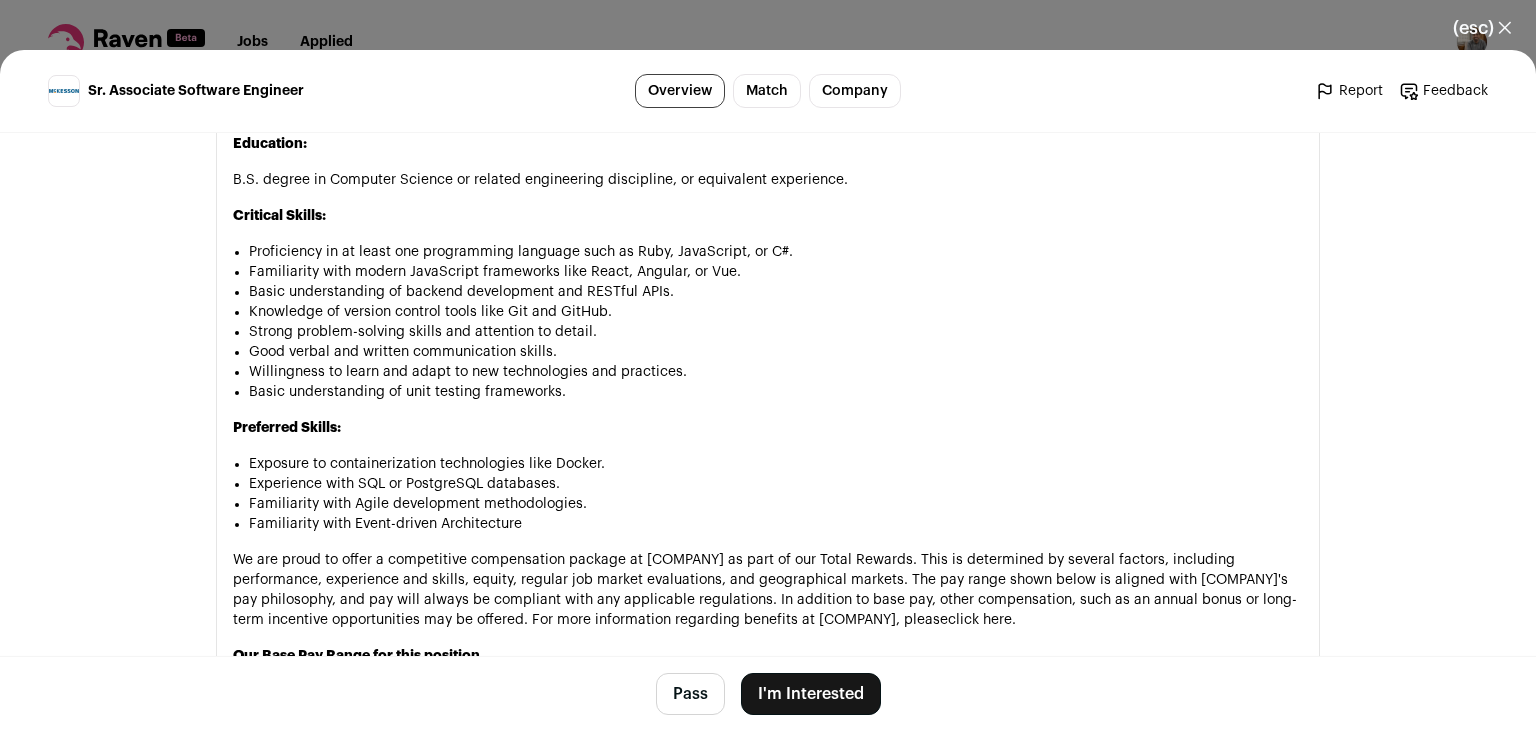 scroll, scrollTop: 1845, scrollLeft: 0, axis: vertical 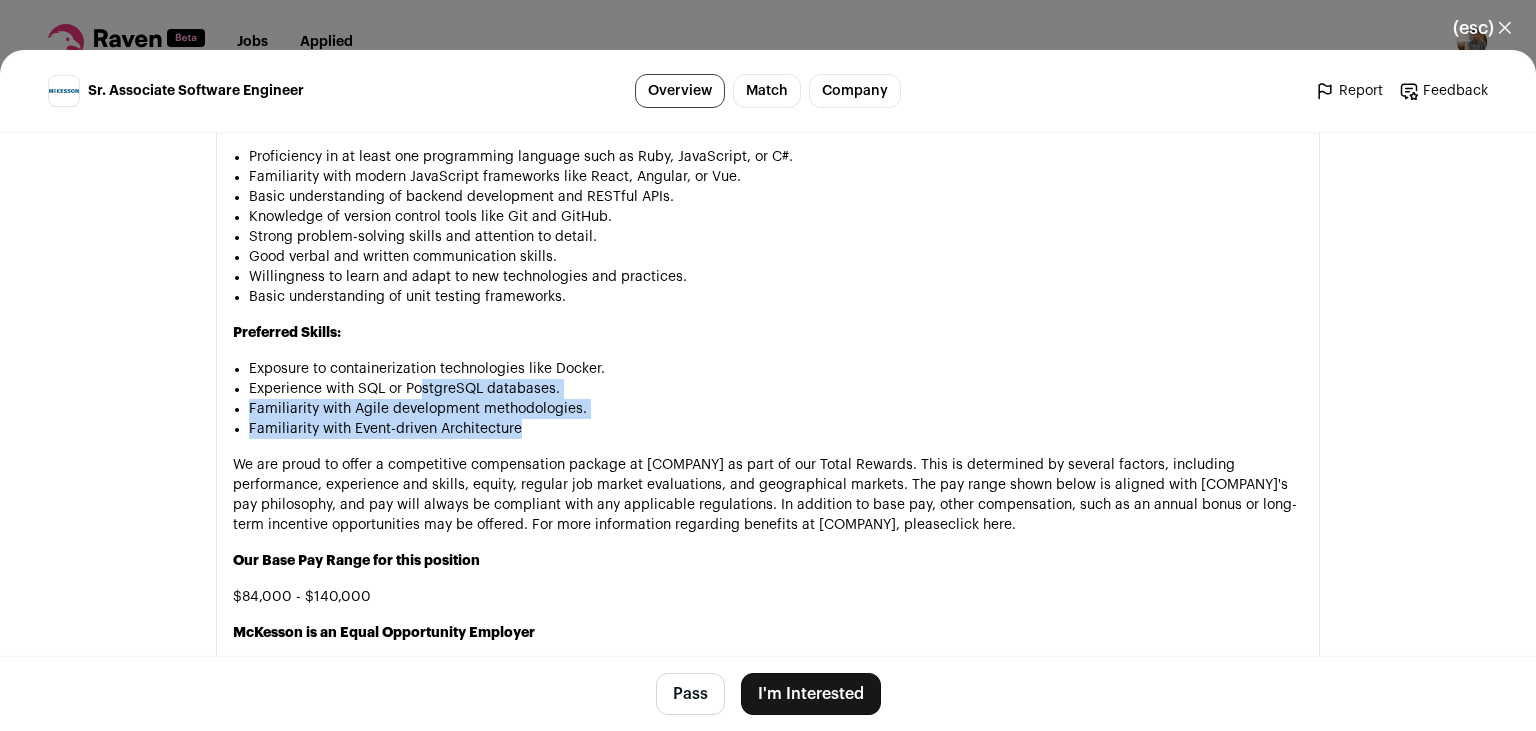 drag, startPoint x: 531, startPoint y: 463, endPoint x: 409, endPoint y: 419, distance: 129.69194 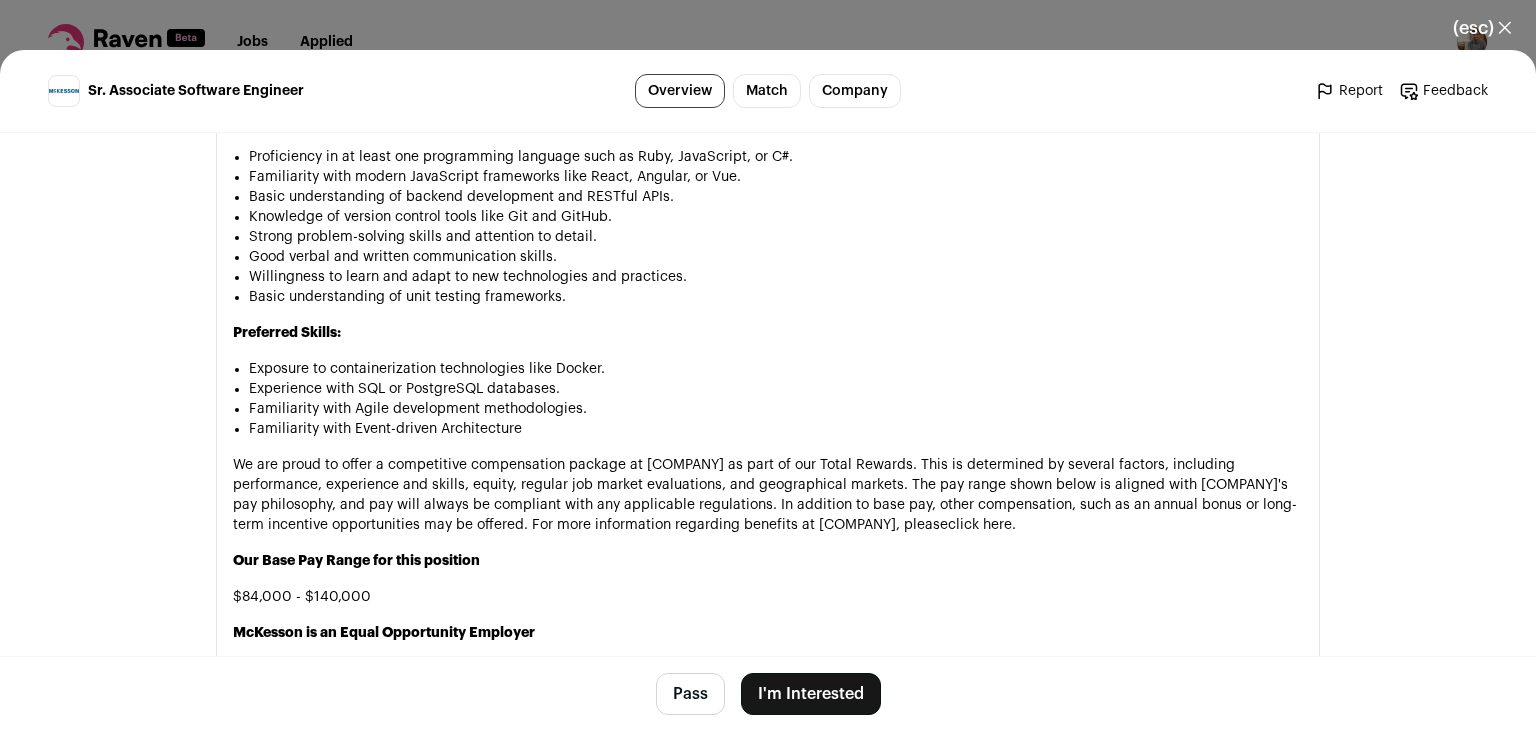 click on "Experience with SQL or PostgreSQL databases." at bounding box center (776, 389) 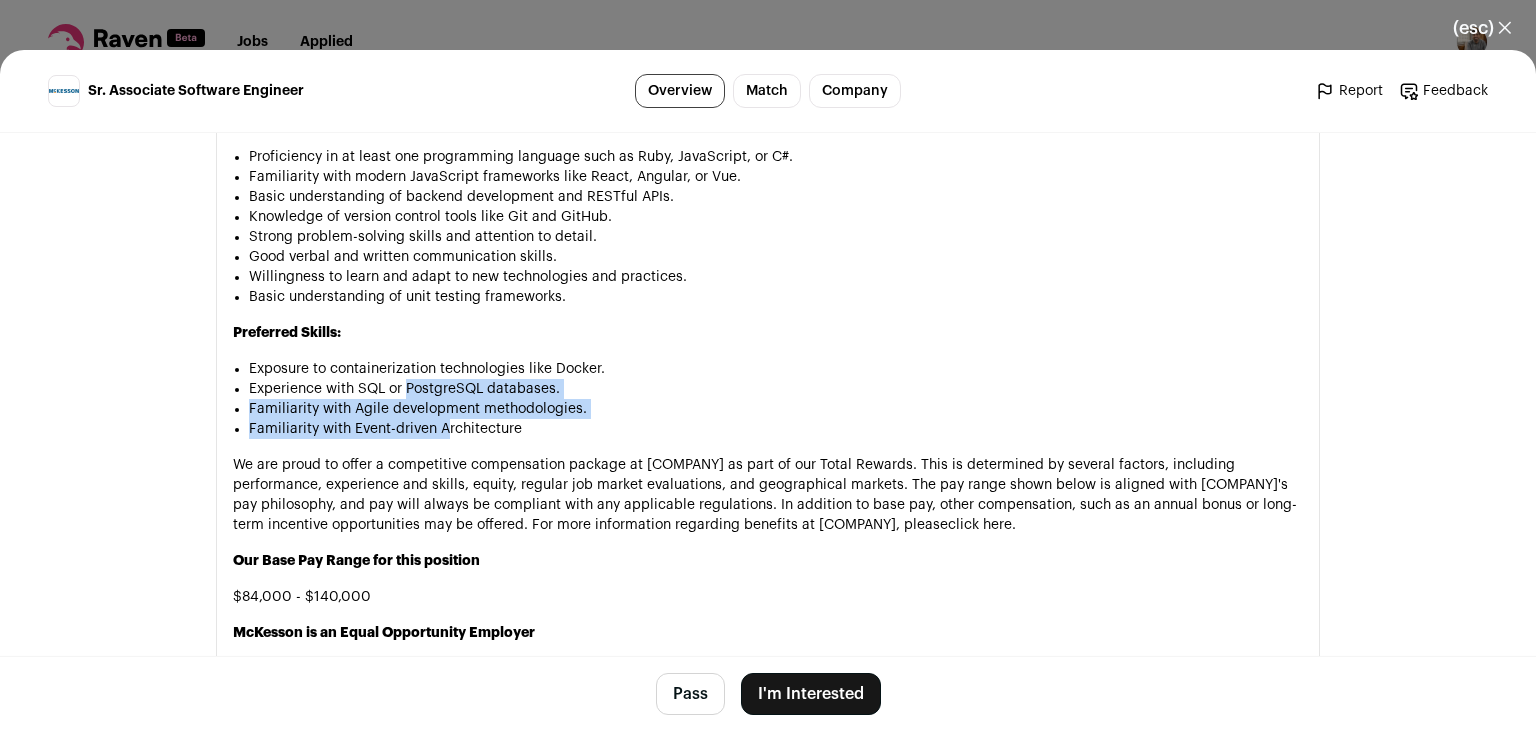 drag, startPoint x: 409, startPoint y: 419, endPoint x: 448, endPoint y: 454, distance: 52.40229 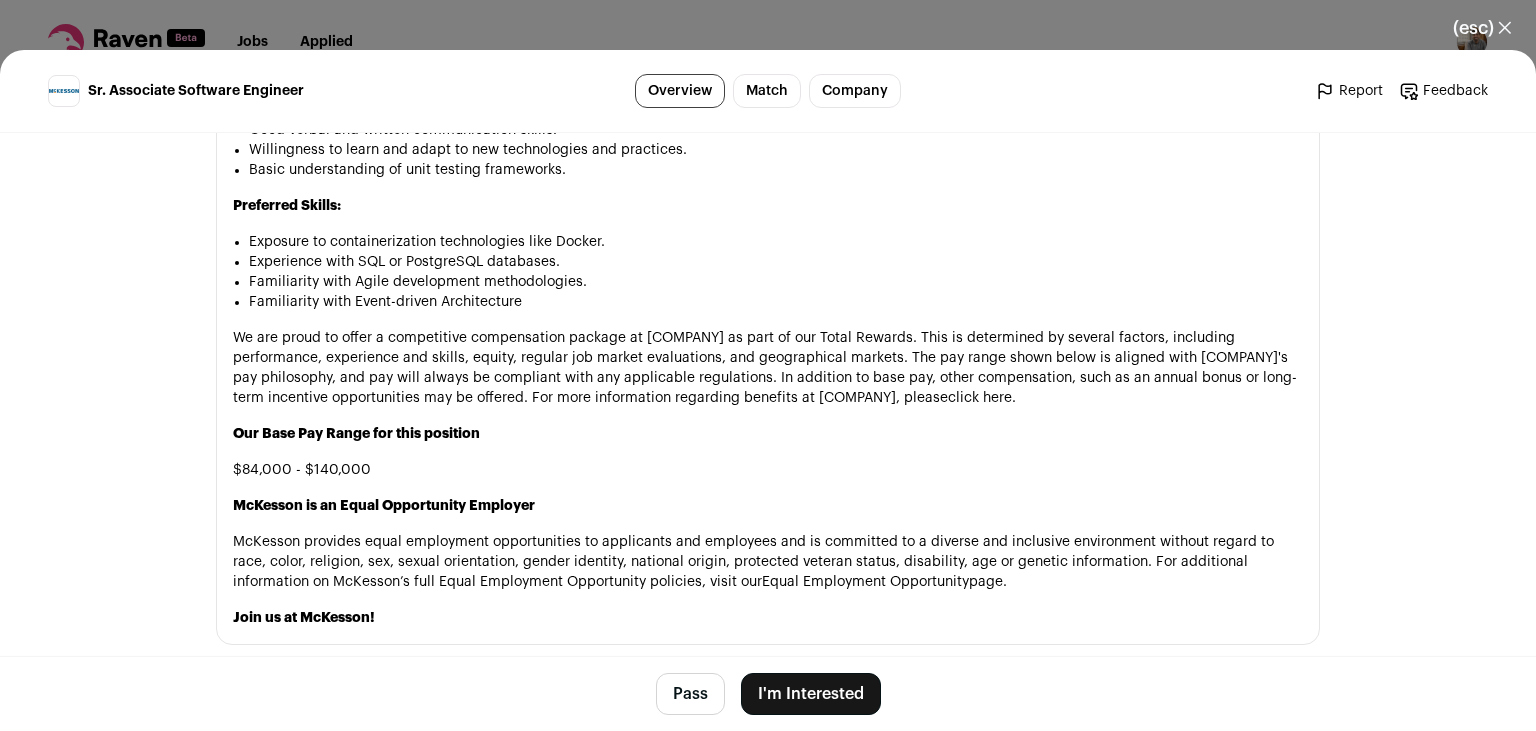 scroll, scrollTop: 1973, scrollLeft: 0, axis: vertical 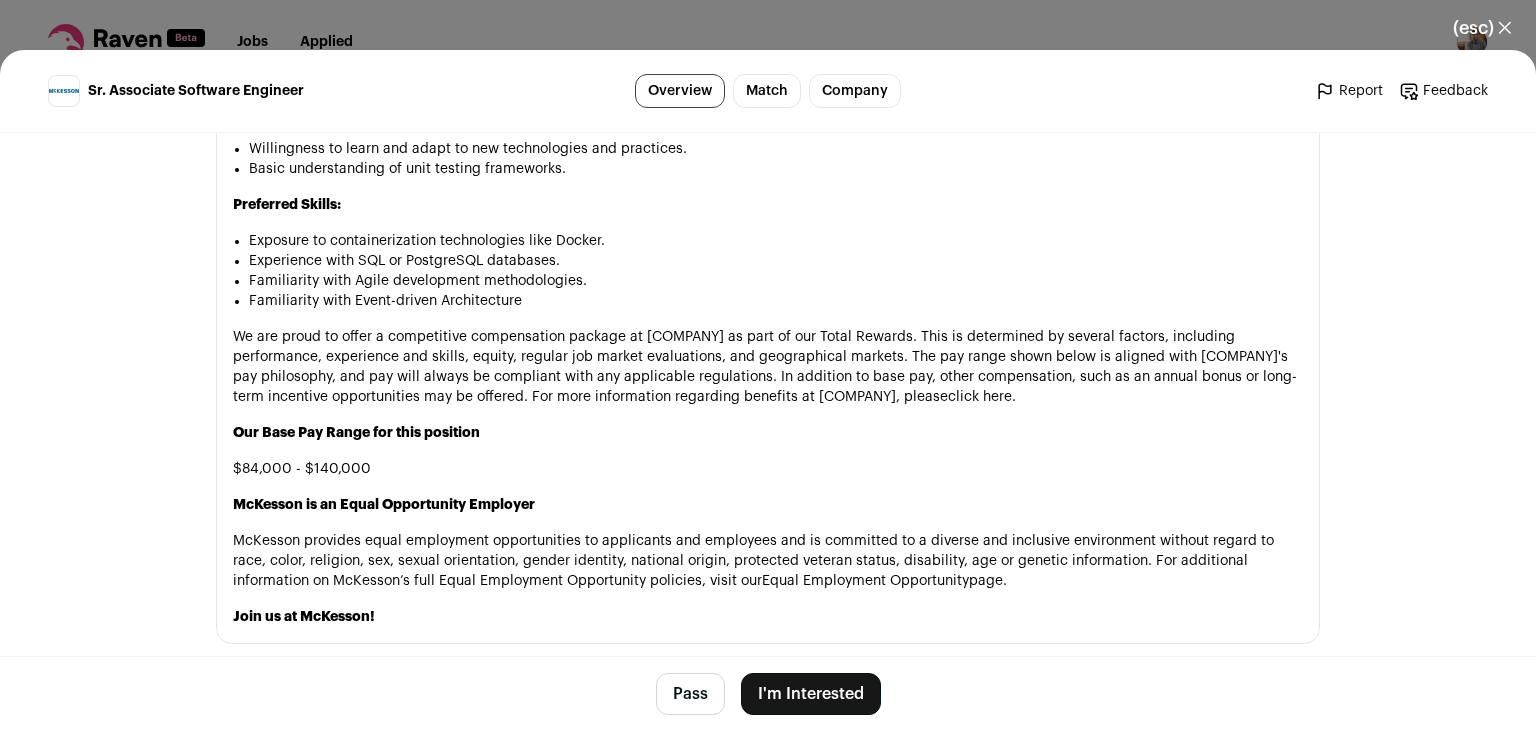 click on "I'm Interested" at bounding box center (811, 694) 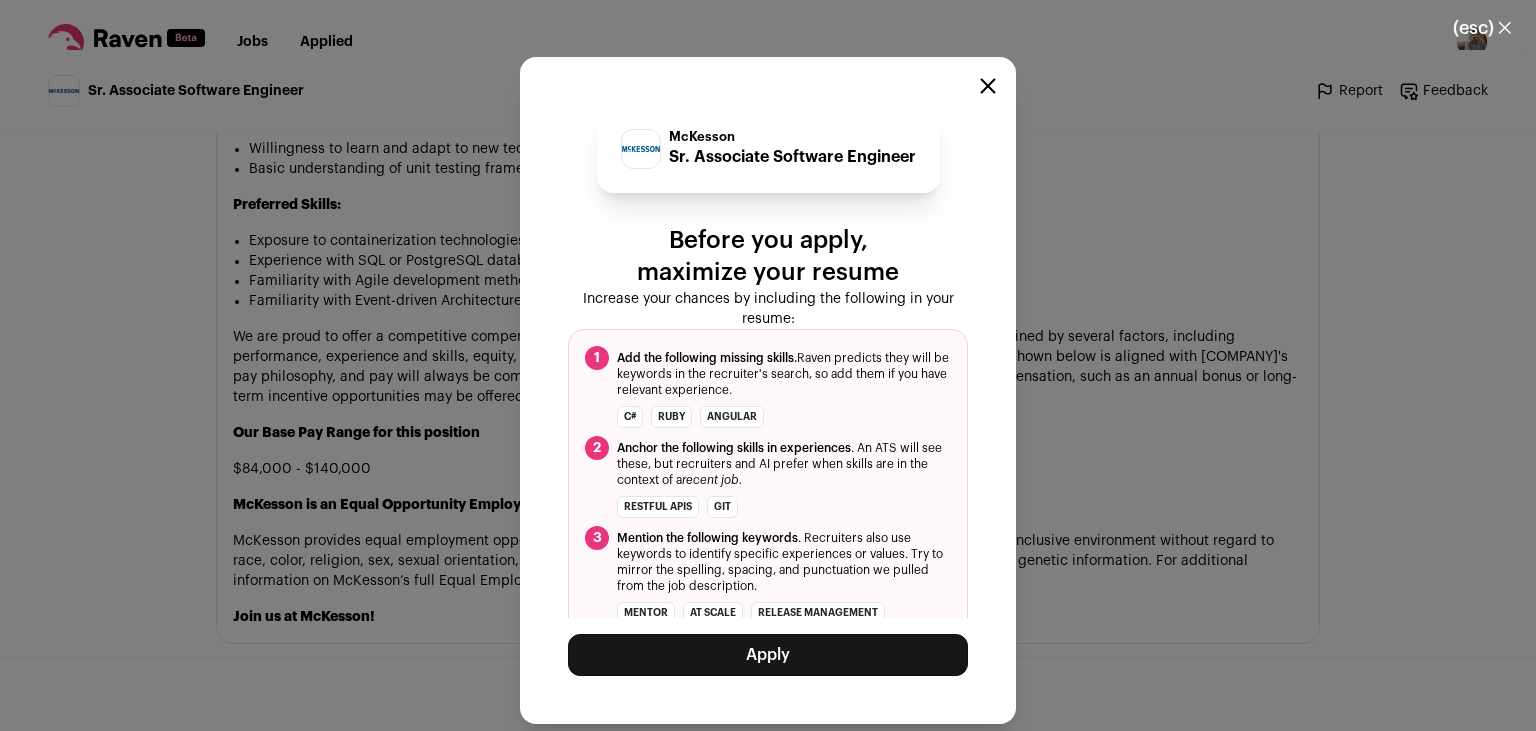 click on "Apply" at bounding box center (768, 655) 